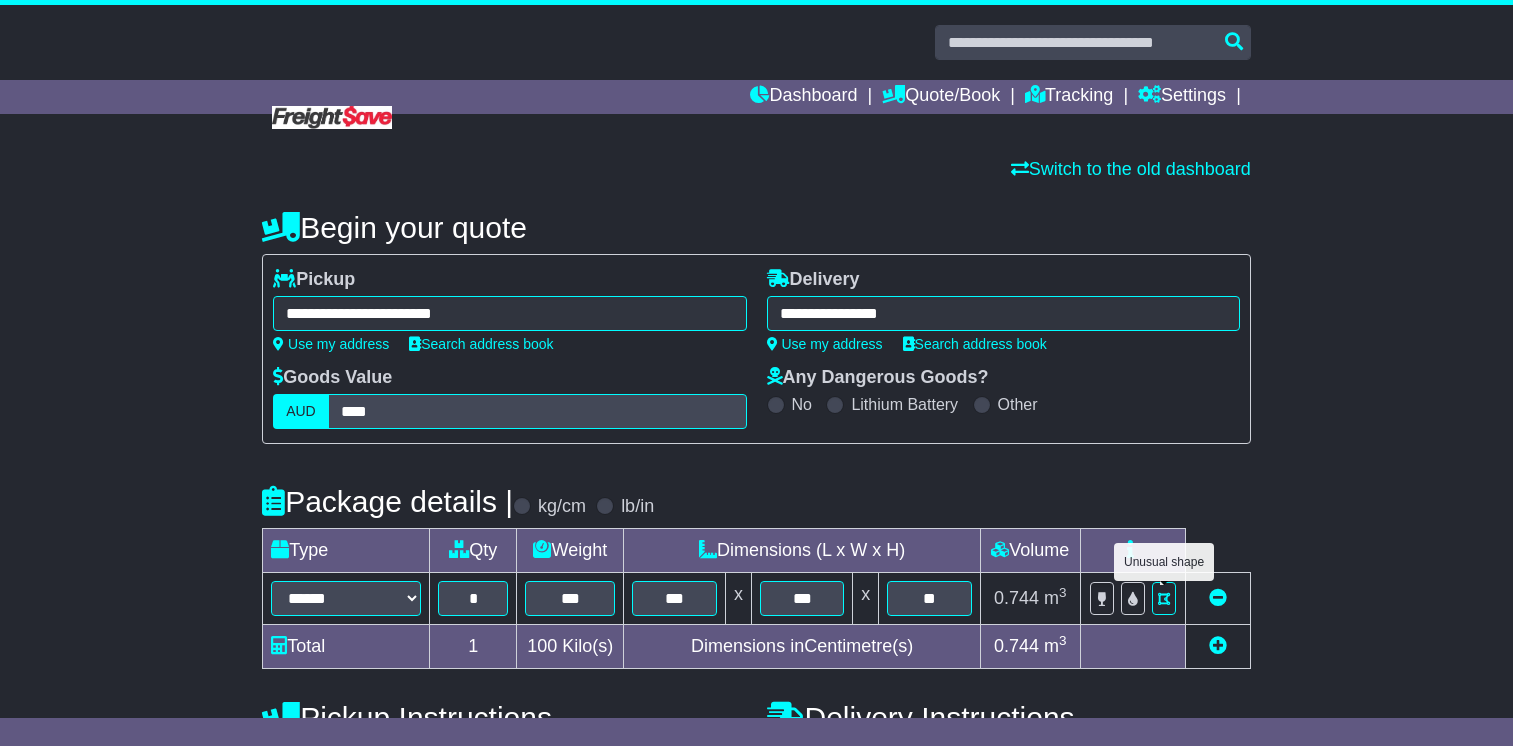 select on "*****" 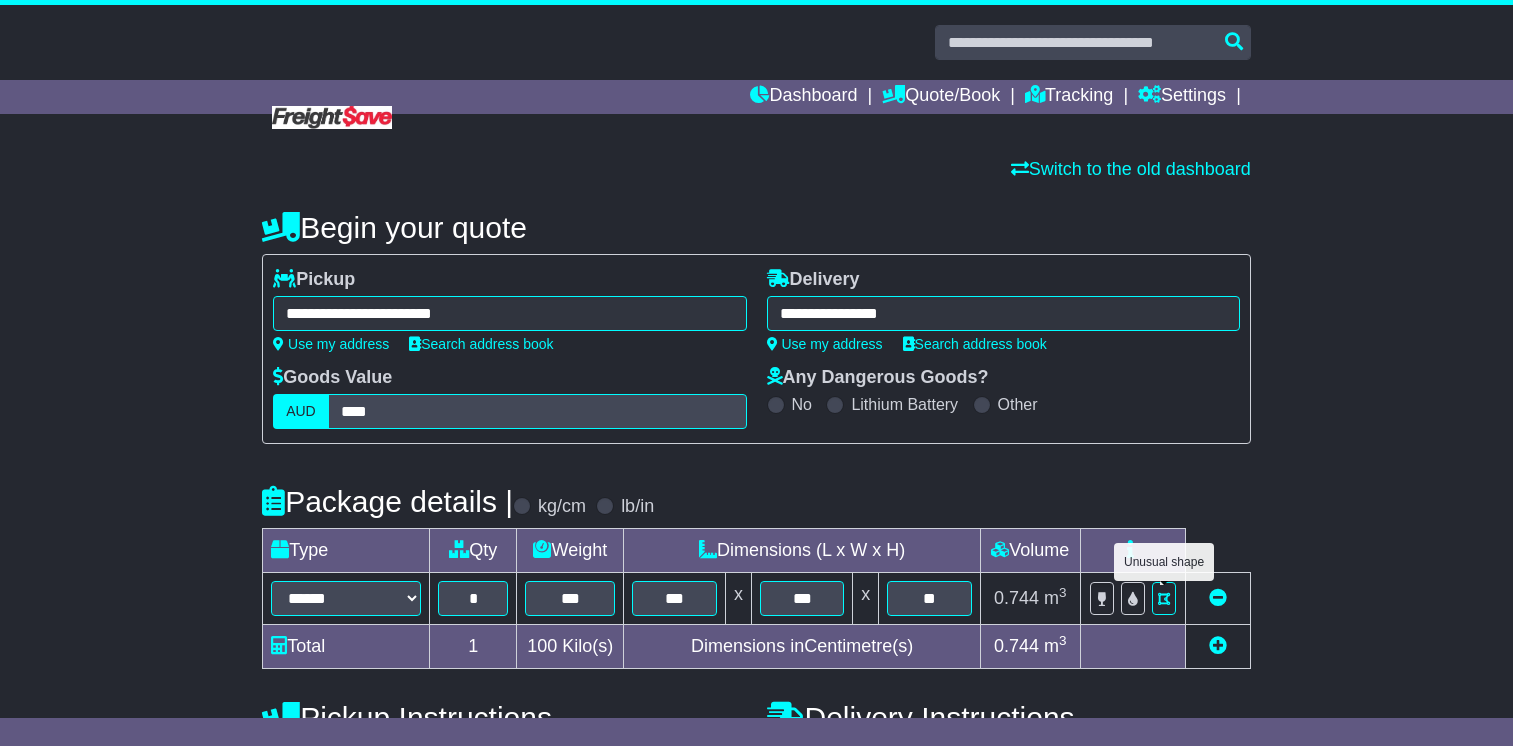 scroll, scrollTop: 290, scrollLeft: 0, axis: vertical 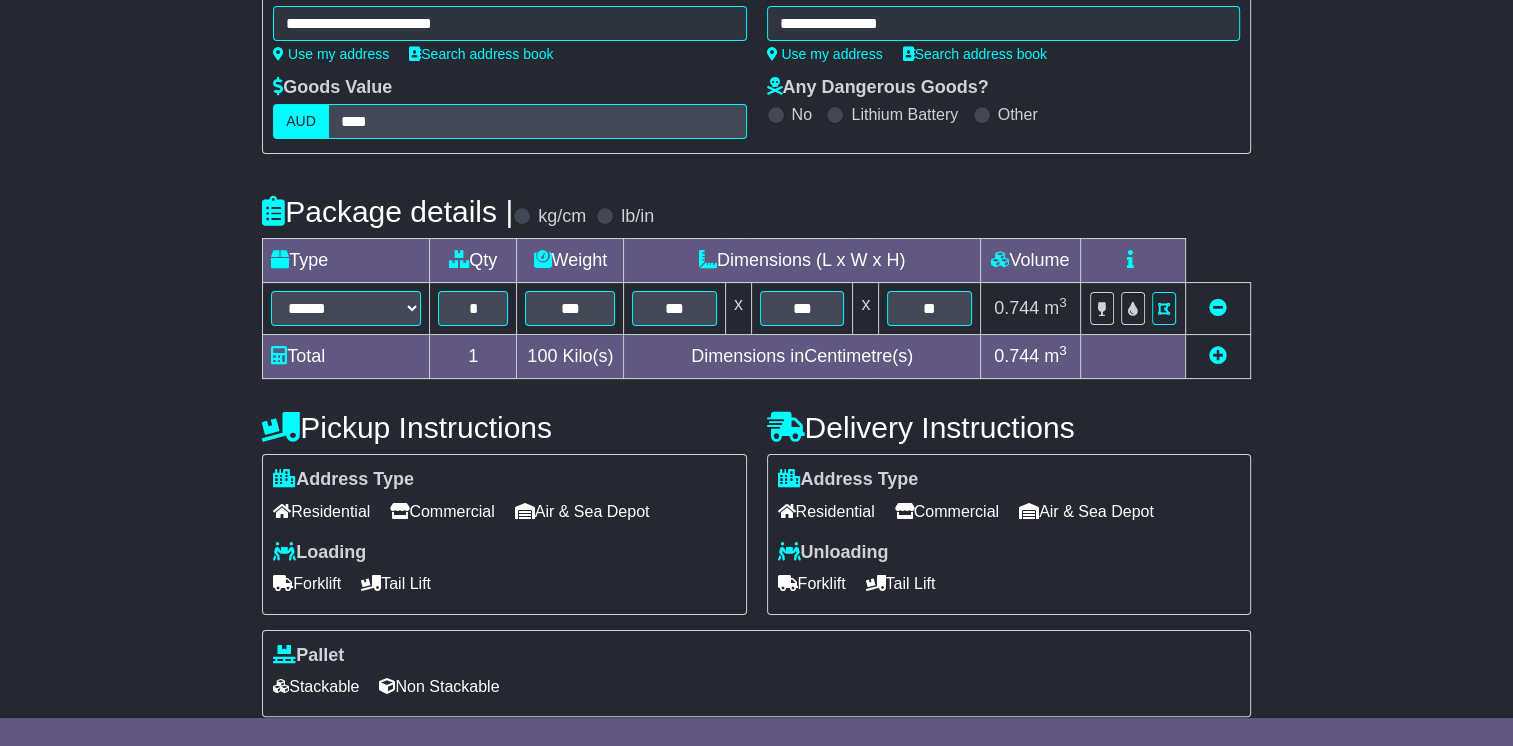 click on "Commercial" at bounding box center [947, 511] 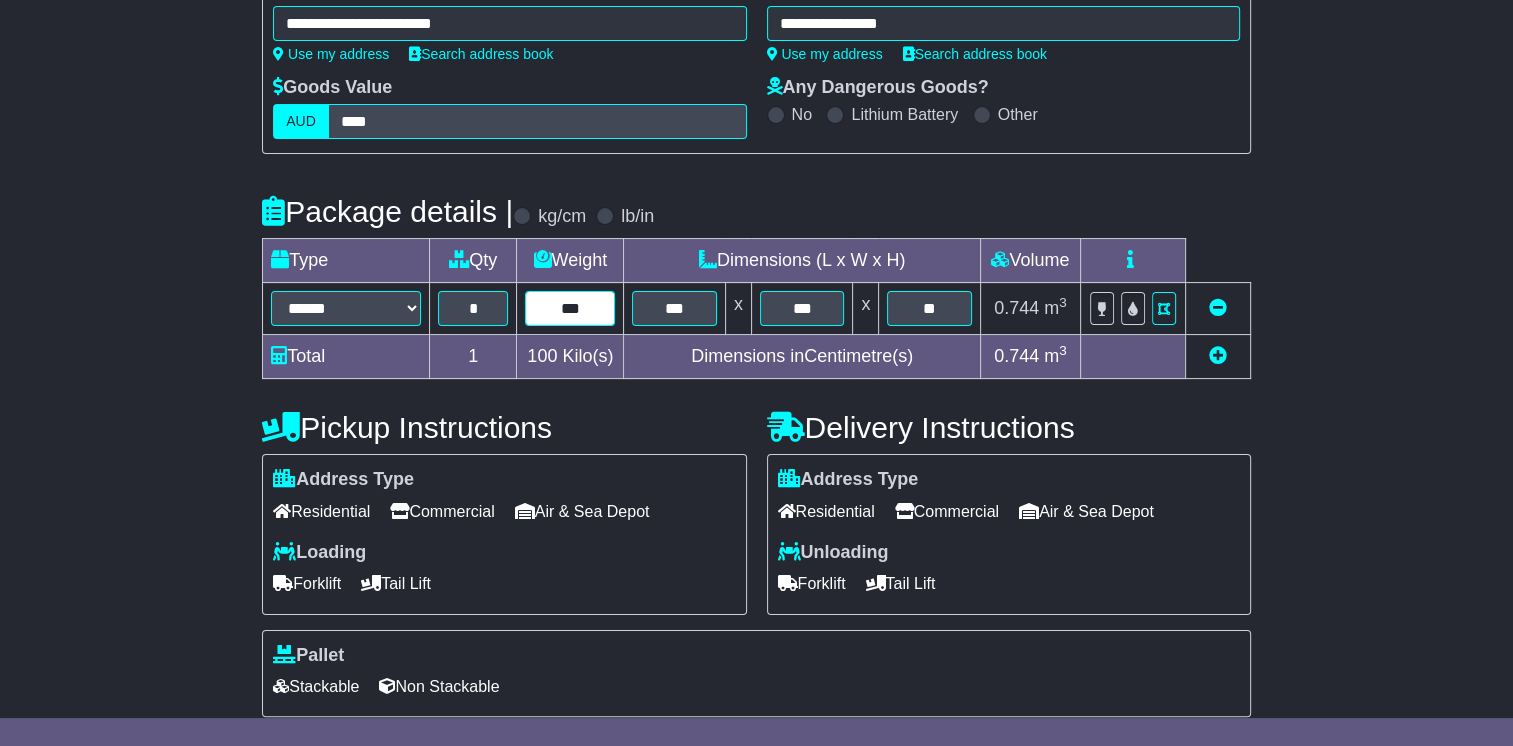 click on "***" at bounding box center (570, 308) 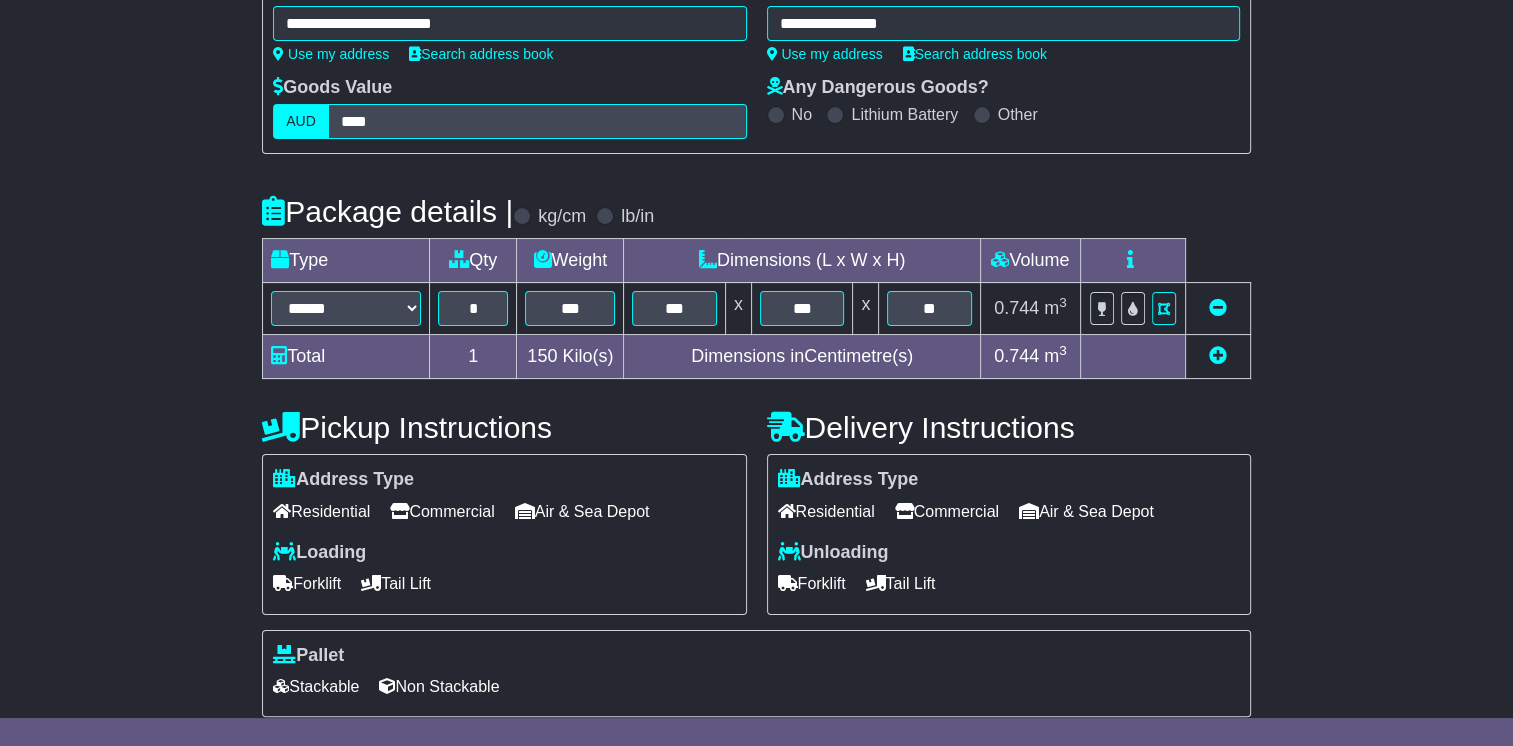 click on "Address Type
Residential
Commercial
Air & Sea Depot
Unloading" at bounding box center [1009, 534] 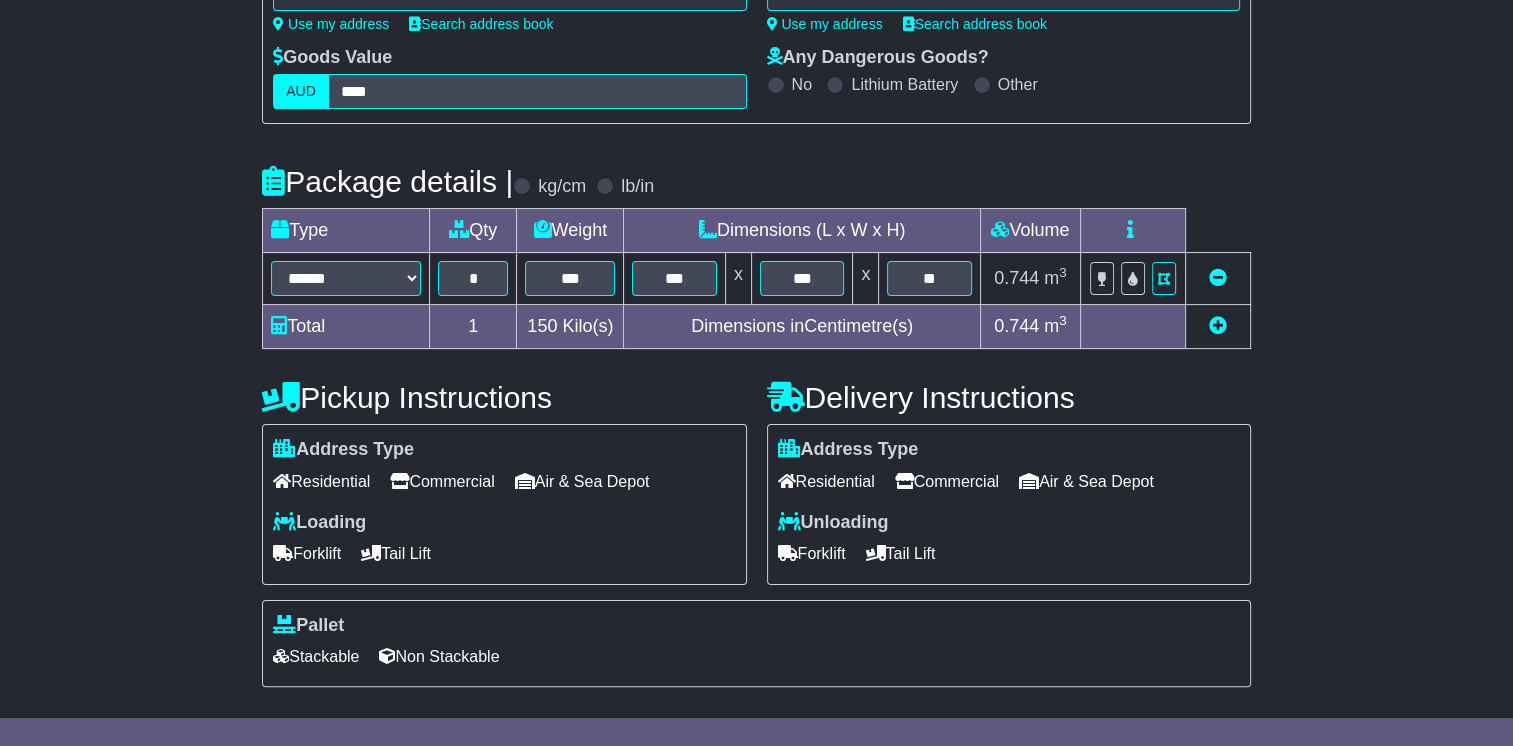 scroll, scrollTop: 319, scrollLeft: 0, axis: vertical 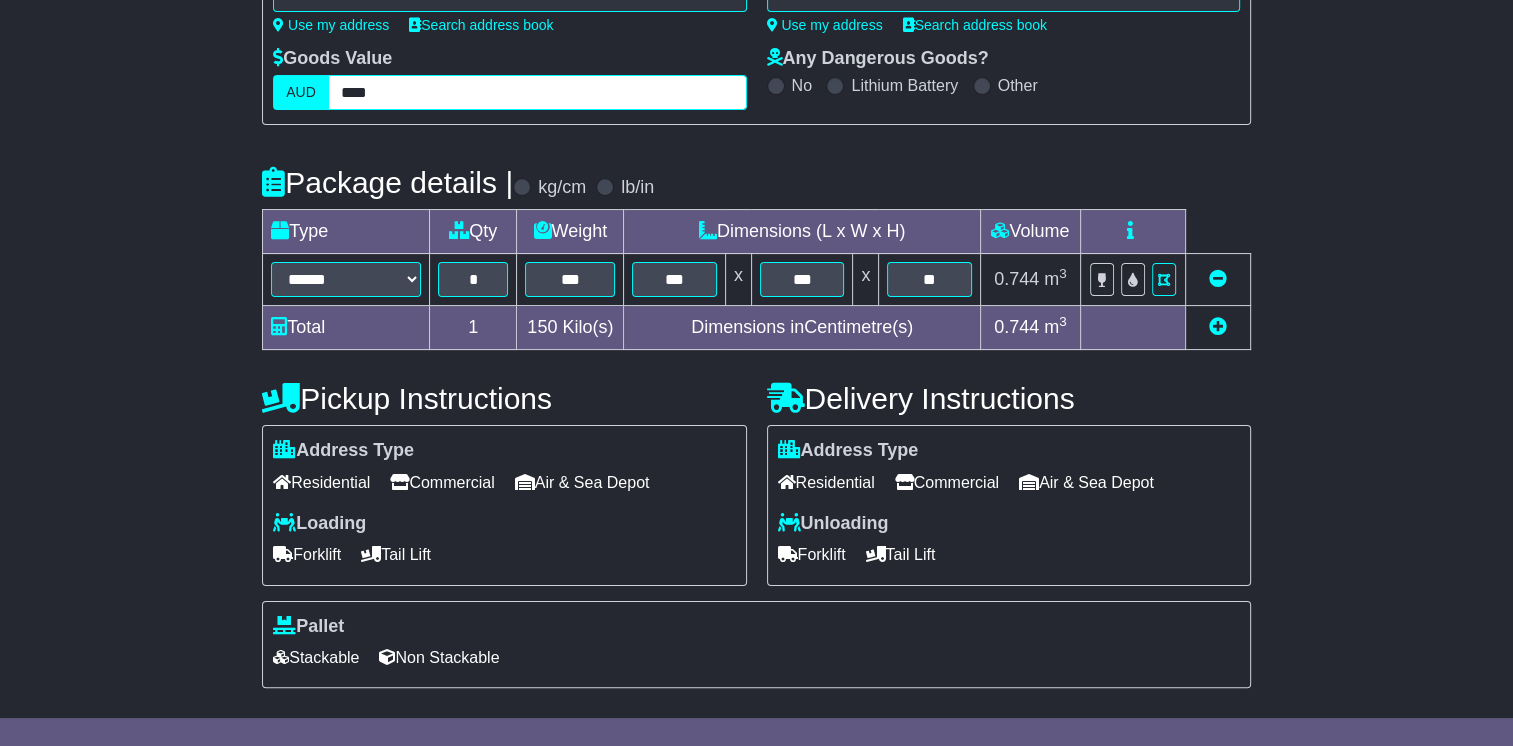 click on "****" at bounding box center [537, 92] 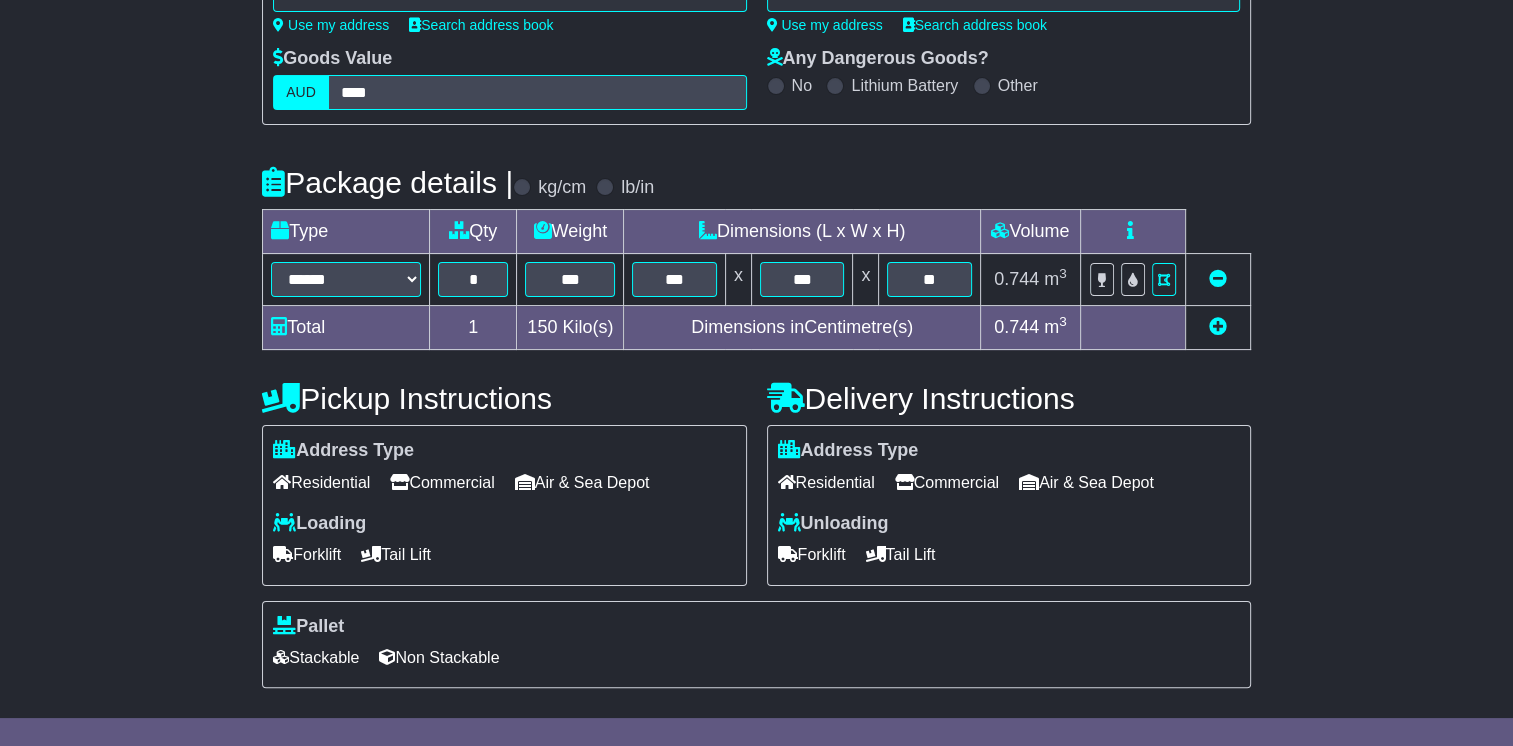 click on "Package details |
kg/cm
lb/in" at bounding box center (756, 182) 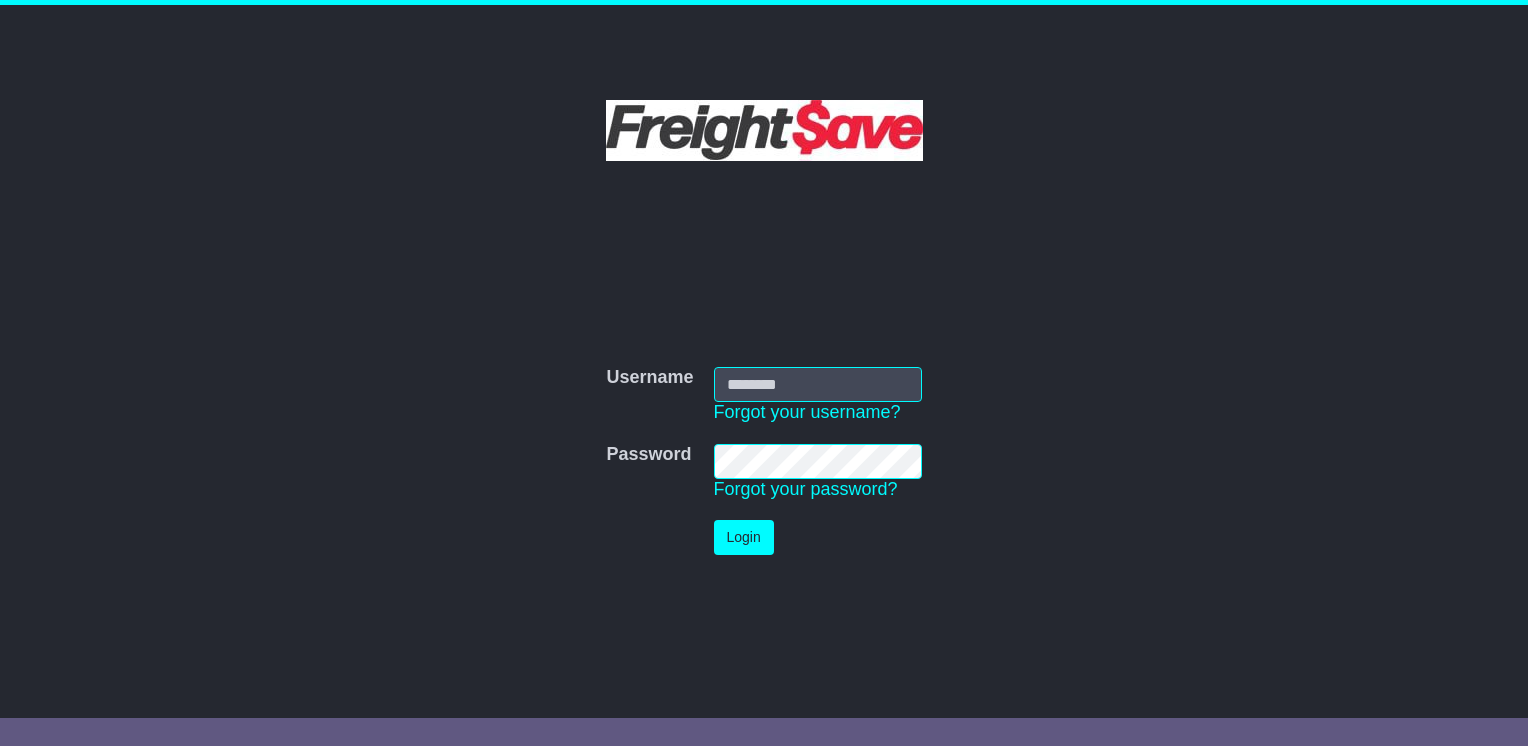 scroll, scrollTop: 0, scrollLeft: 0, axis: both 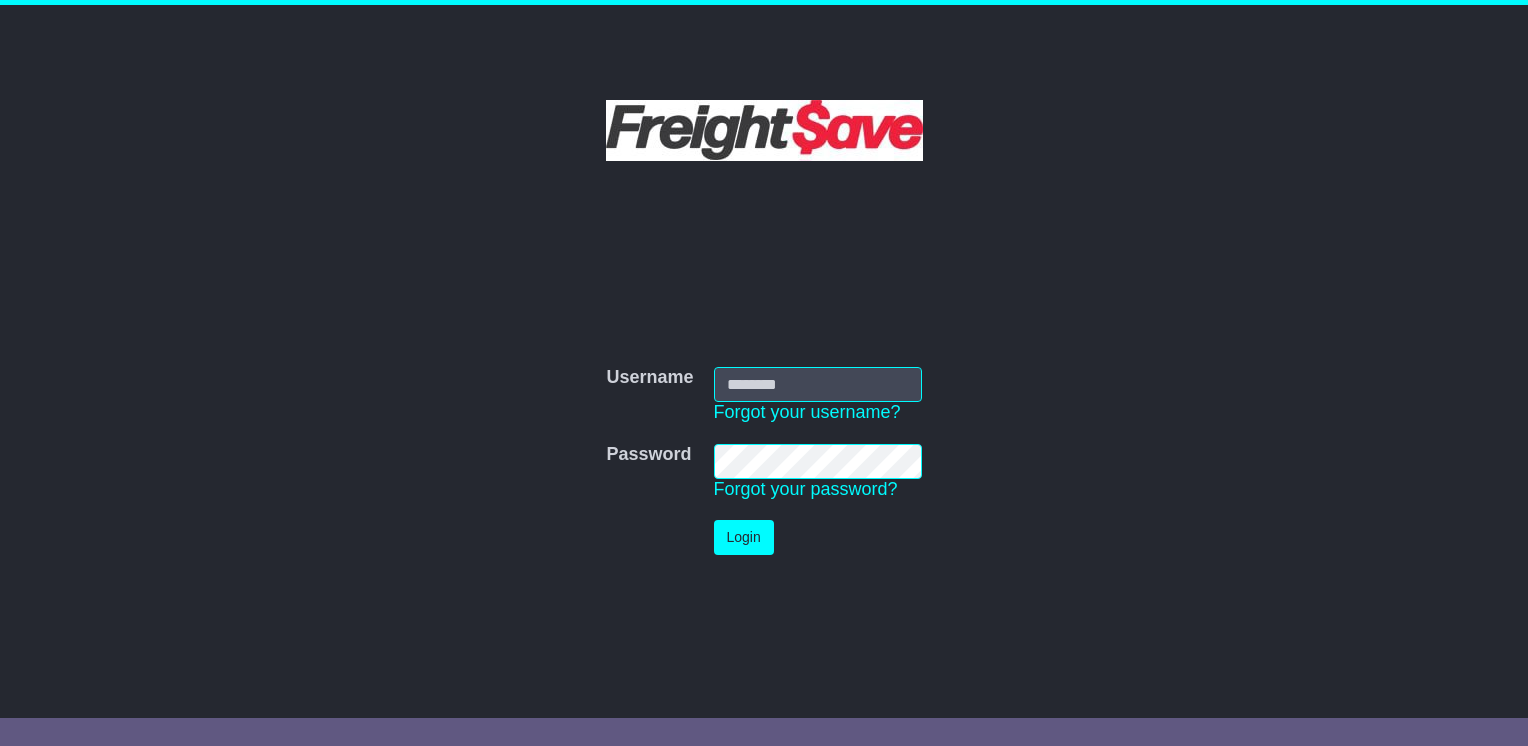 type on "**********" 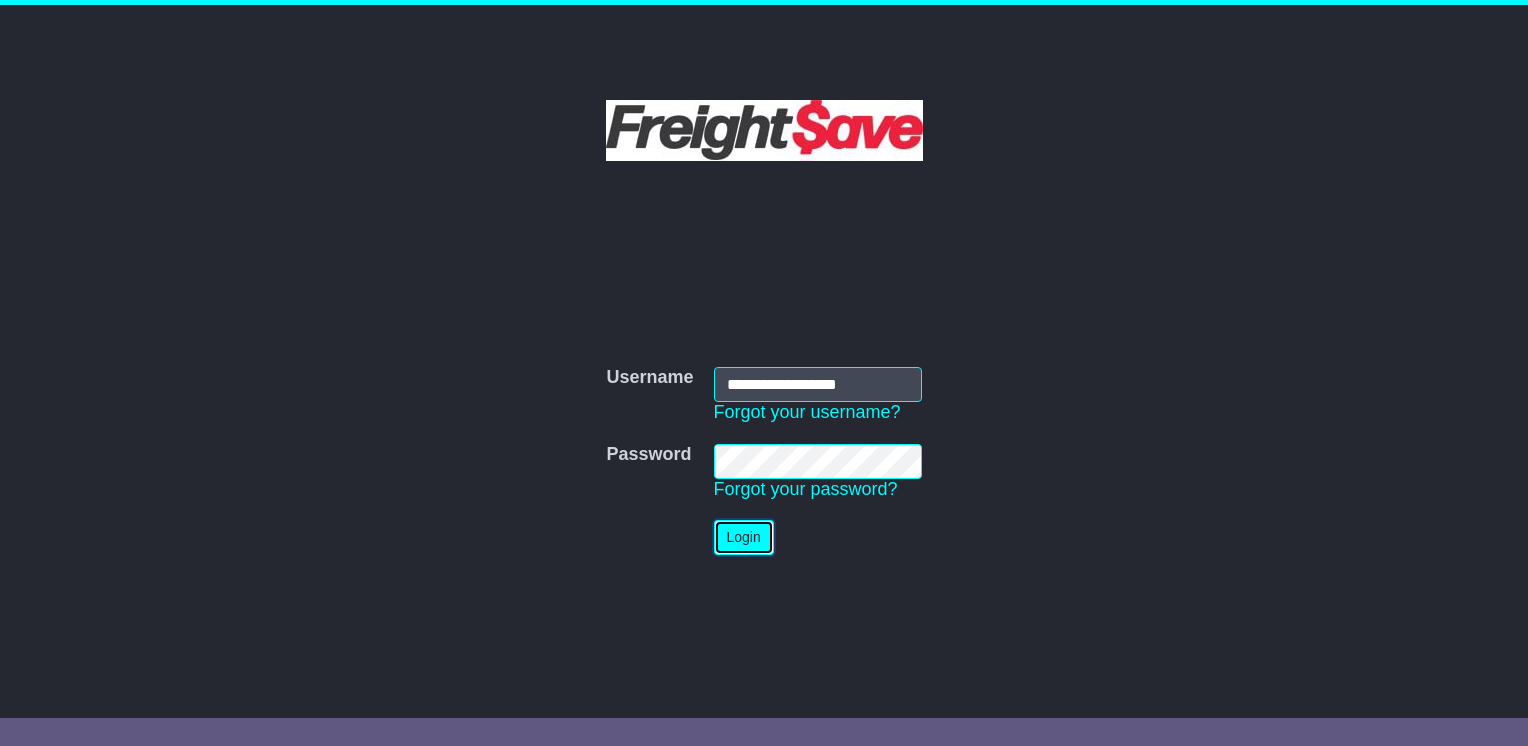 click on "Login" at bounding box center (744, 537) 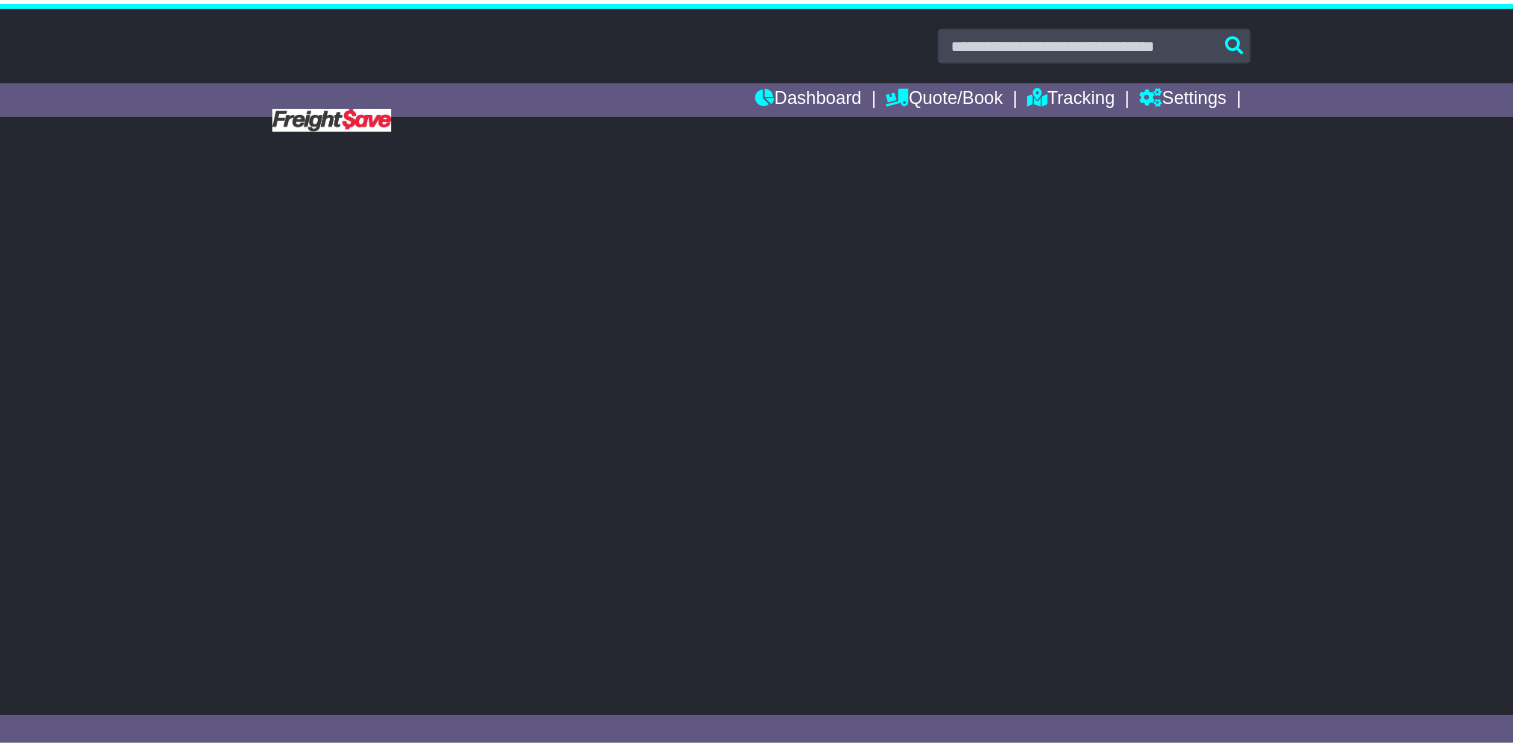 scroll, scrollTop: 0, scrollLeft: 0, axis: both 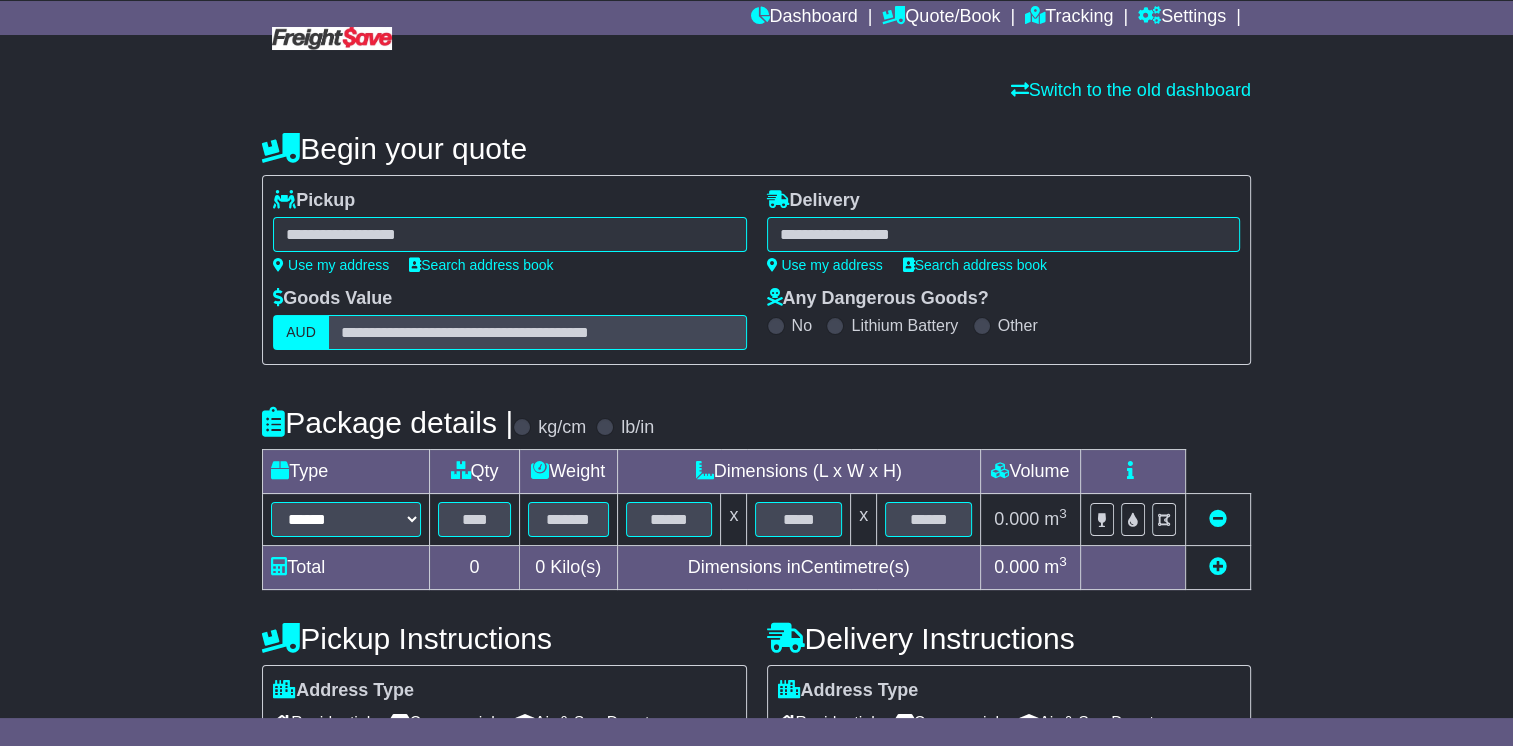 click at bounding box center [509, 234] 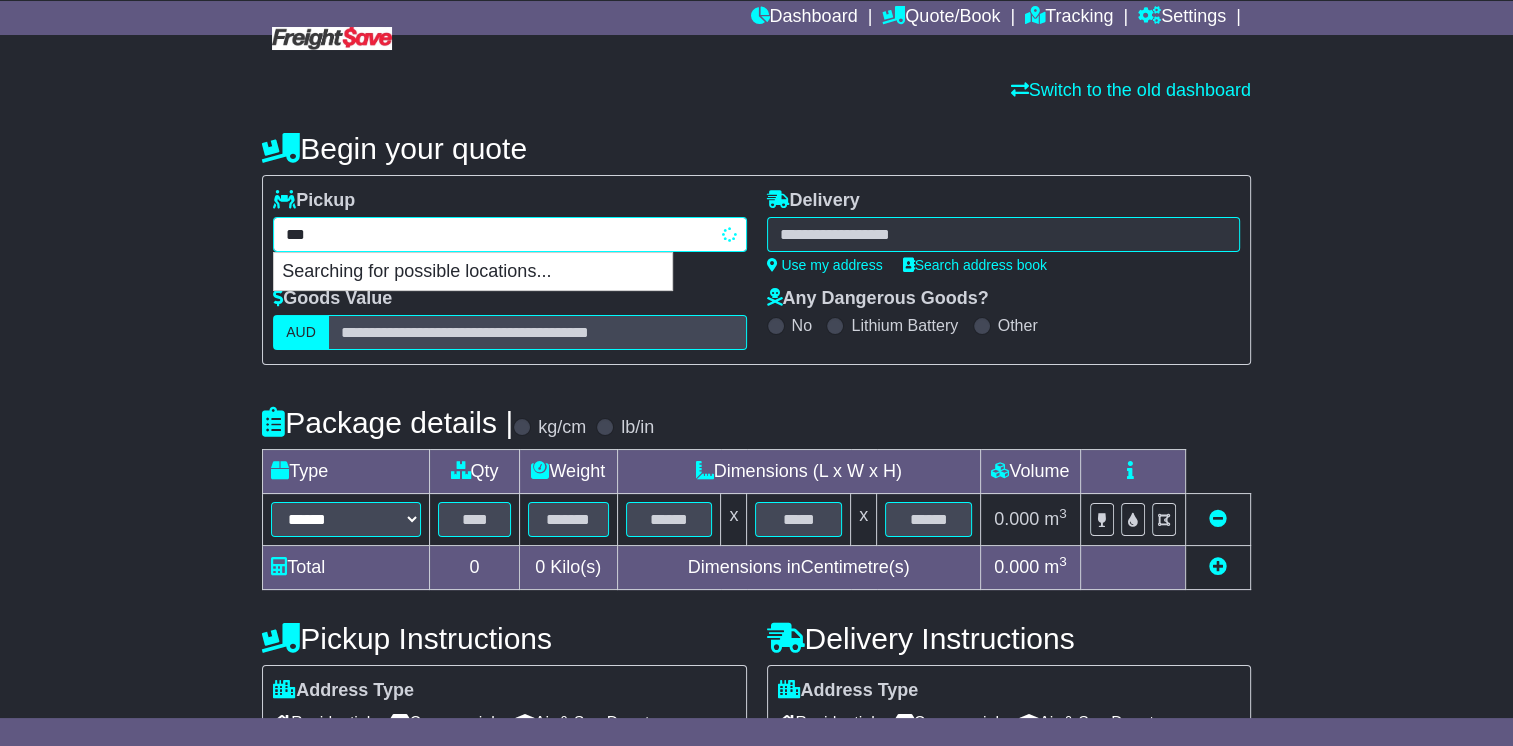 type on "****" 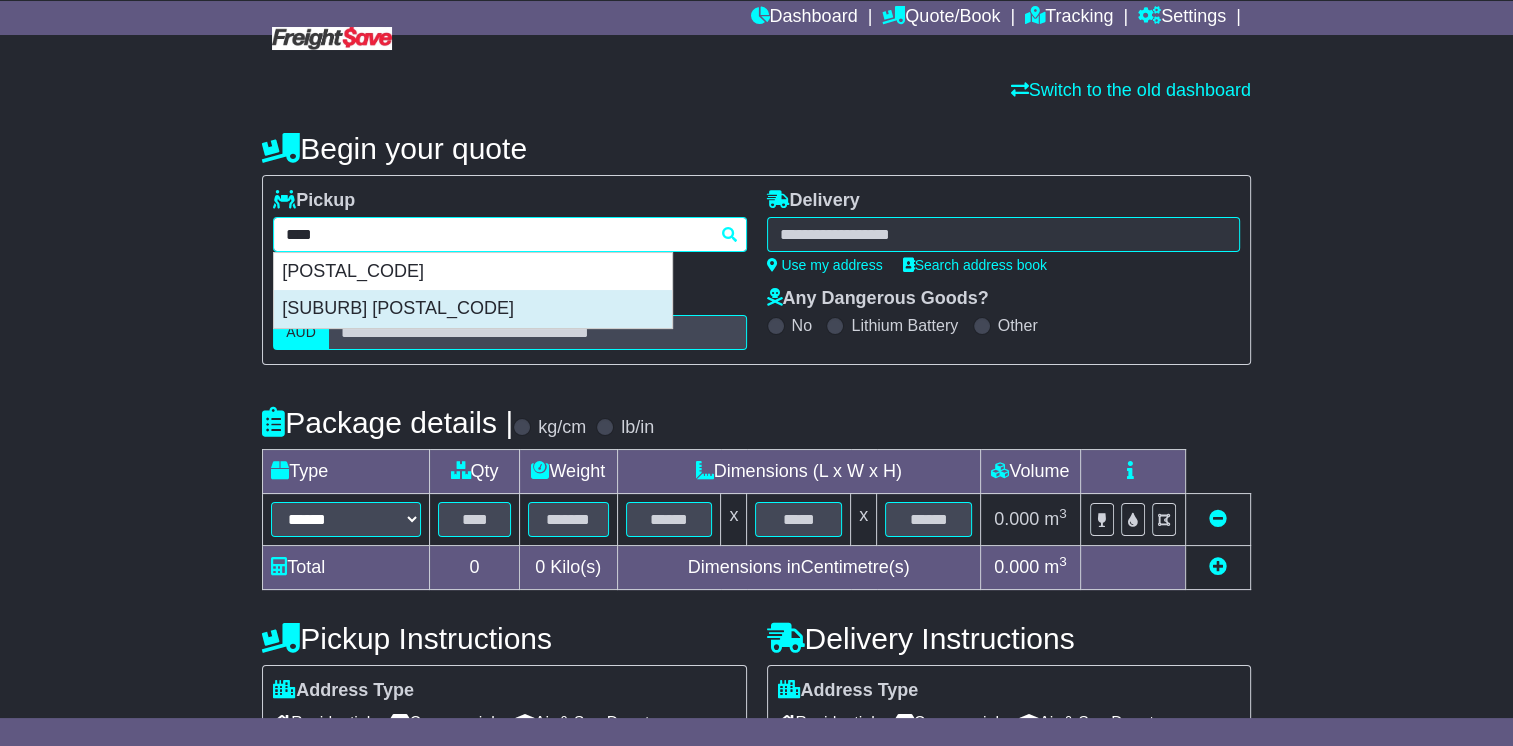 click on "BAYSWATER NORTH 3153" at bounding box center [473, 309] 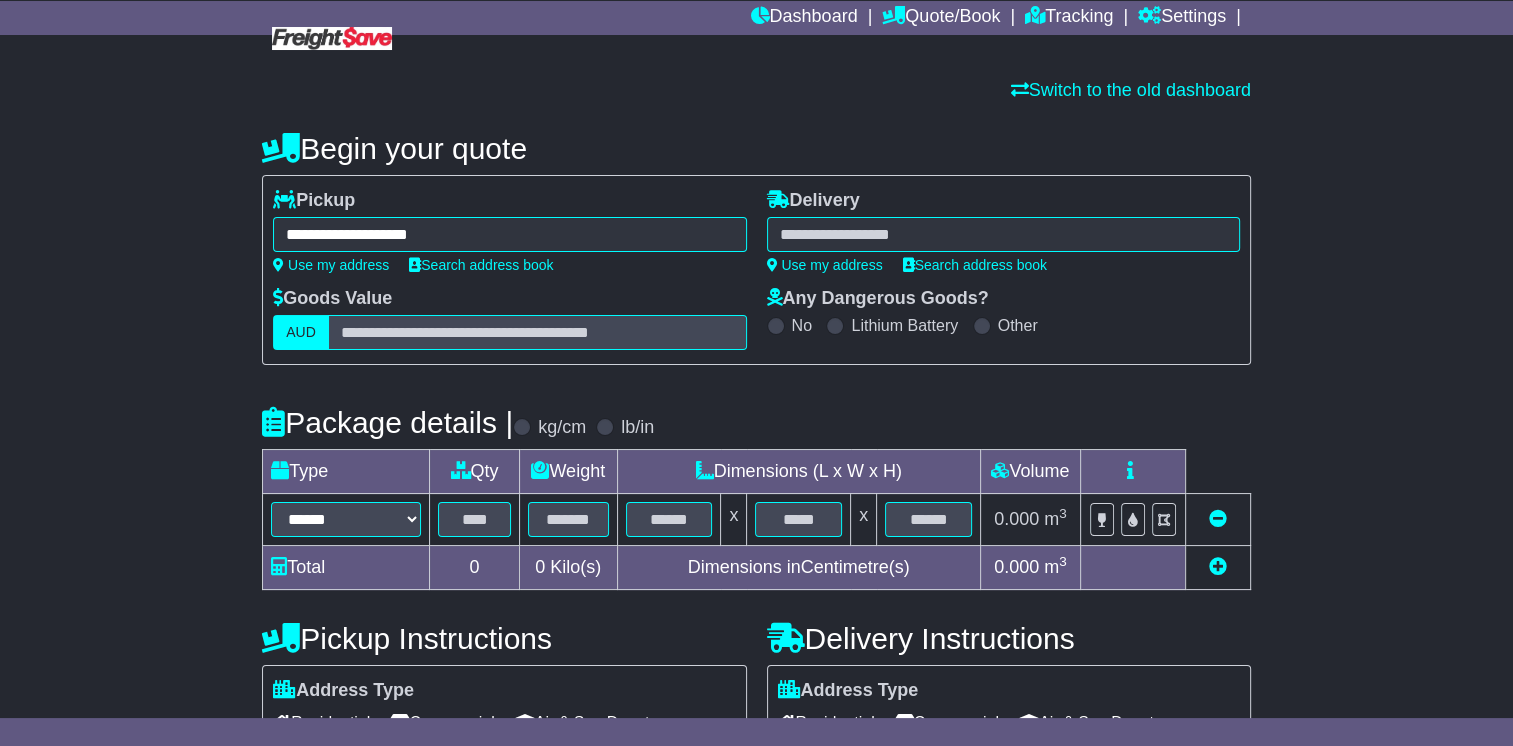 type on "**********" 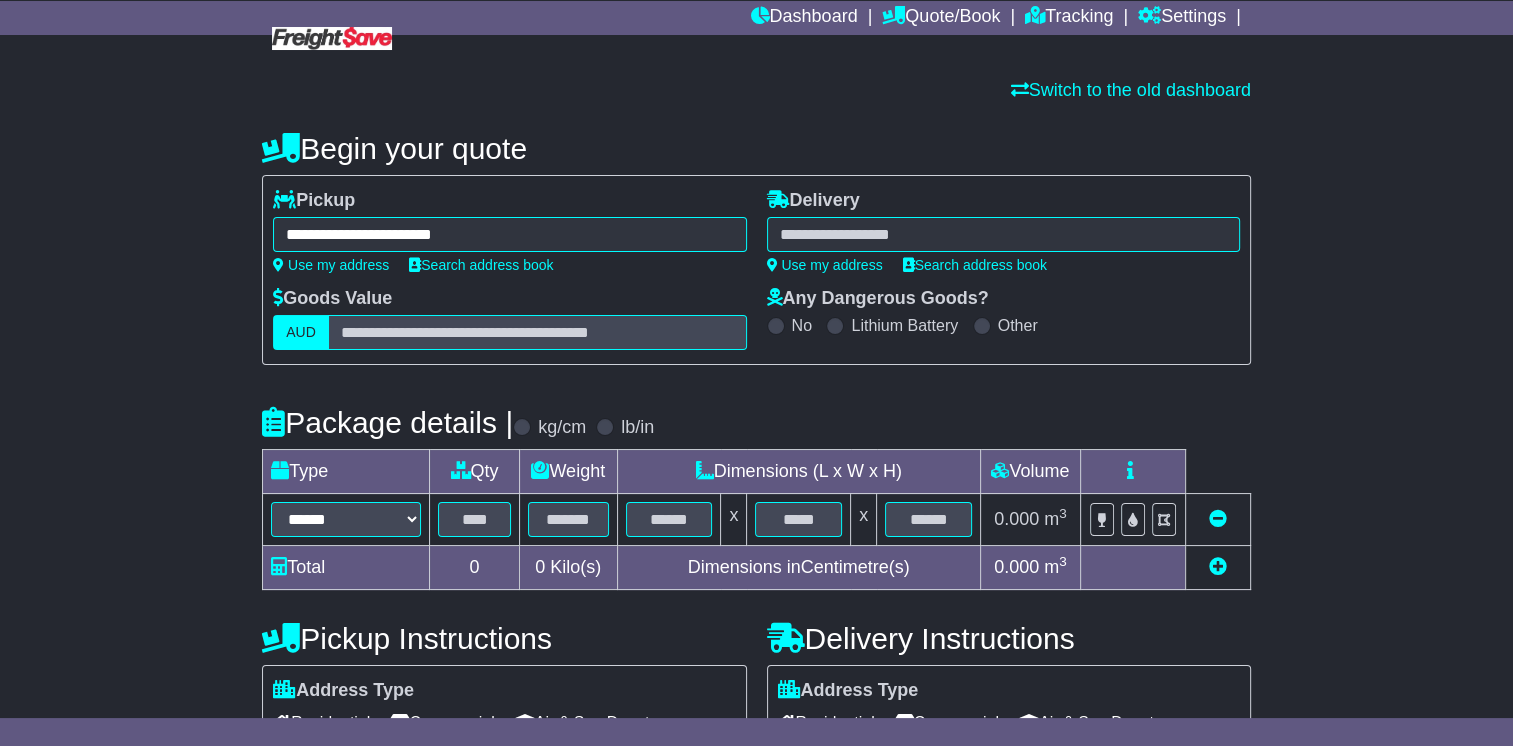 click on "**********" at bounding box center [1003, 231] 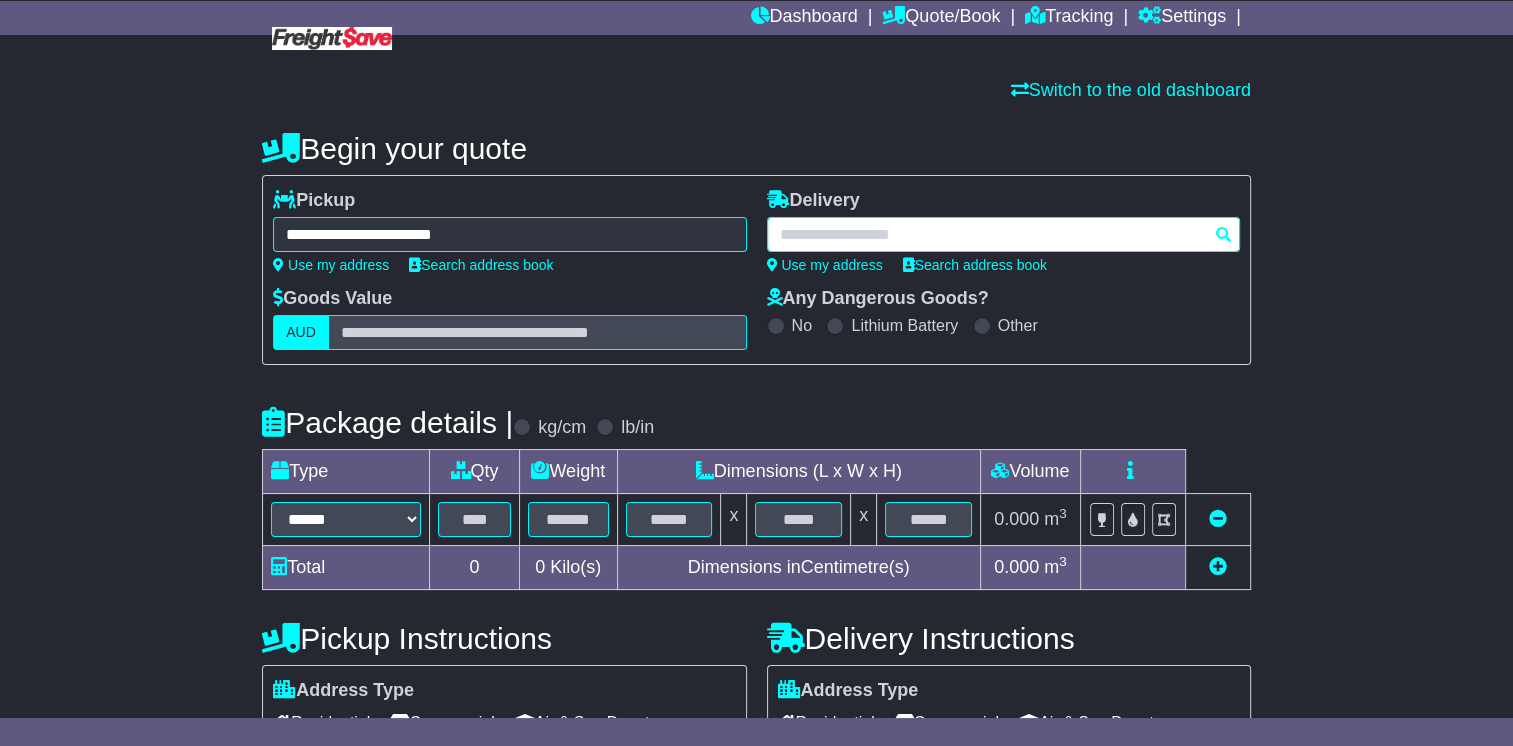 click at bounding box center (1003, 234) 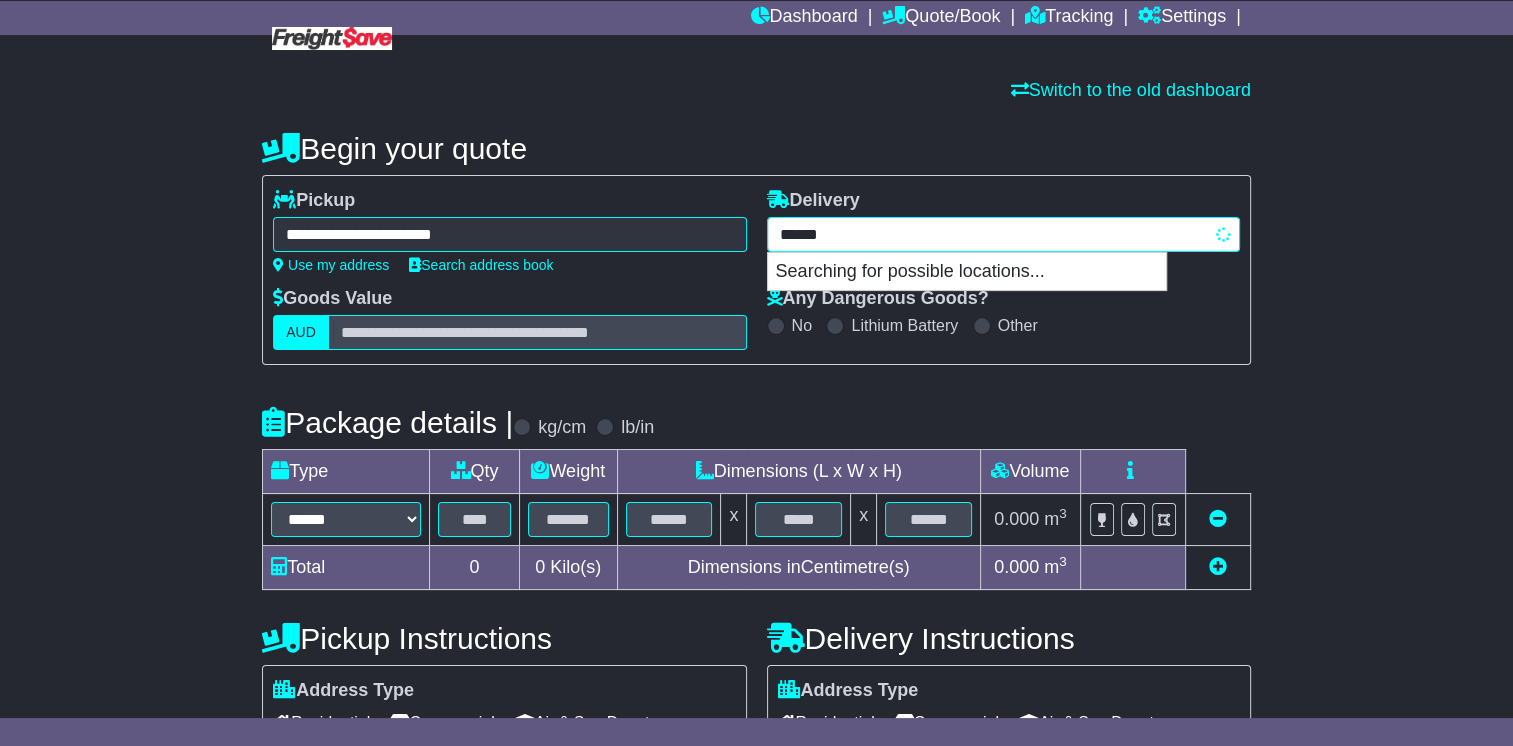 type on "*******" 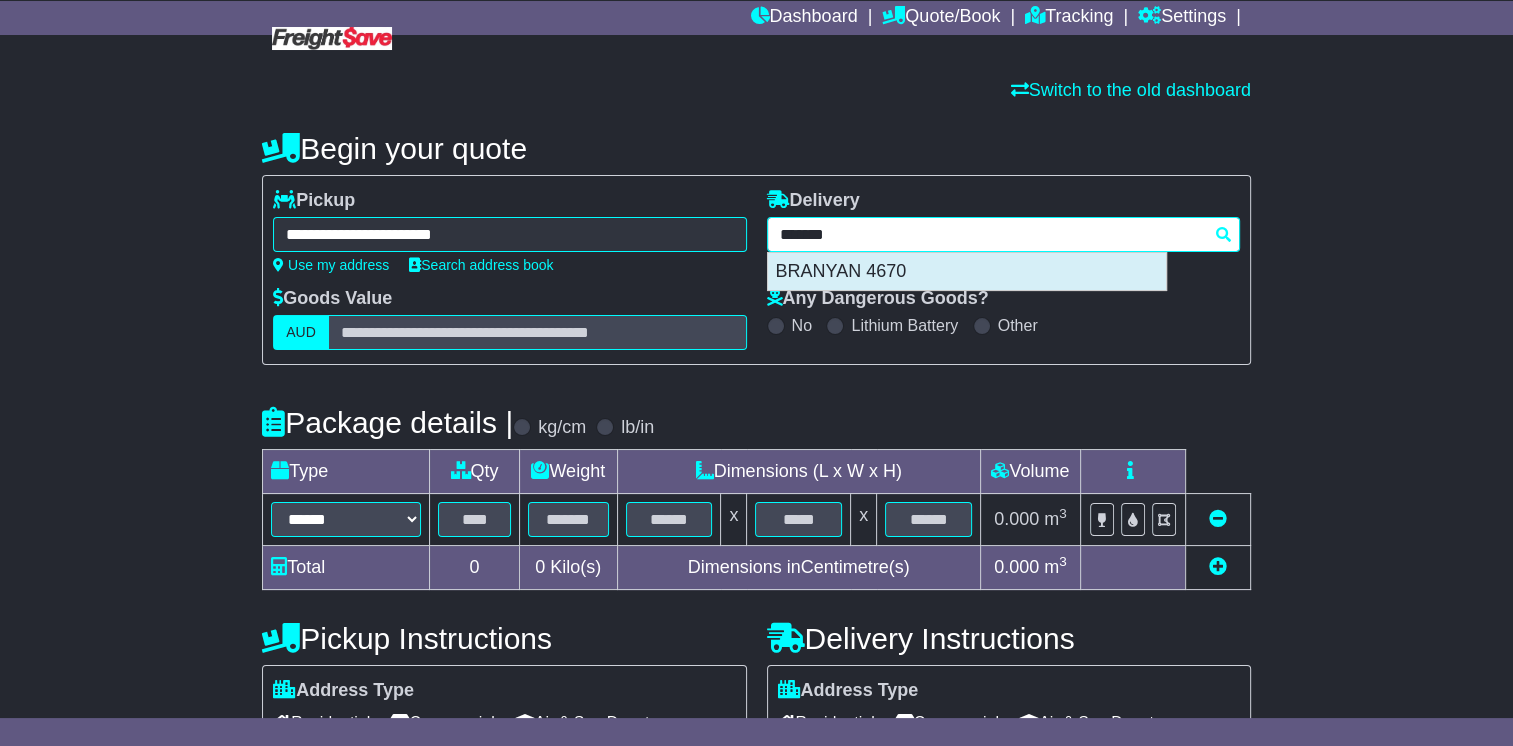 click on "BRANYAN 4670" at bounding box center [967, 272] 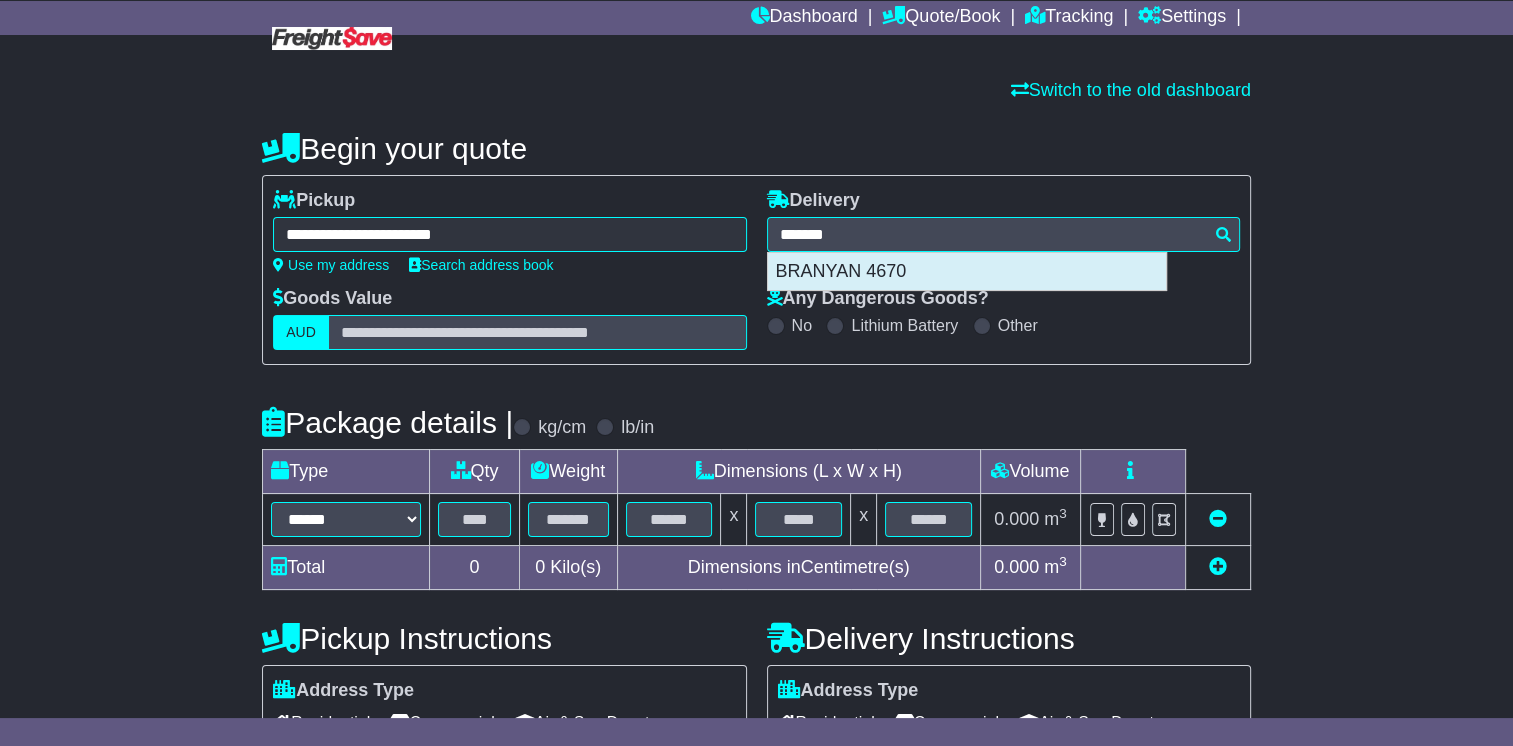 type on "**********" 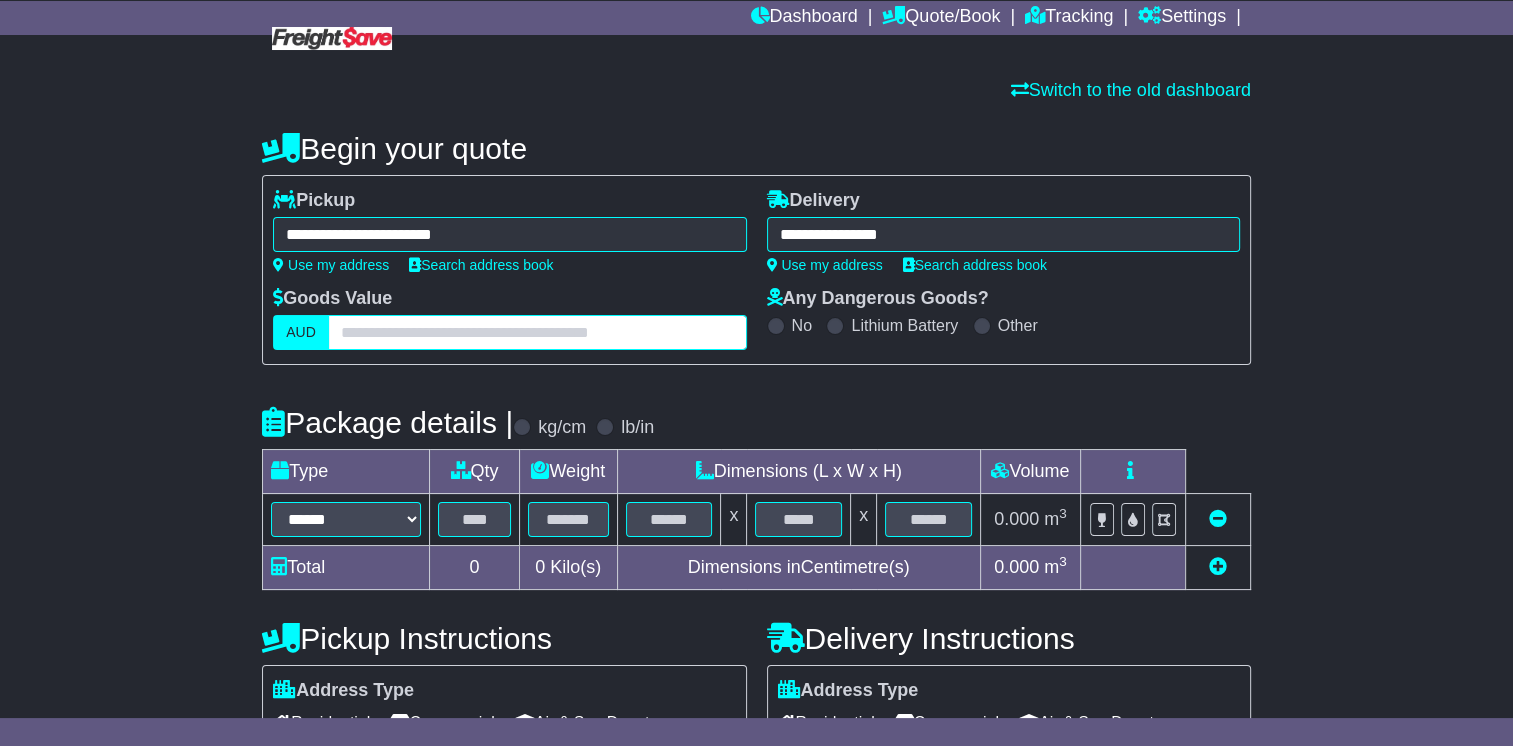 click at bounding box center (537, 332) 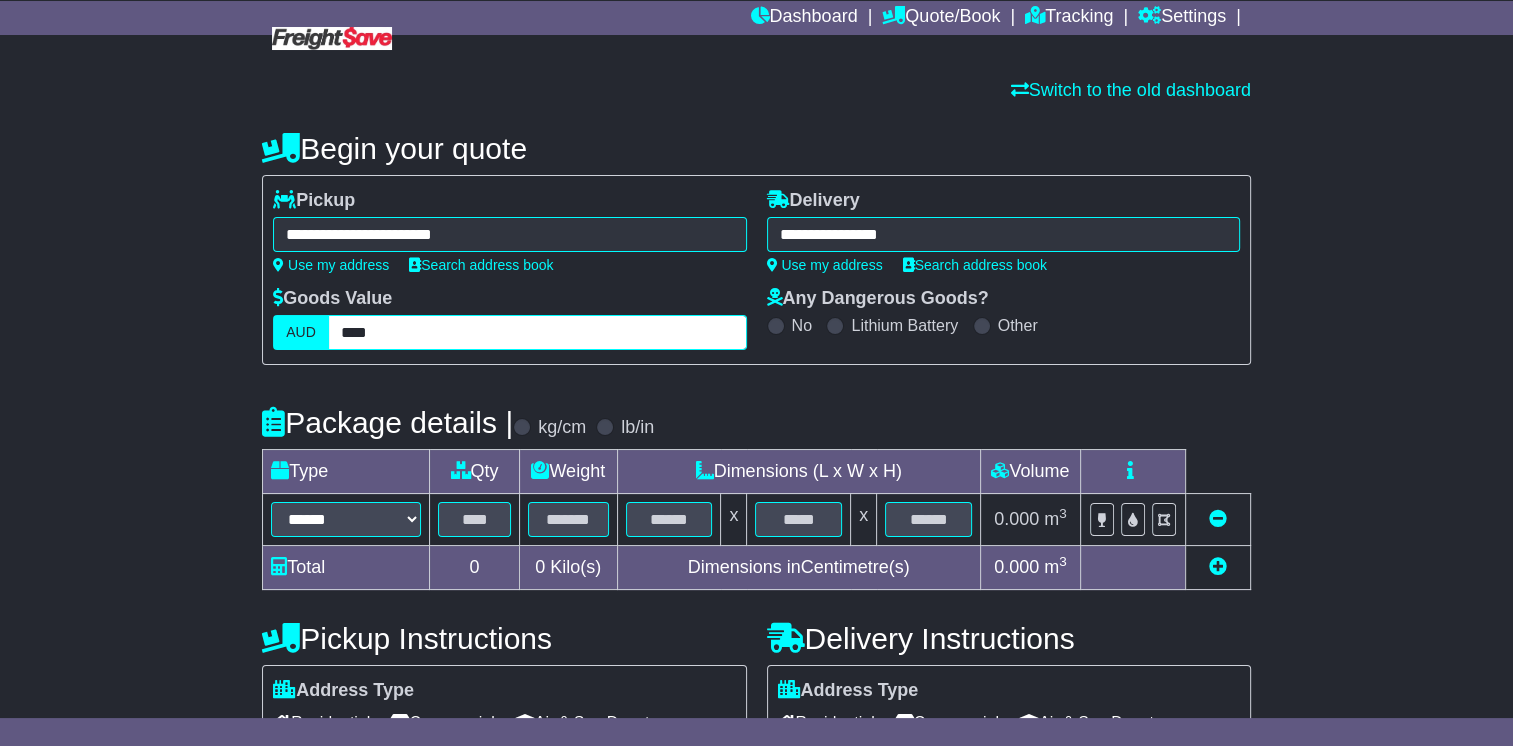 type on "****" 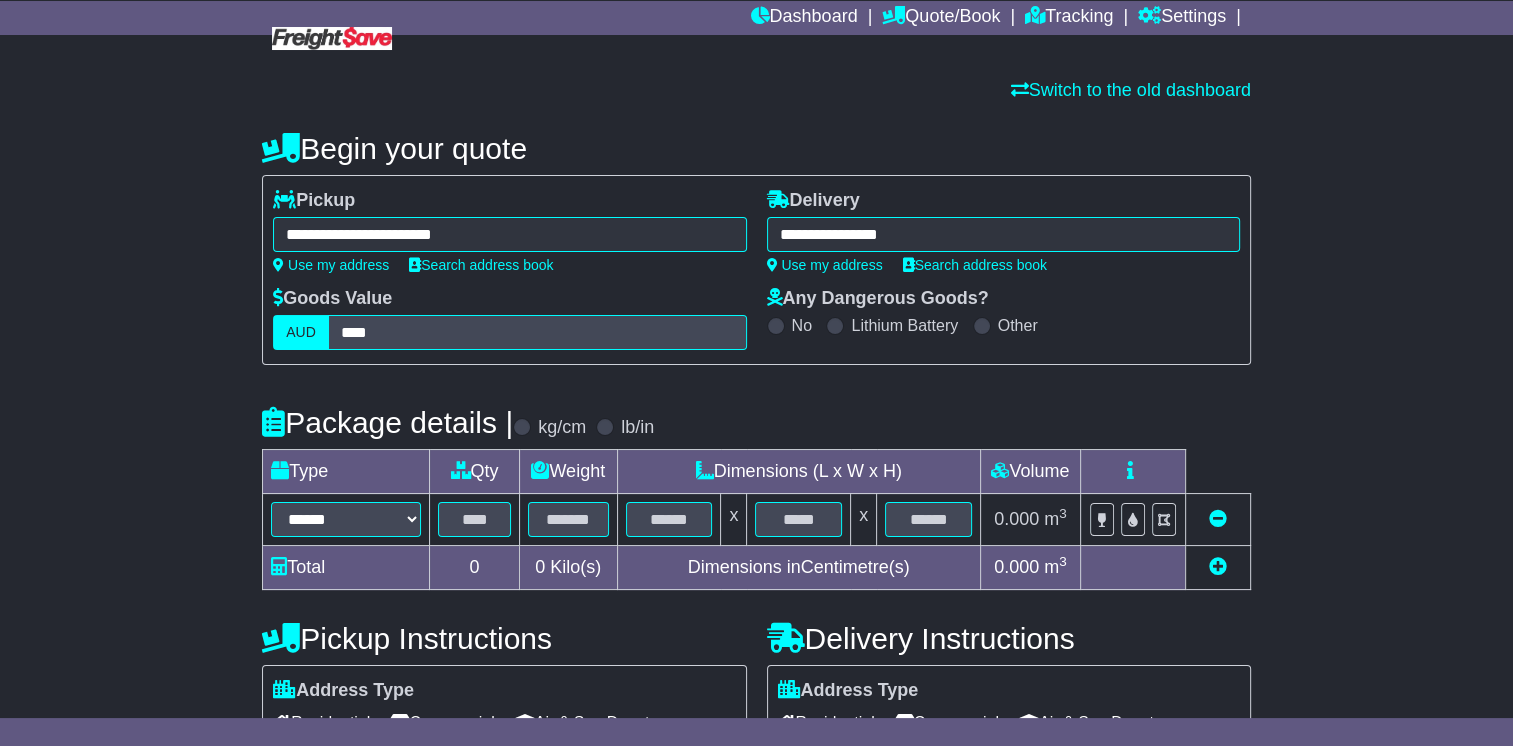 click on "Package details |
kg/cm
lb/in" at bounding box center (756, 422) 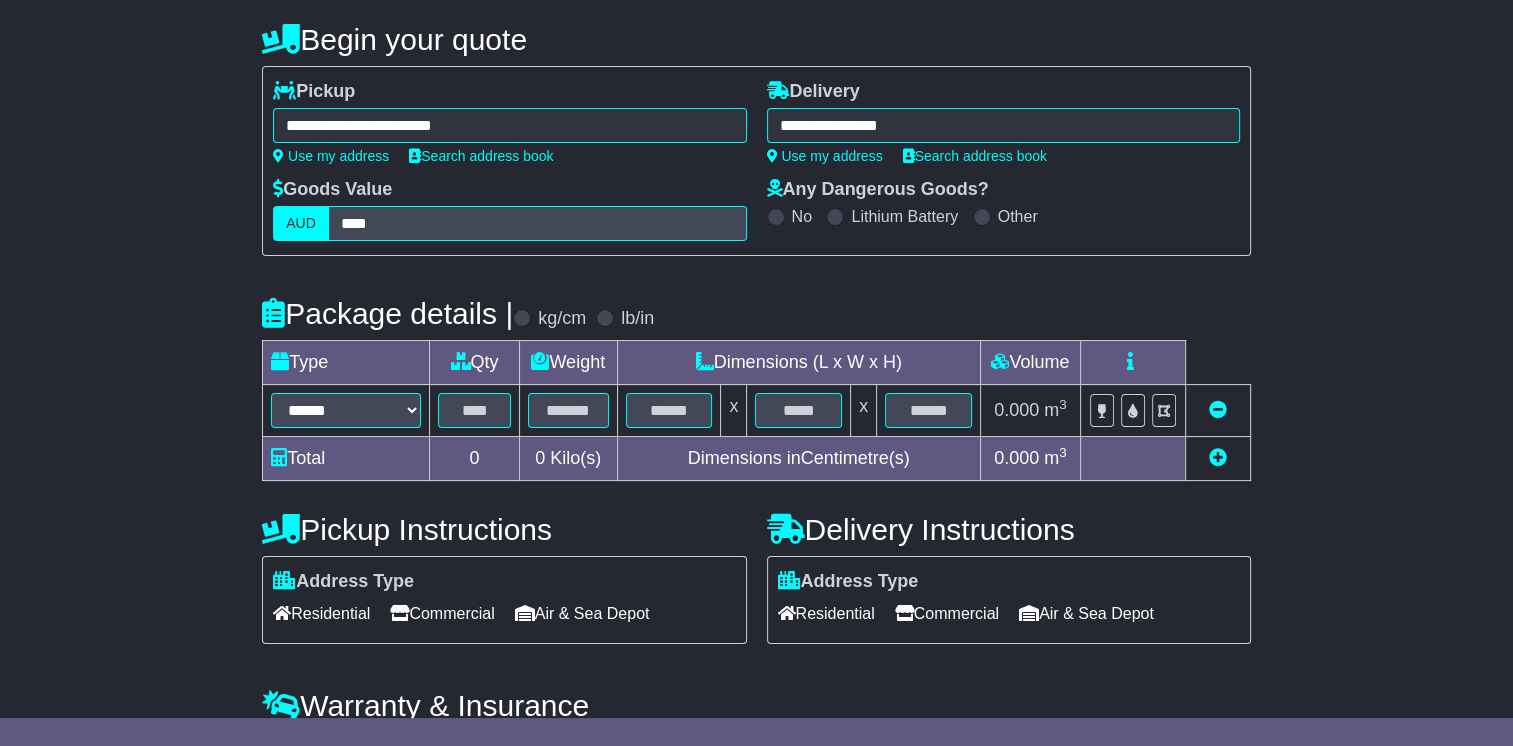 scroll, scrollTop: 226, scrollLeft: 0, axis: vertical 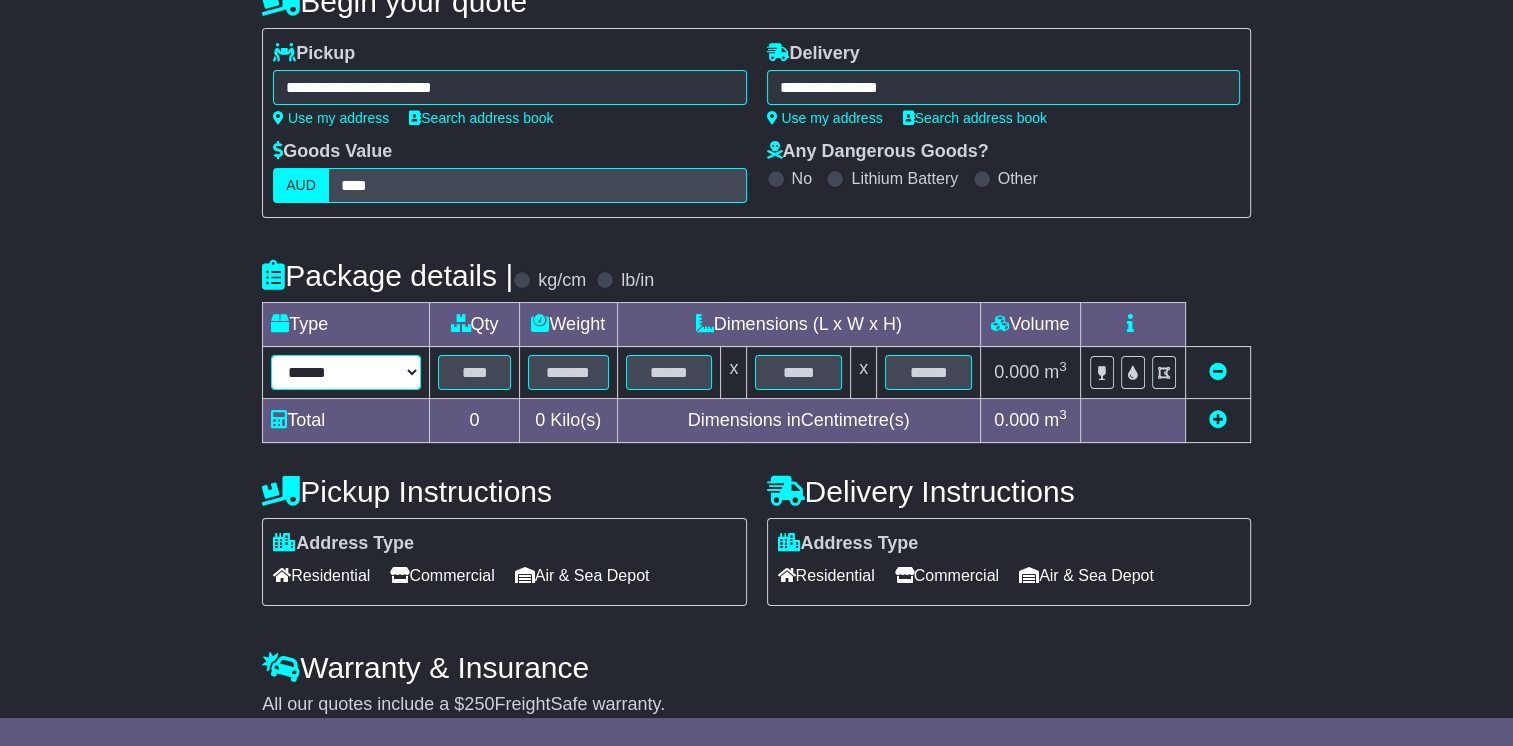 click on "****** ****** *** ******** ***** **** **** ****** *** *******" at bounding box center [346, 372] 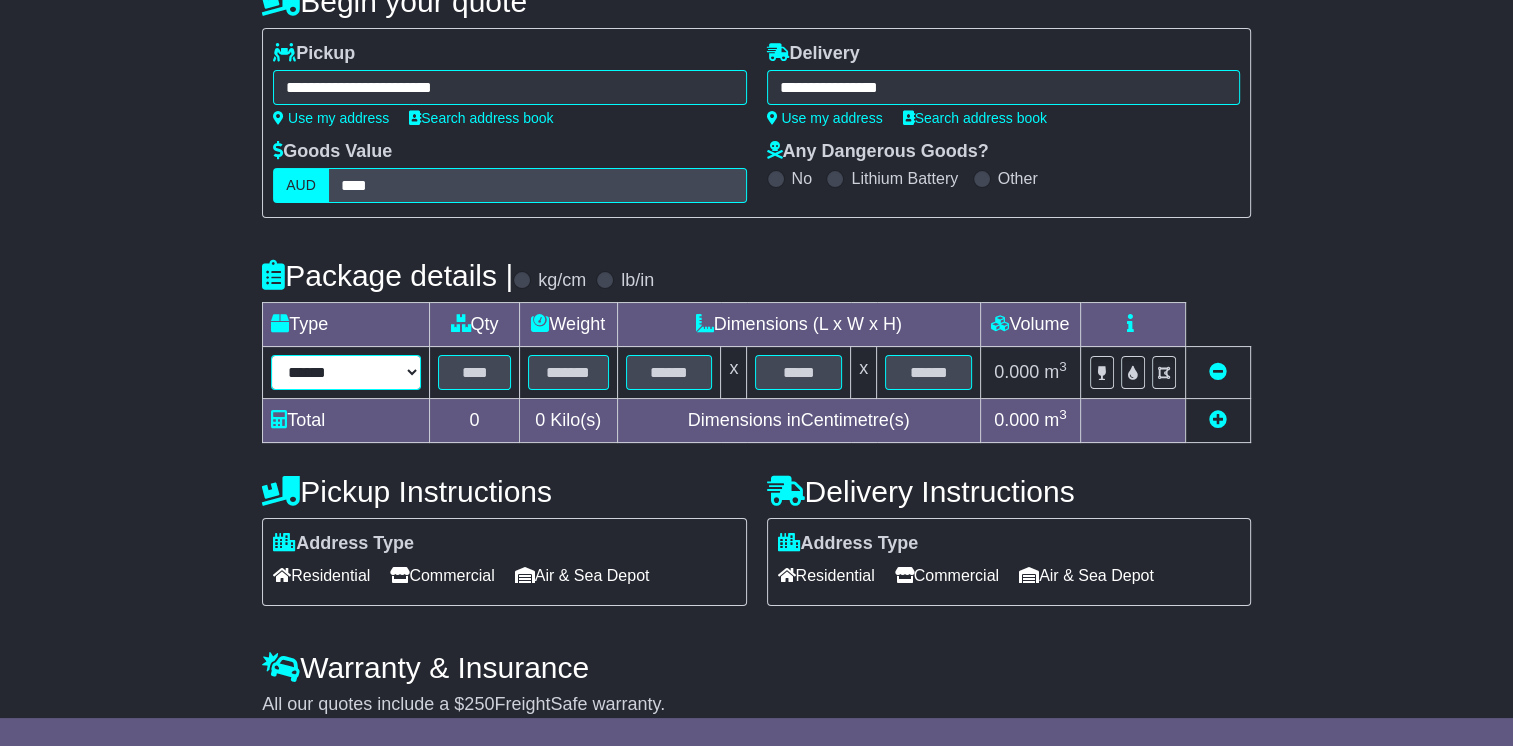 select on "*****" 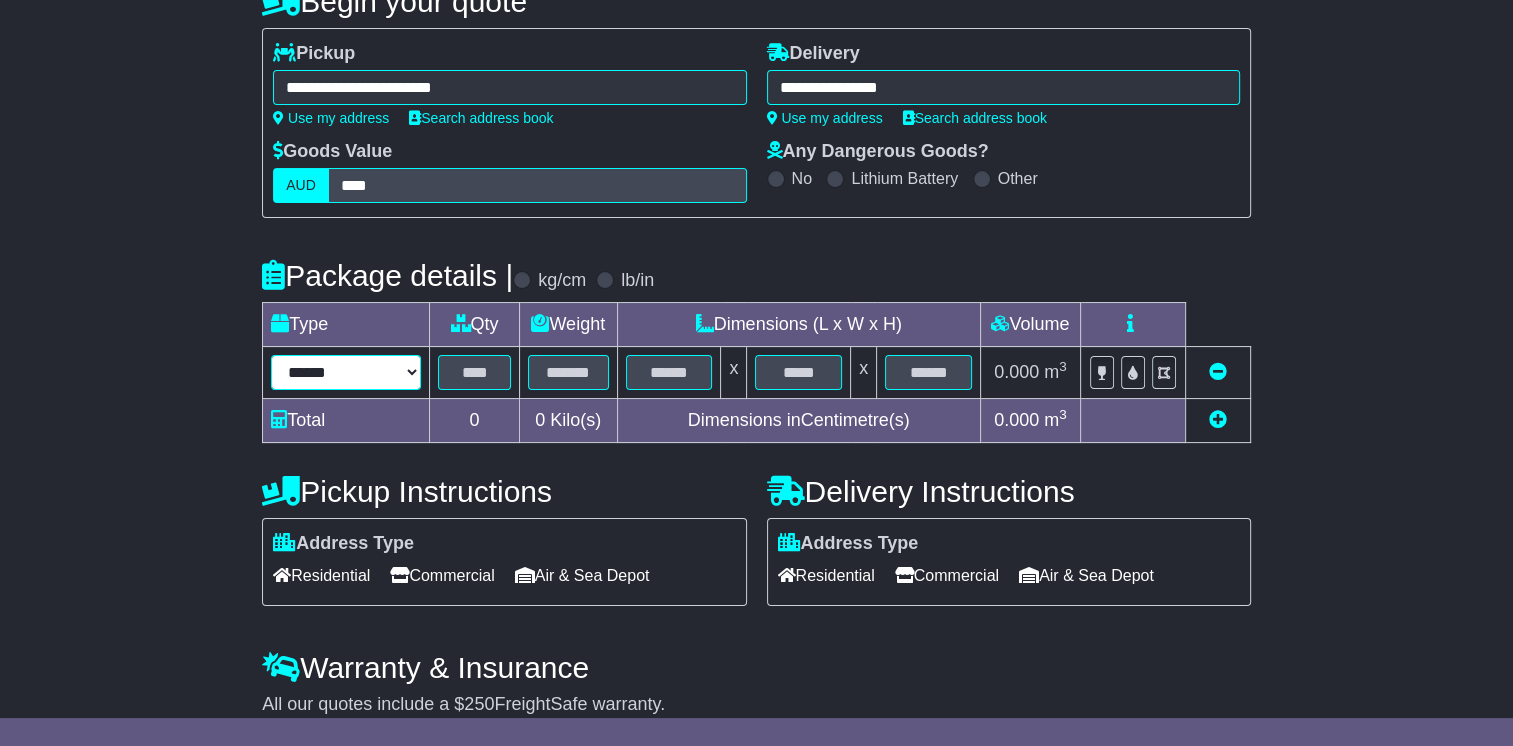 click on "****** ****** *** ******** ***** **** **** ****** *** *******" at bounding box center [346, 372] 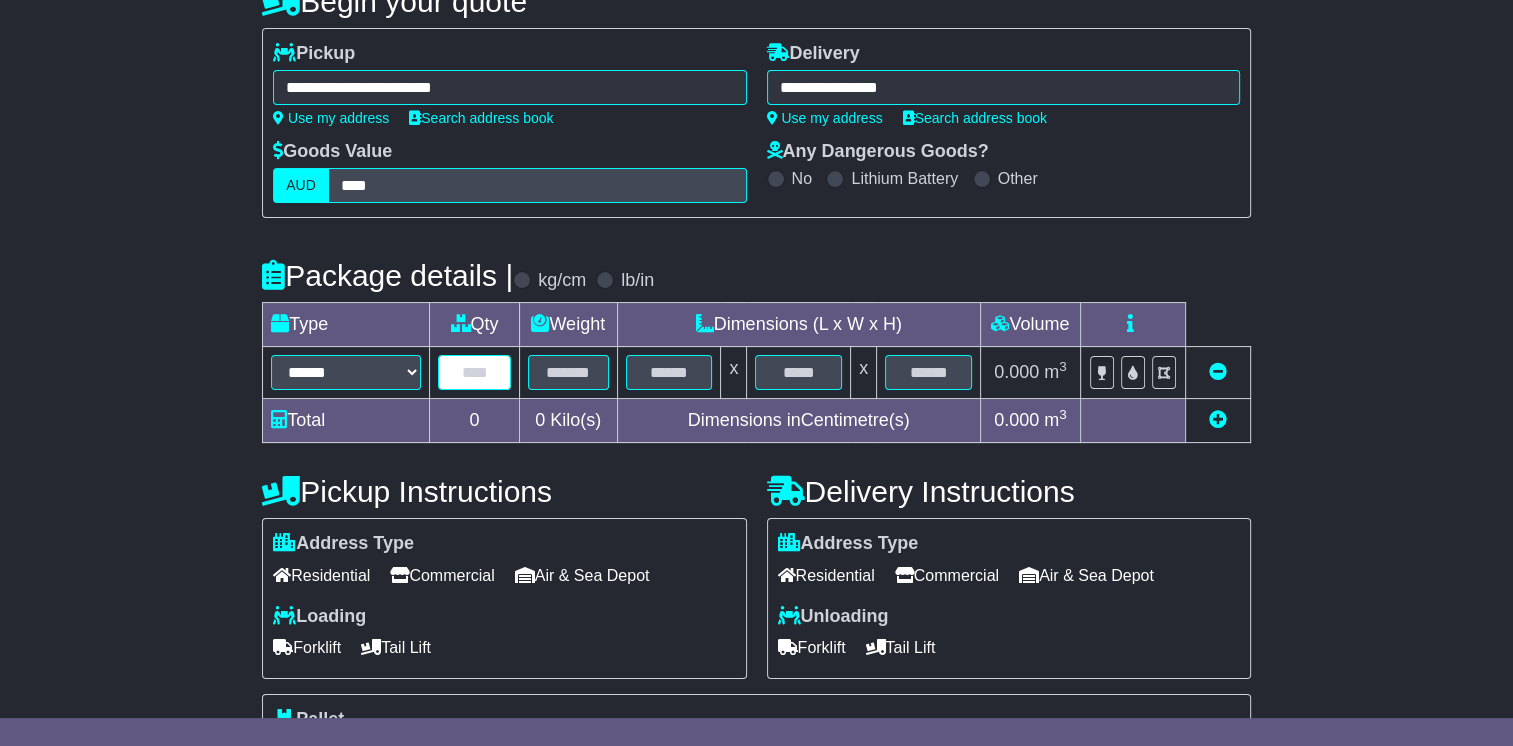 click at bounding box center [474, 372] 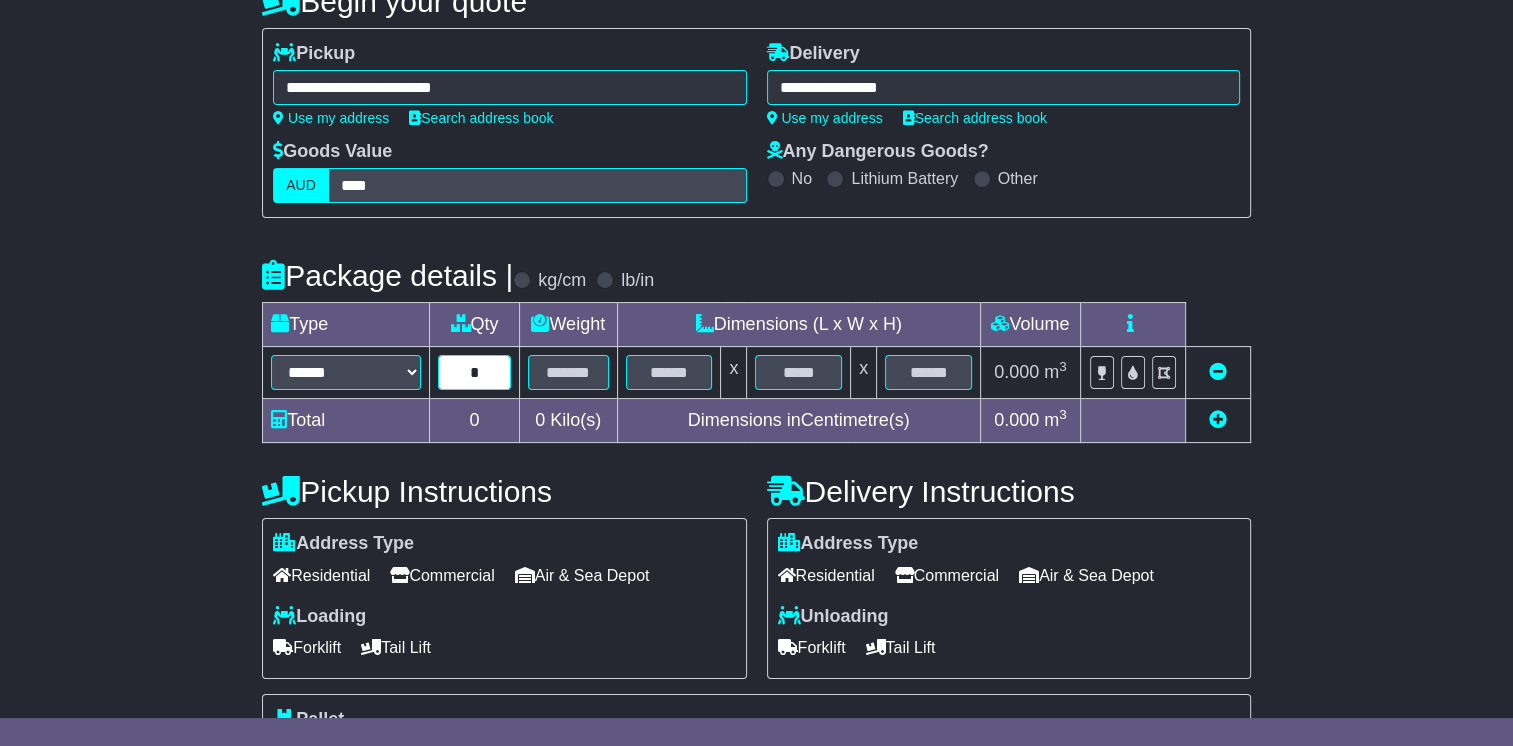 type on "*" 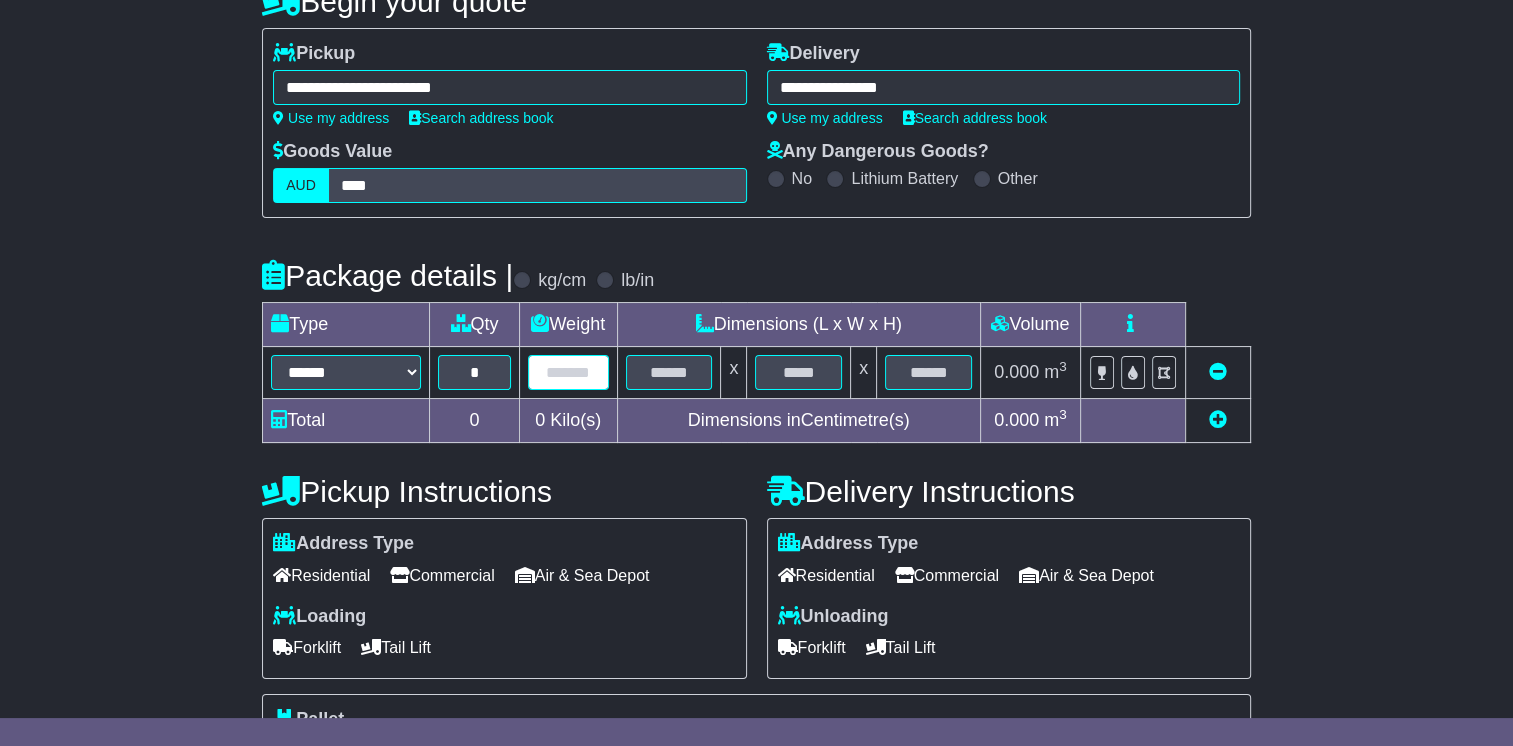 click at bounding box center [568, 372] 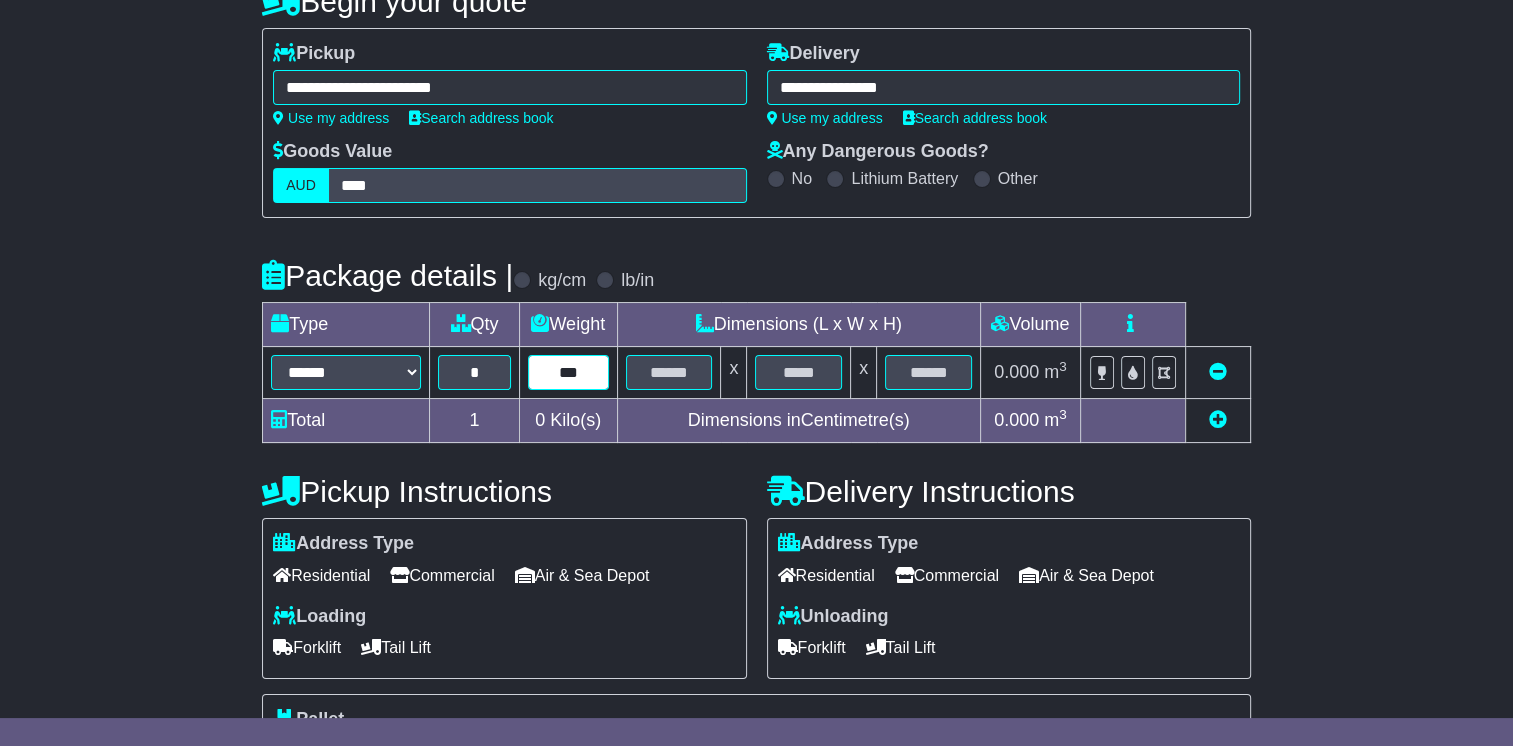 type on "***" 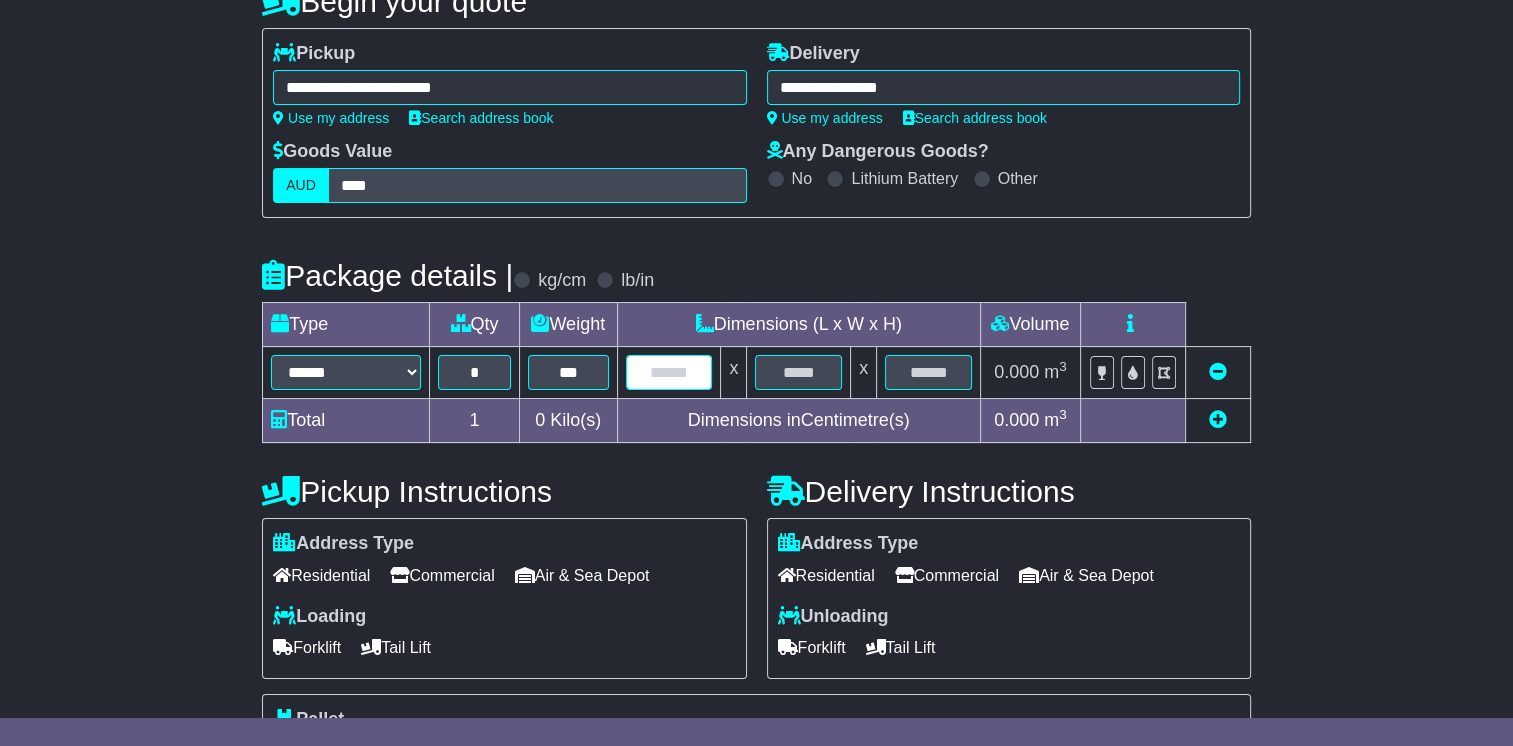 click at bounding box center (669, 372) 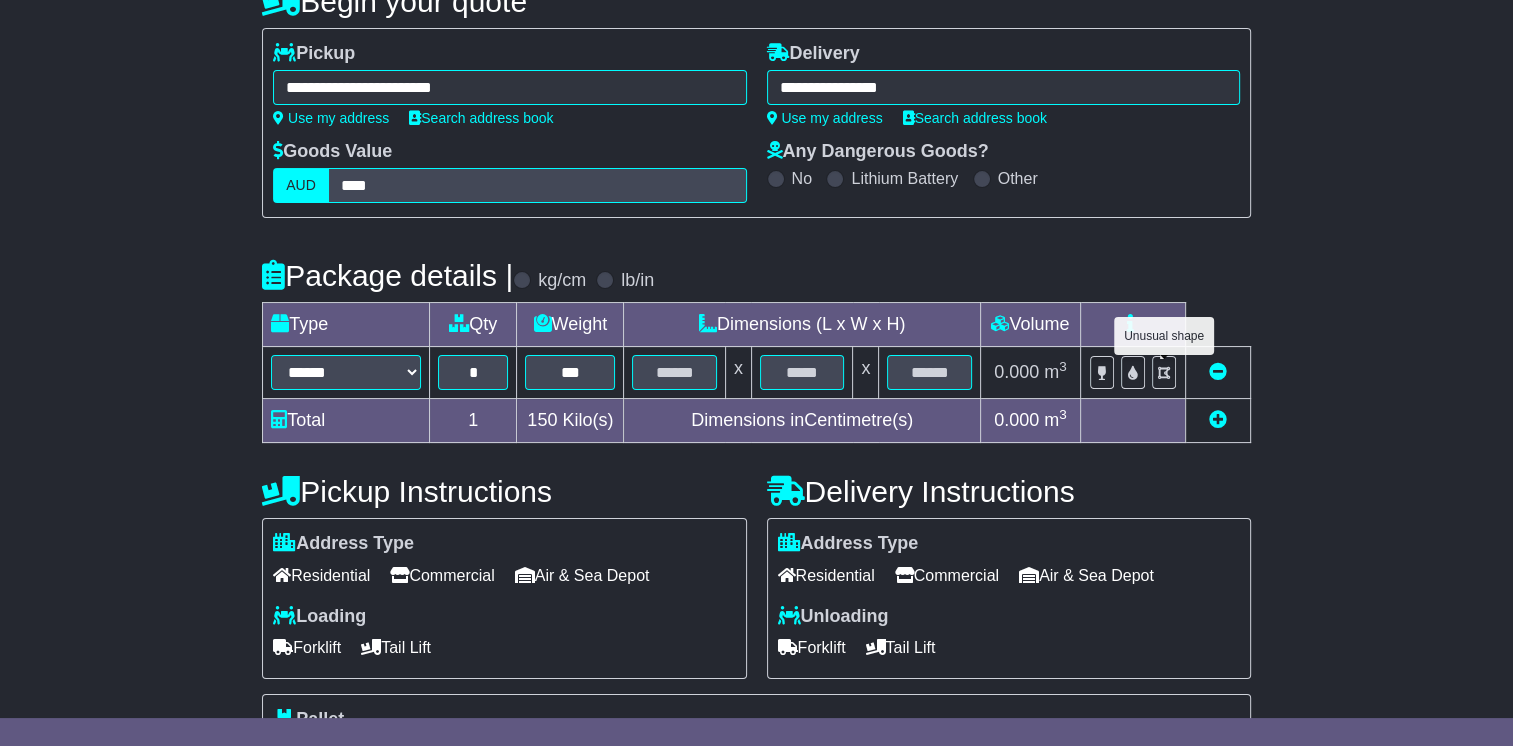 click at bounding box center [1164, 372] 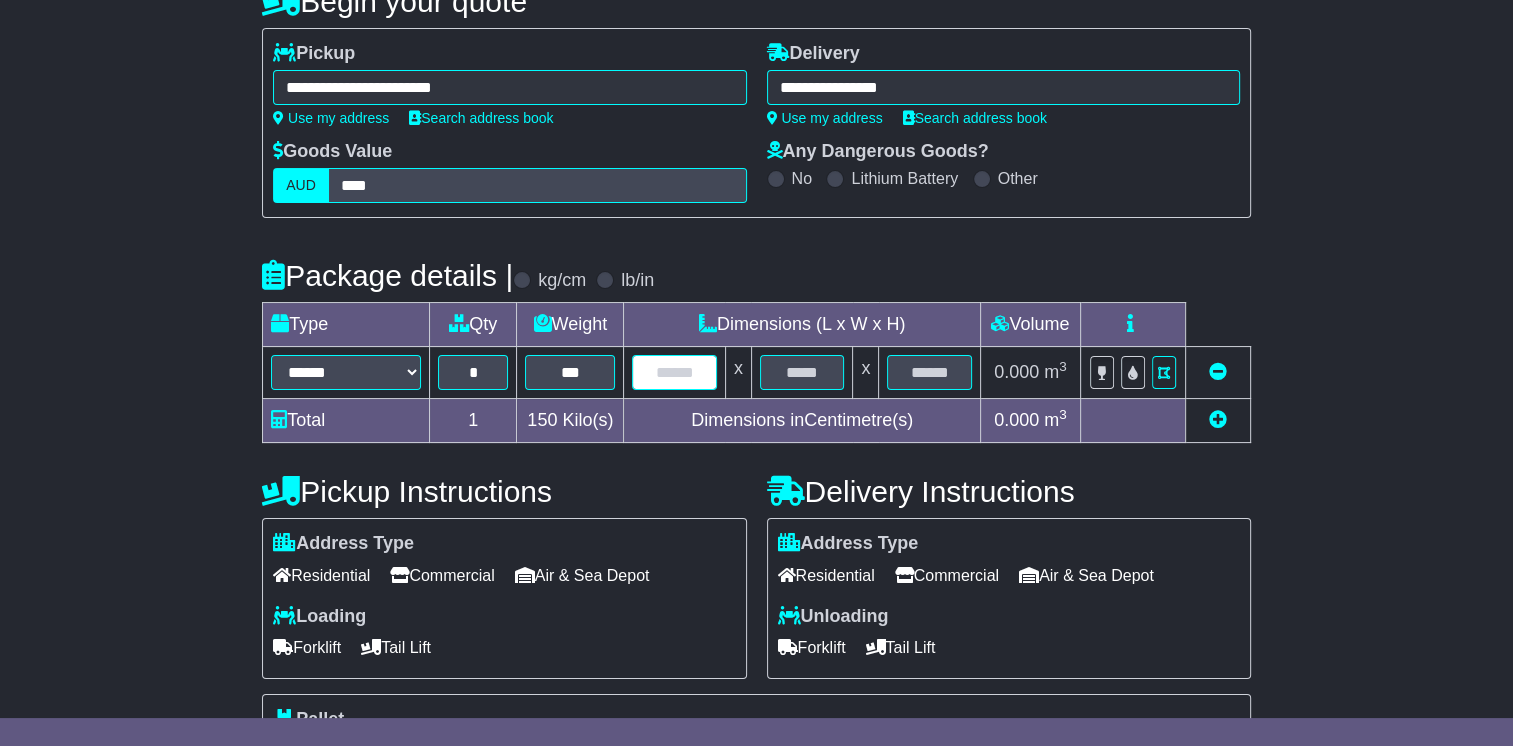 click at bounding box center [674, 372] 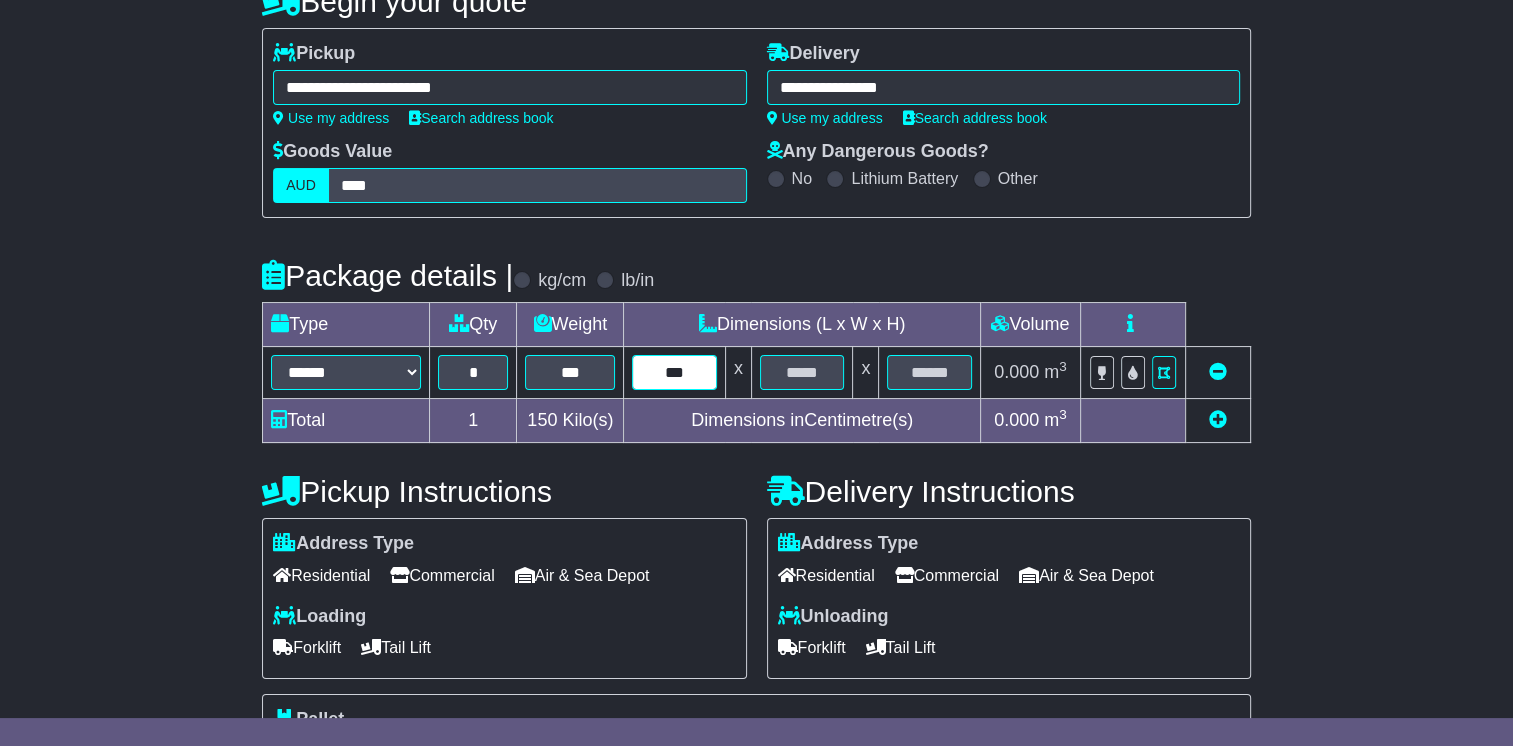 type on "***" 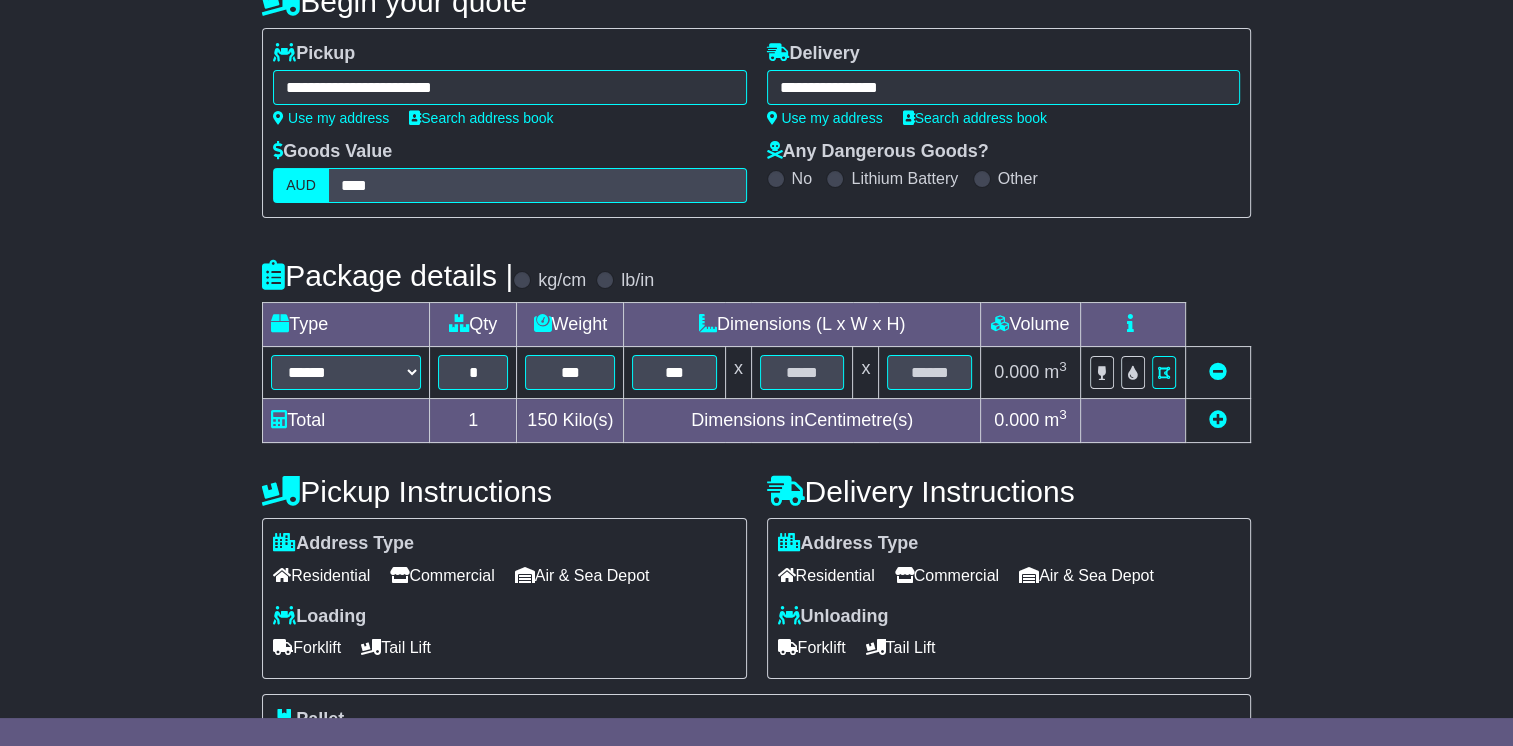 click at bounding box center [801, 373] 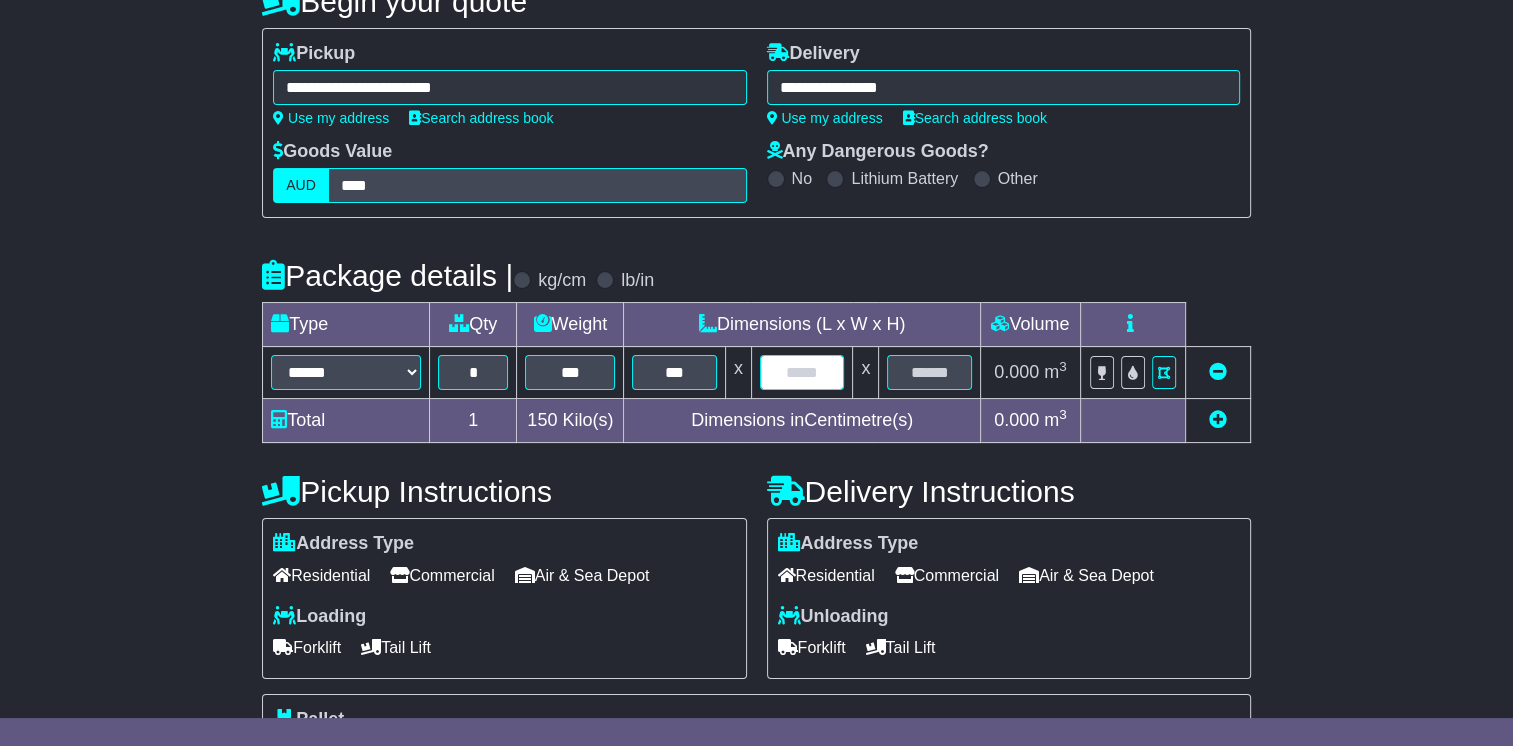 click at bounding box center (802, 372) 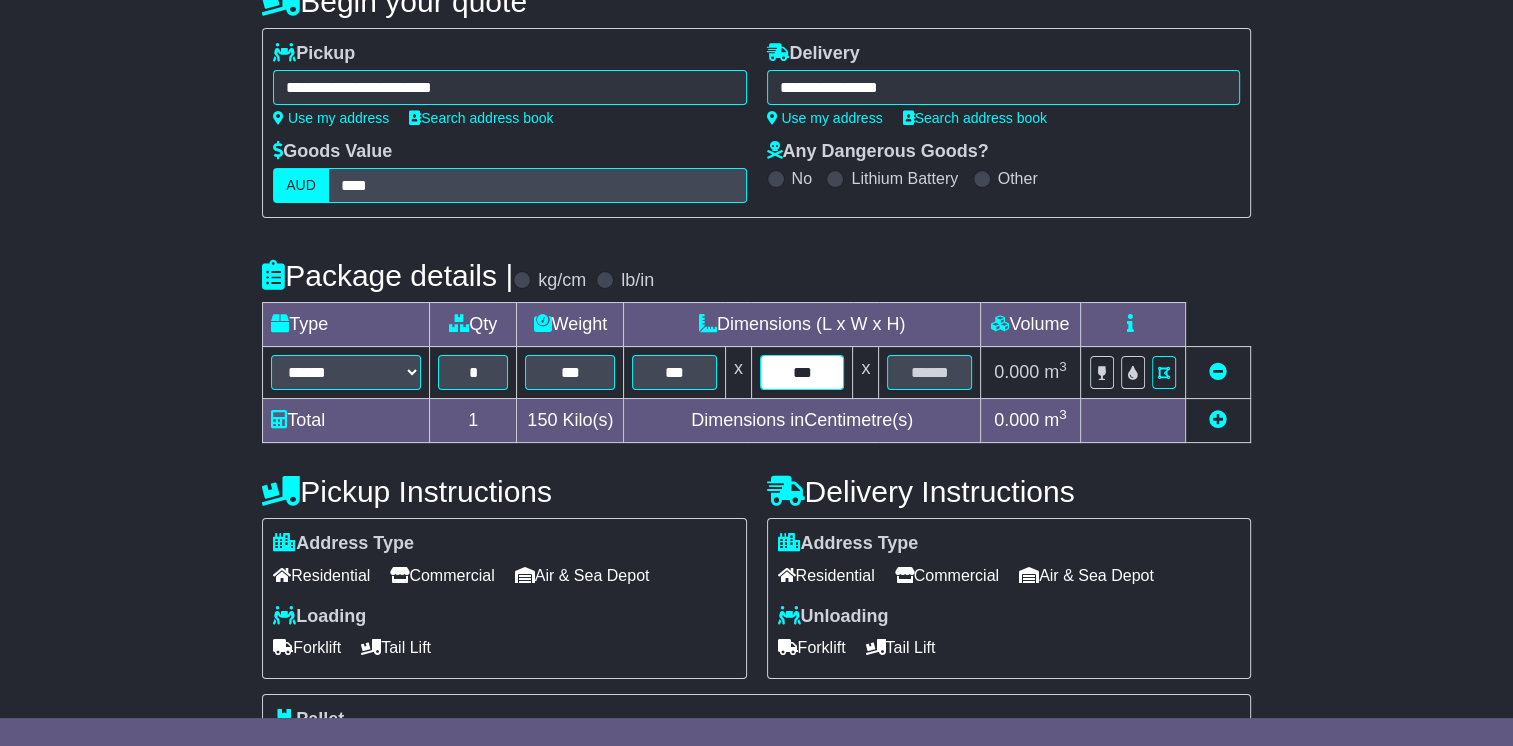 type on "***" 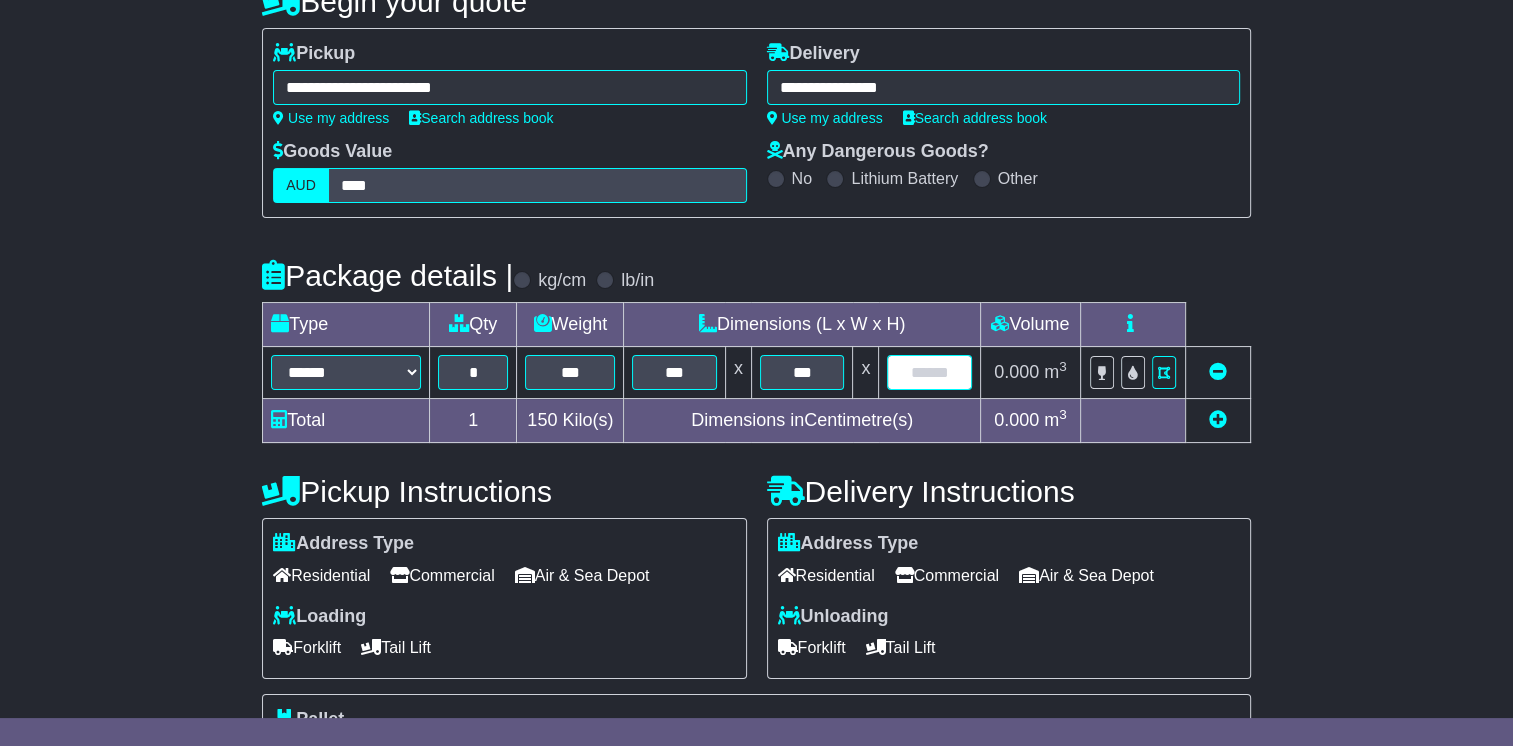 click at bounding box center (929, 372) 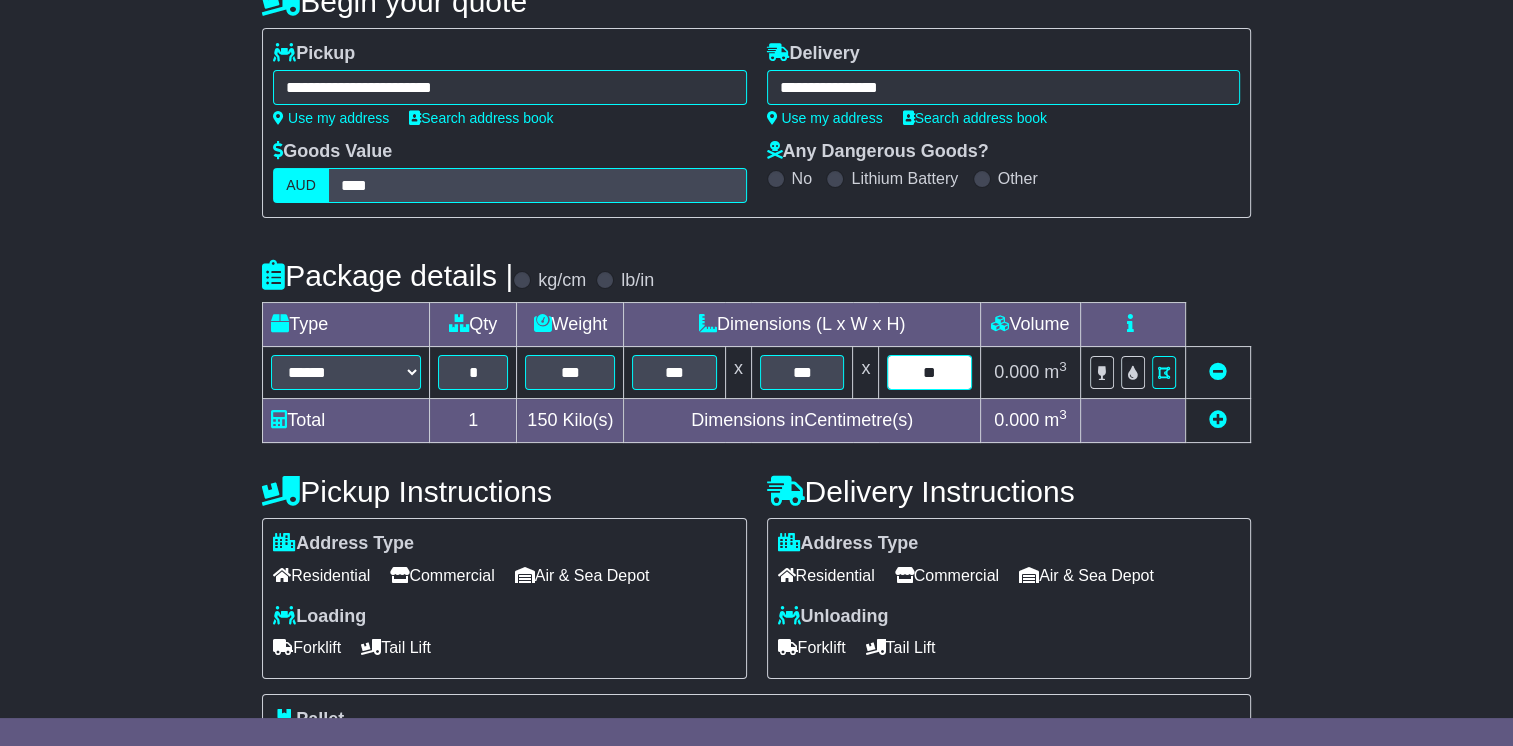 type on "**" 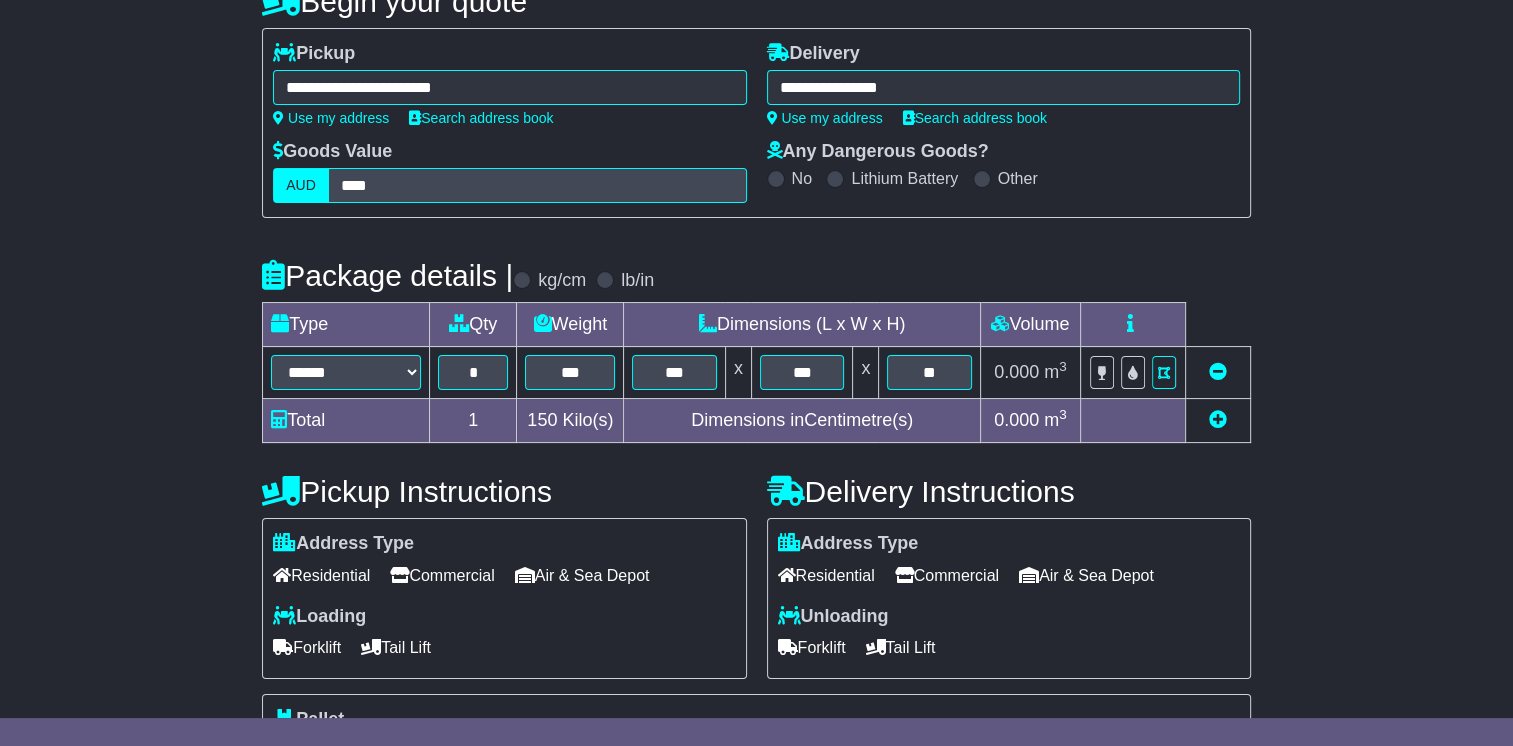 click on "Delivery Instructions" at bounding box center (1009, 491) 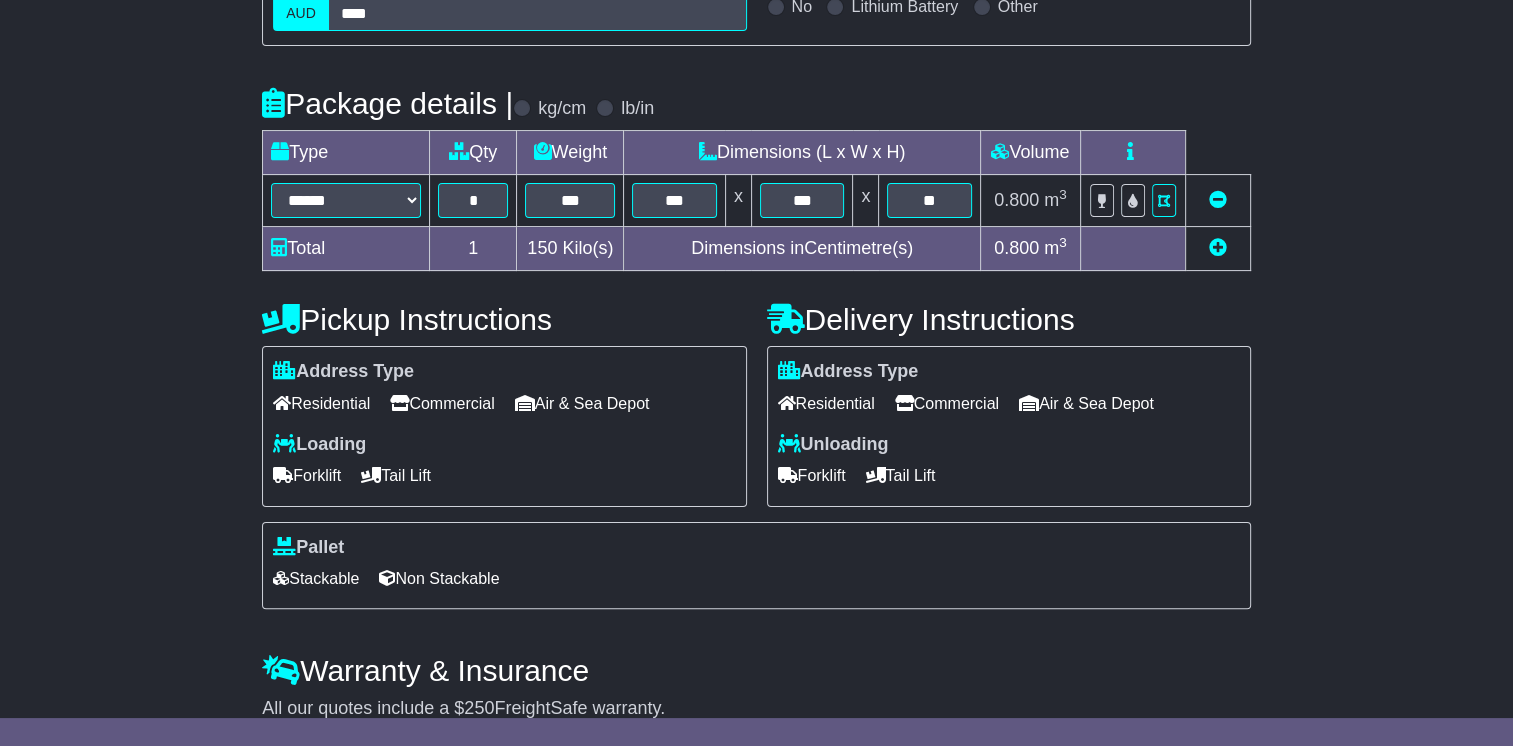 scroll, scrollTop: 396, scrollLeft: 0, axis: vertical 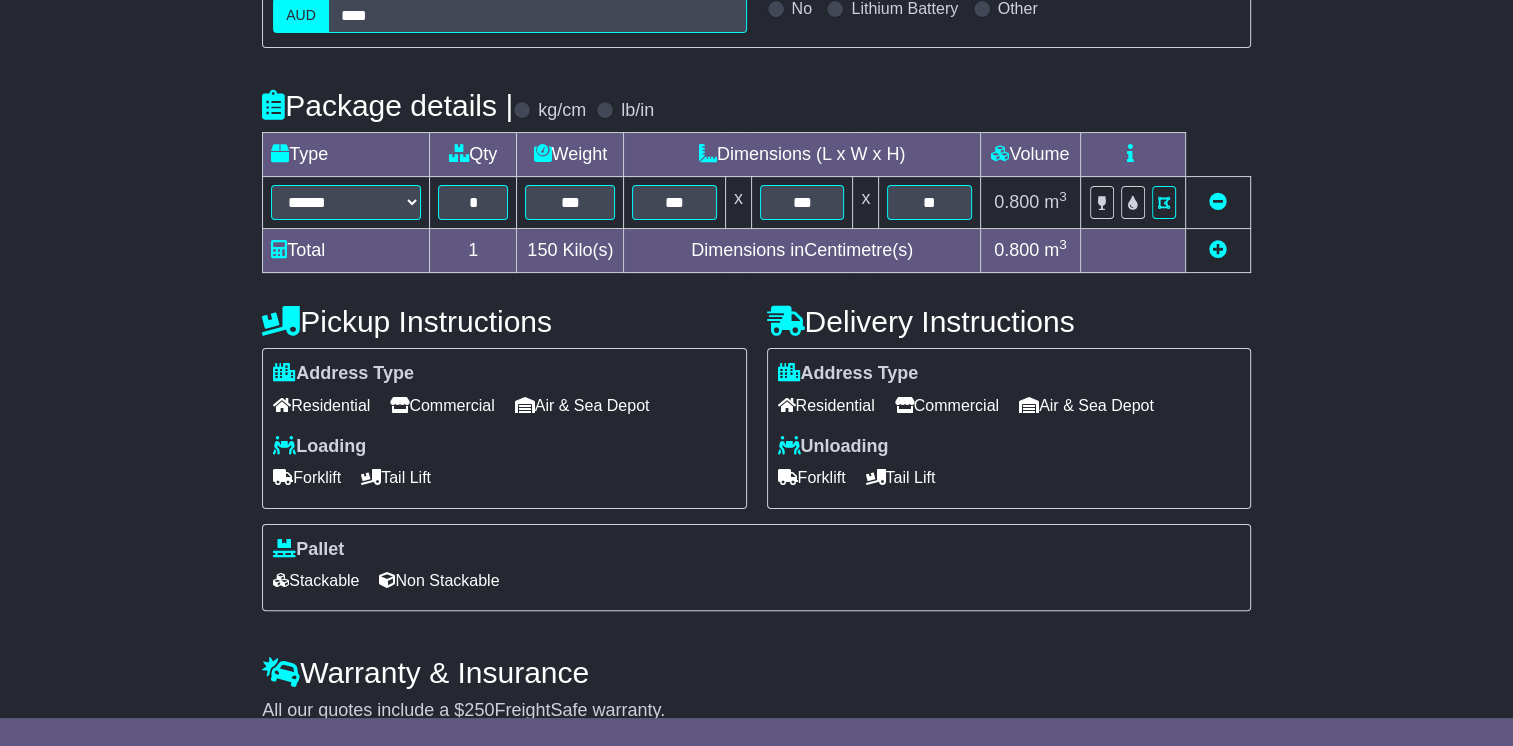 click on "Commercial" at bounding box center [947, 405] 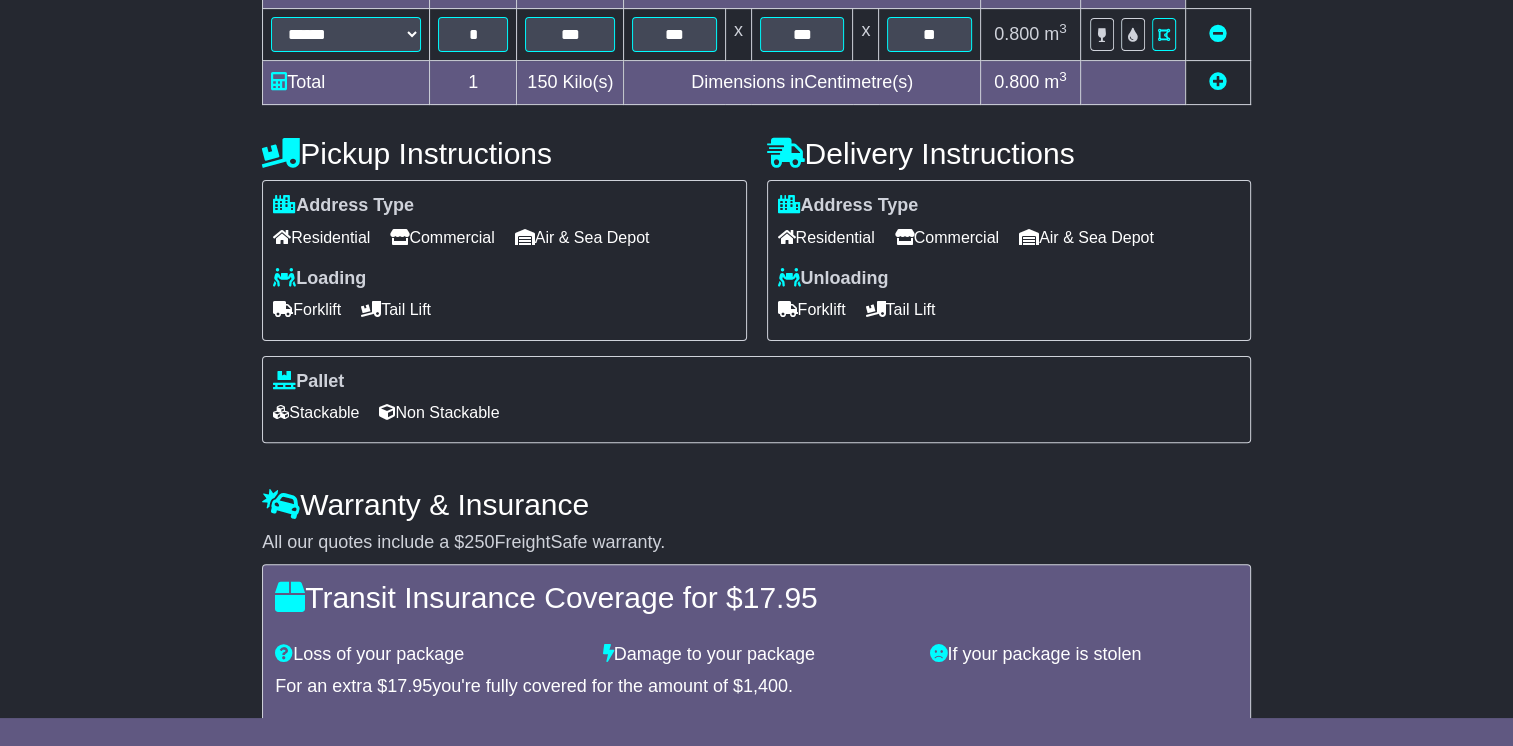 scroll, scrollTop: 706, scrollLeft: 0, axis: vertical 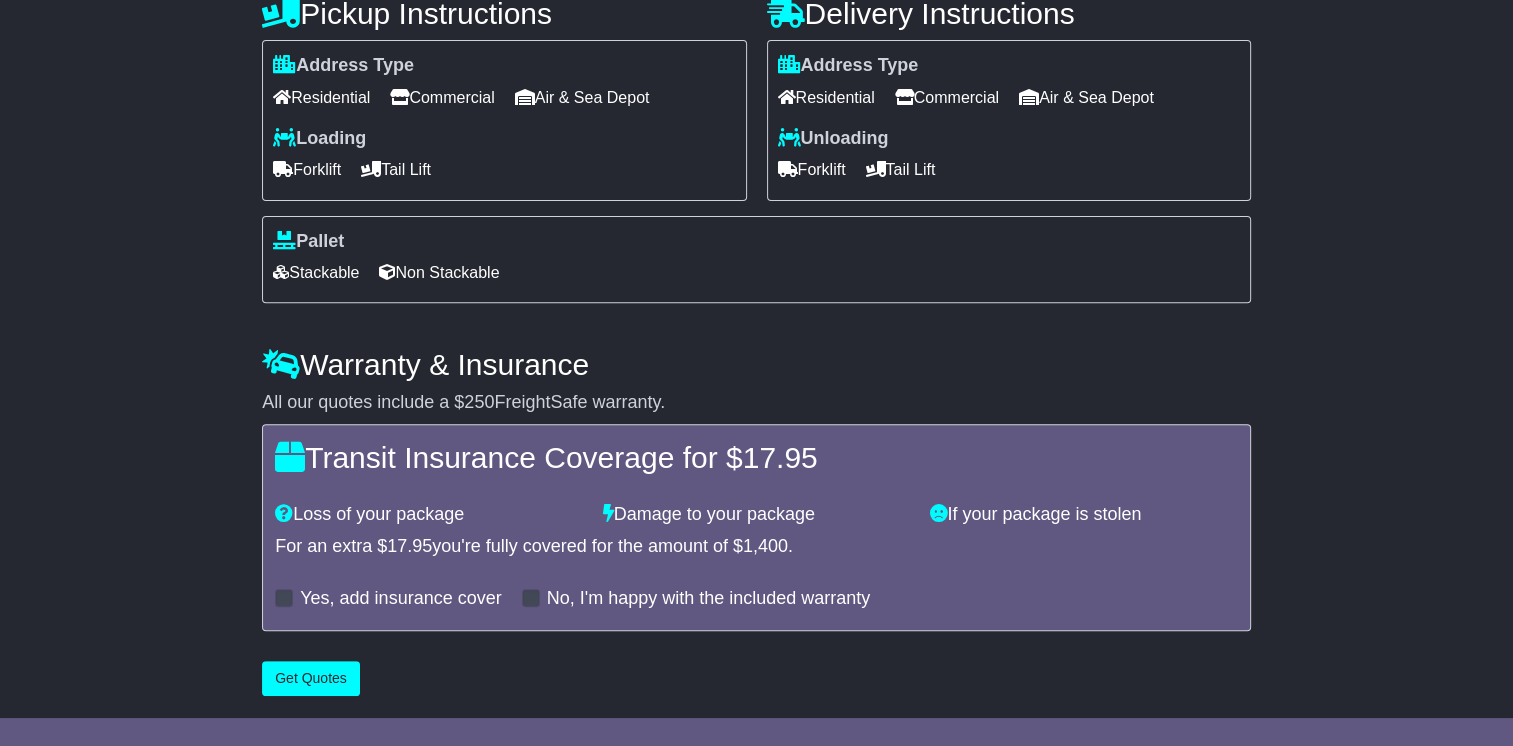 click on "Yes, add insurance cover" at bounding box center (388, 599) 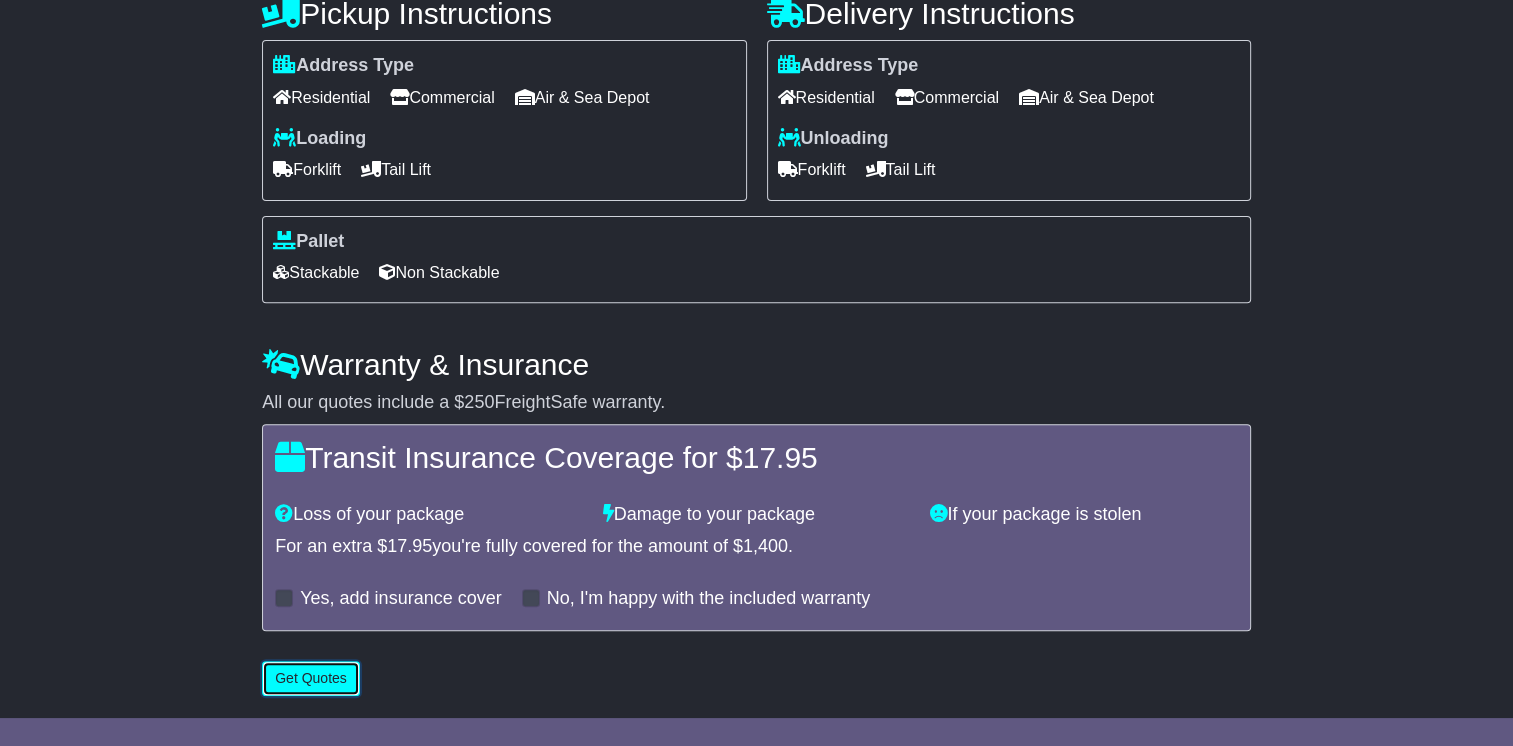 click on "Get Quotes" at bounding box center (311, 678) 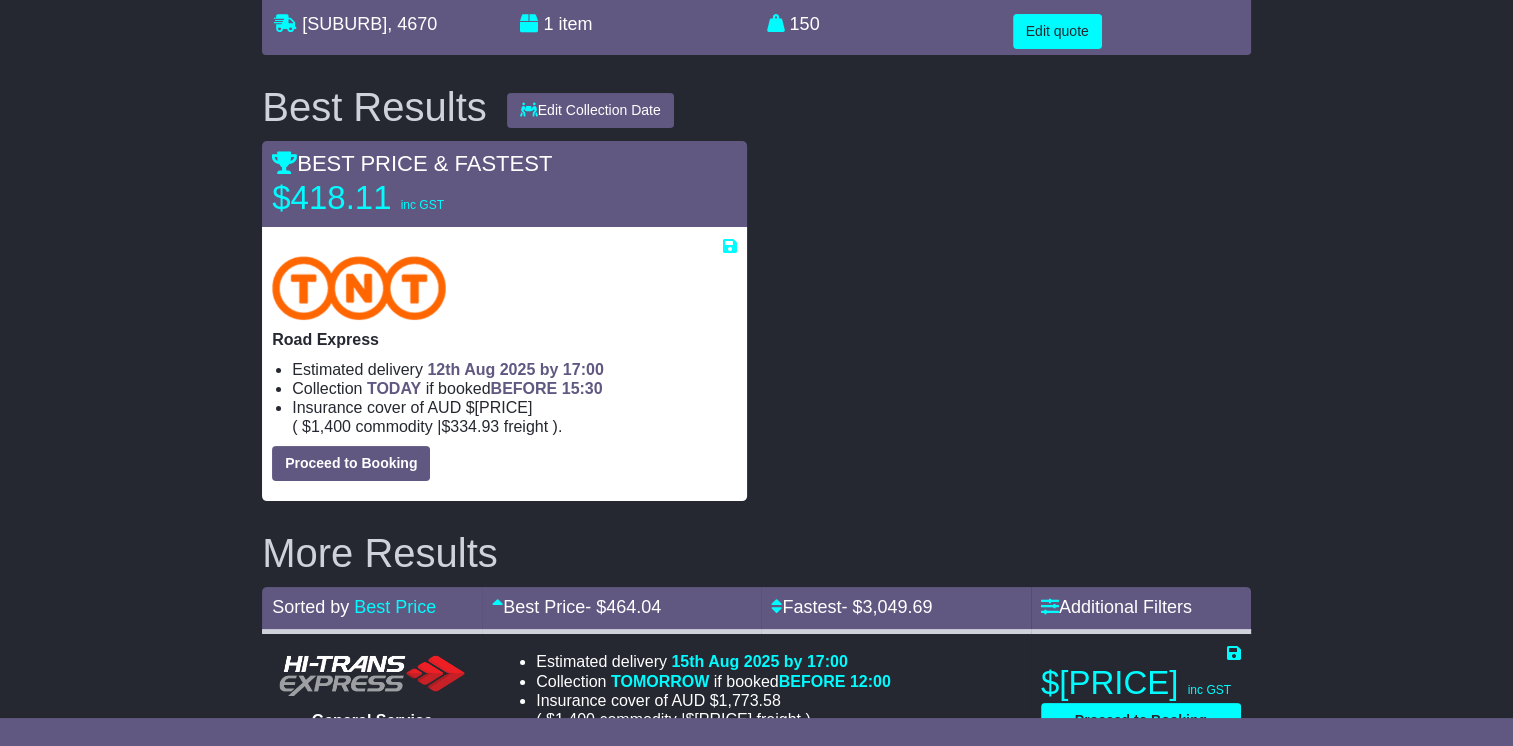 scroll, scrollTop: 203, scrollLeft: 0, axis: vertical 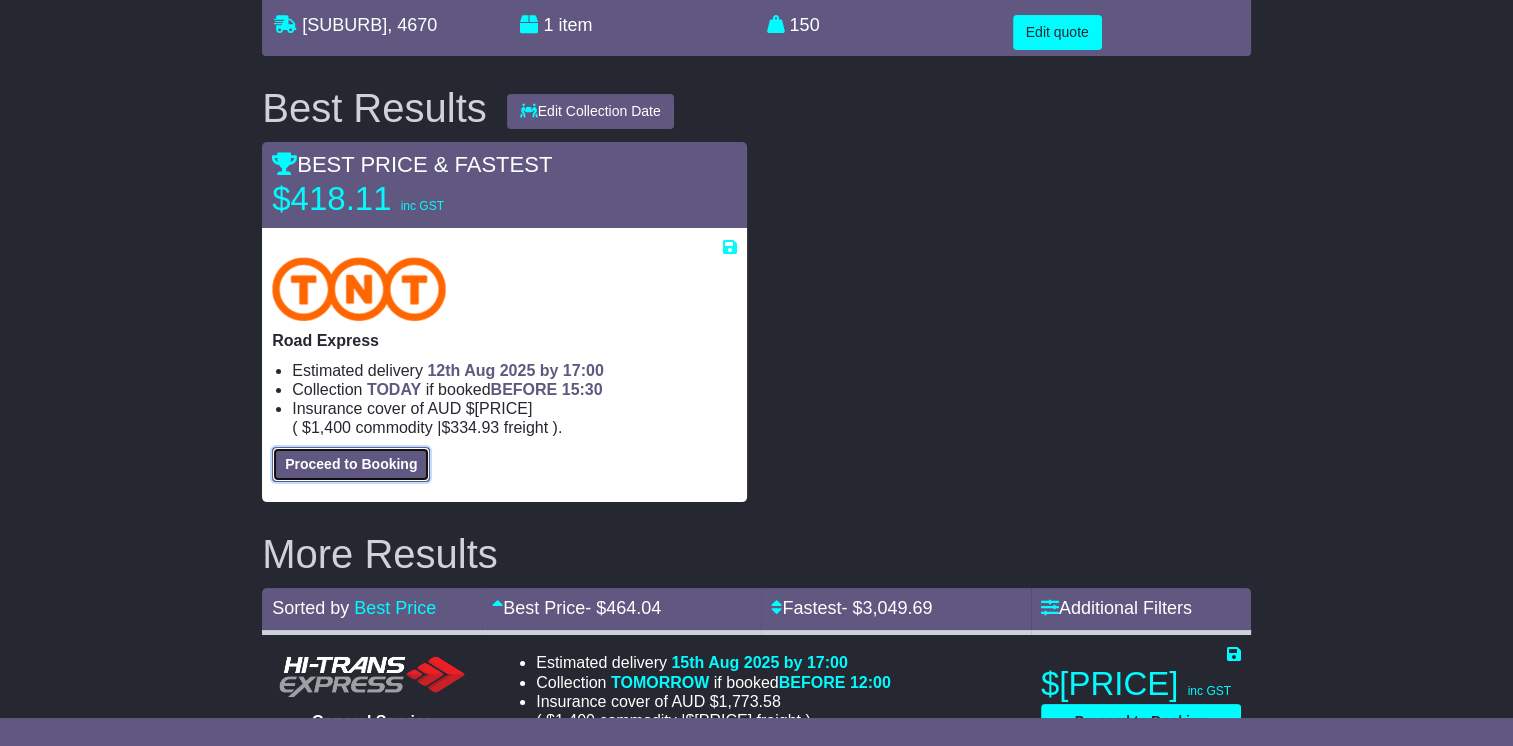 click on "Proceed to Booking" at bounding box center [351, 464] 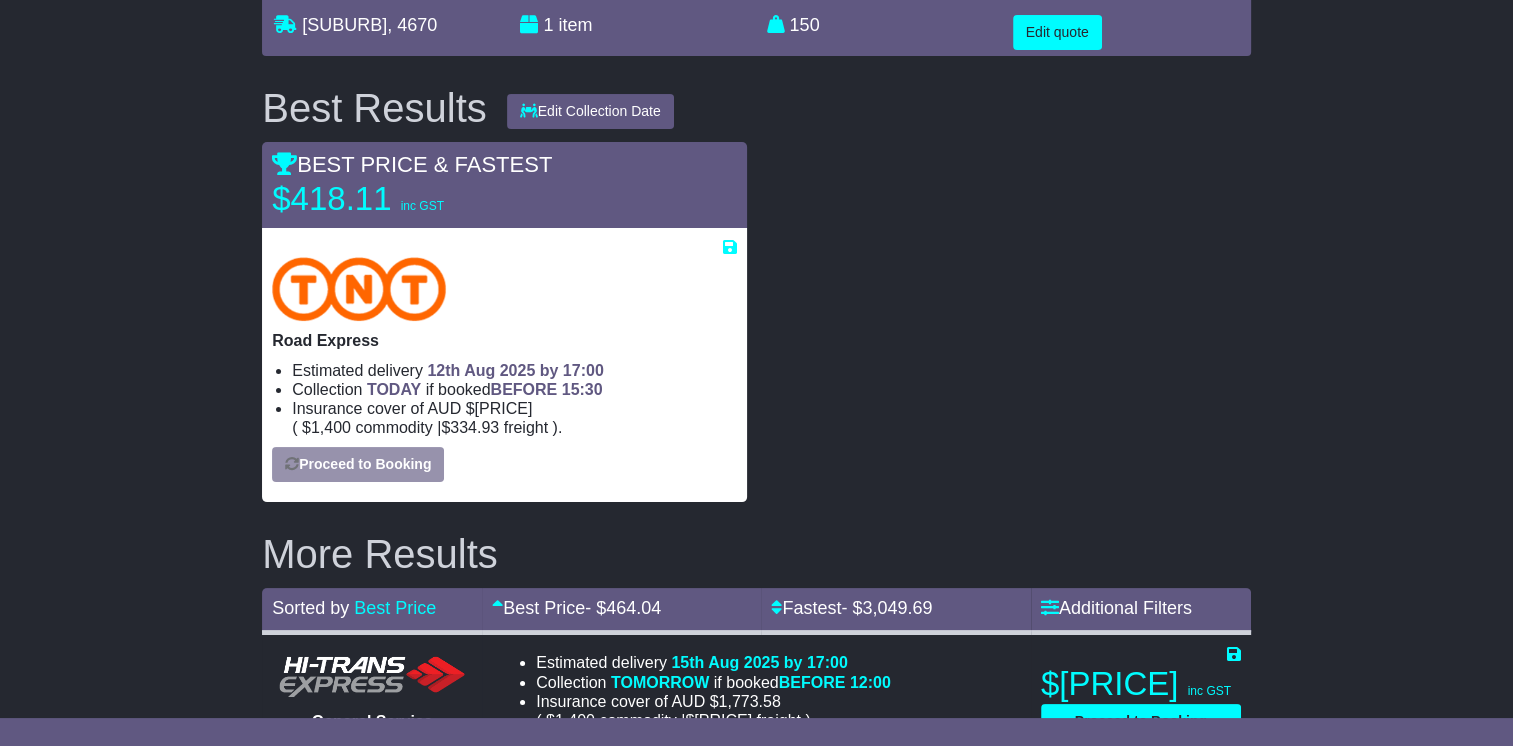 select on "*****" 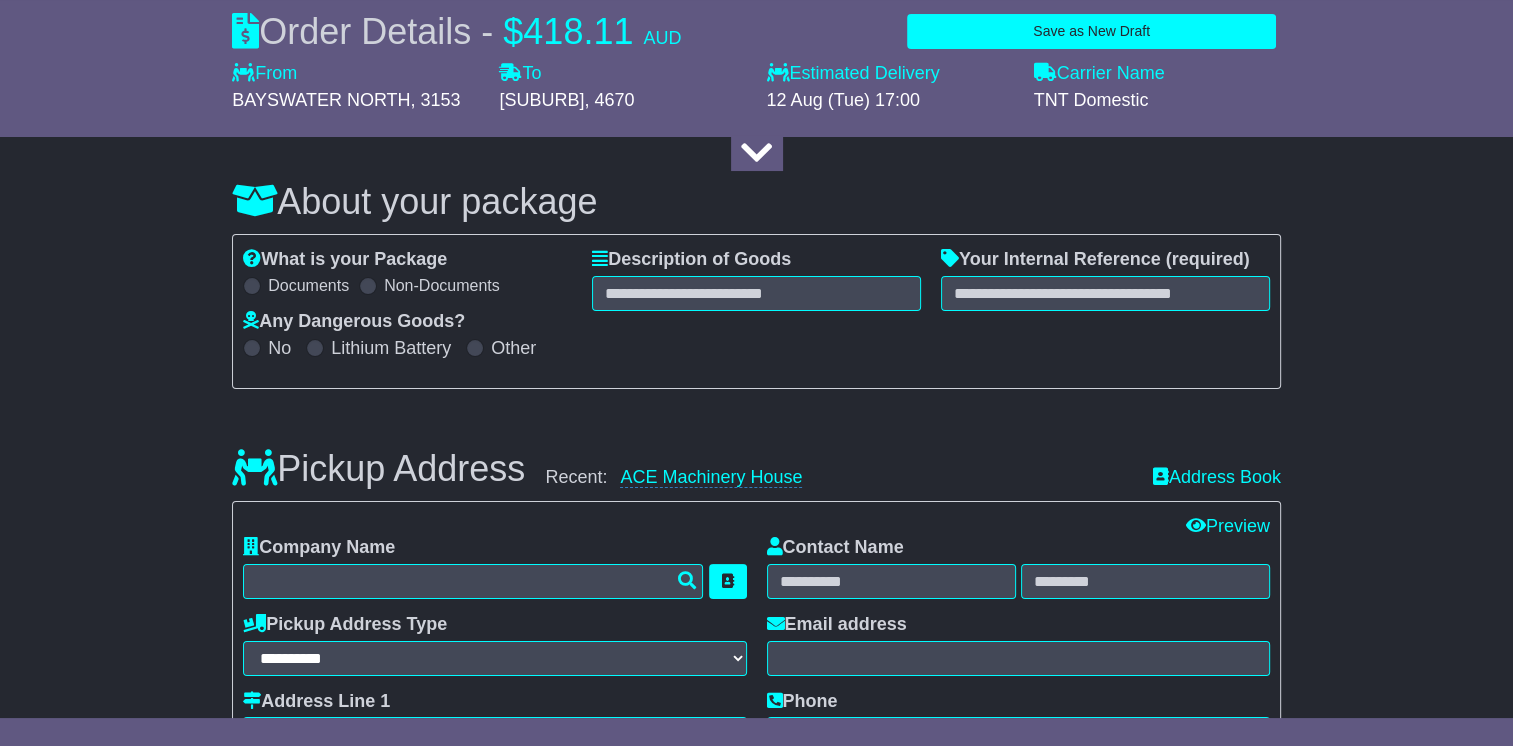 select 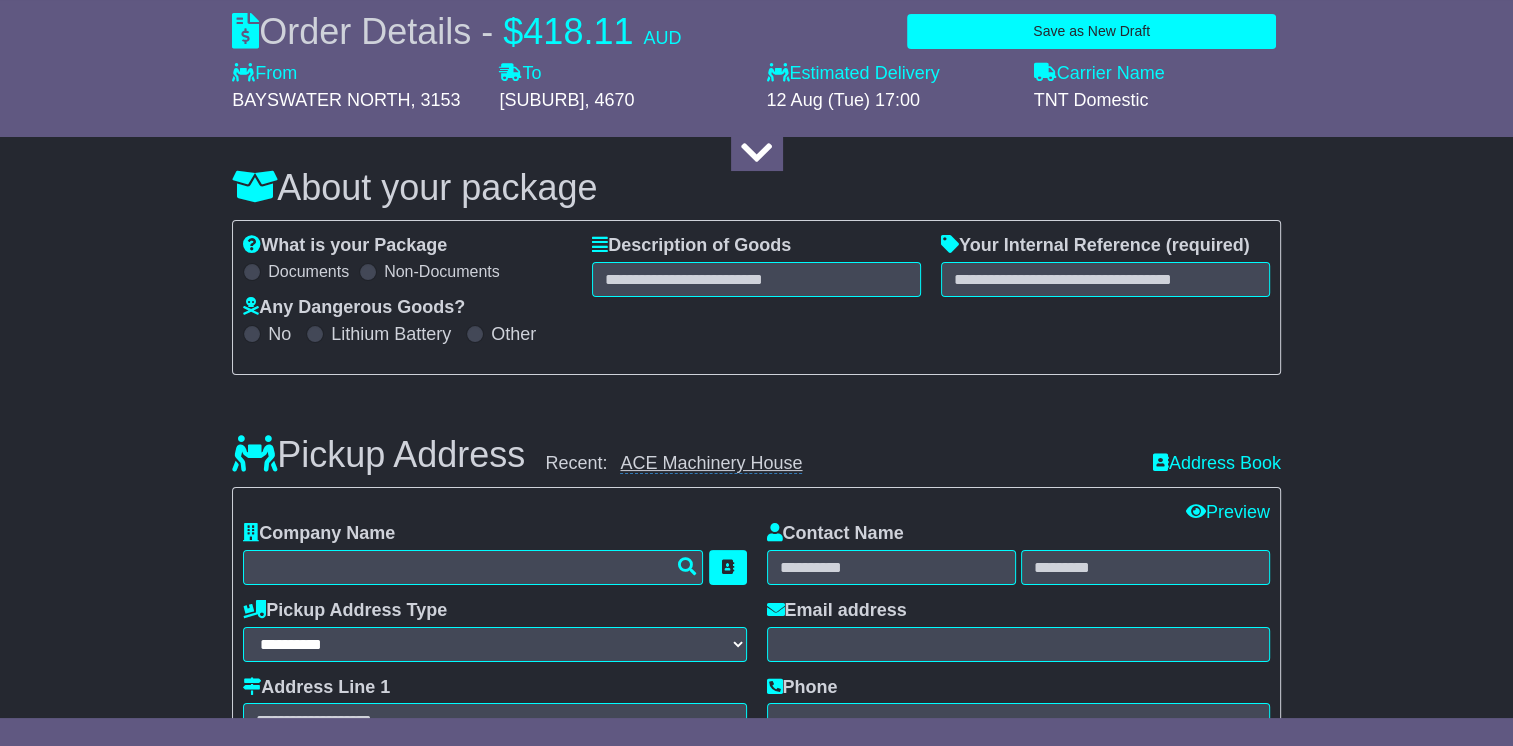 scroll, scrollTop: 216, scrollLeft: 0, axis: vertical 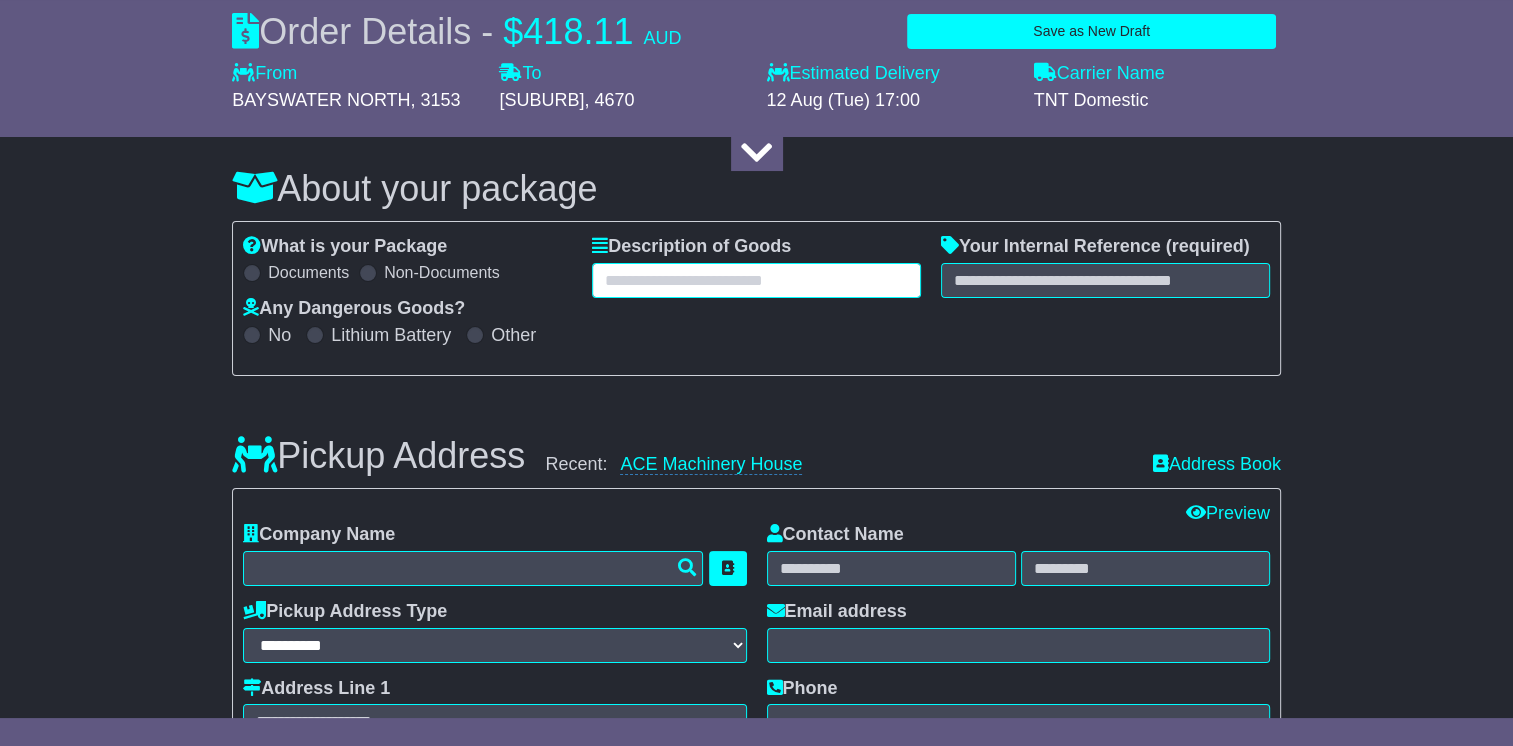 click at bounding box center [756, 280] 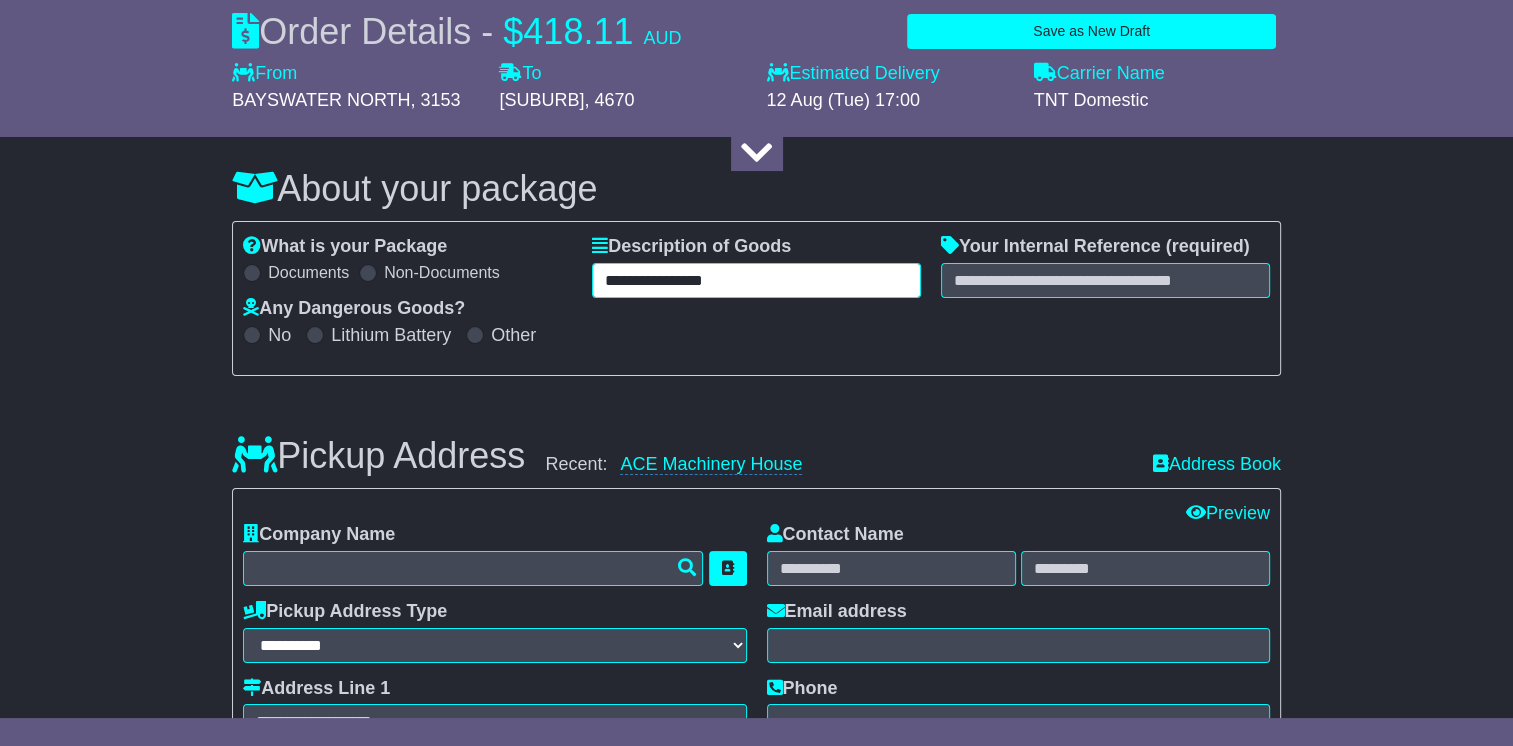type on "**********" 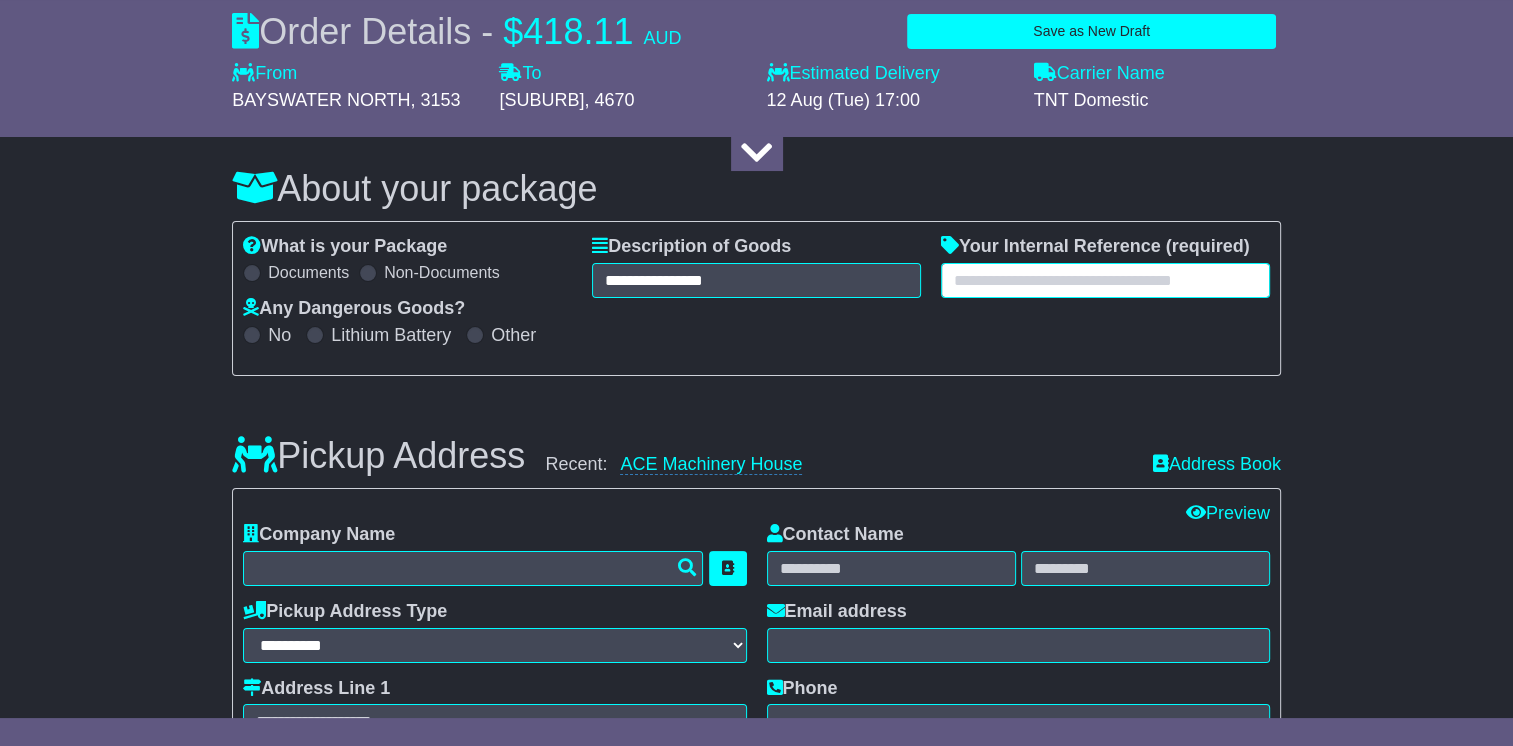 click at bounding box center (1105, 280) 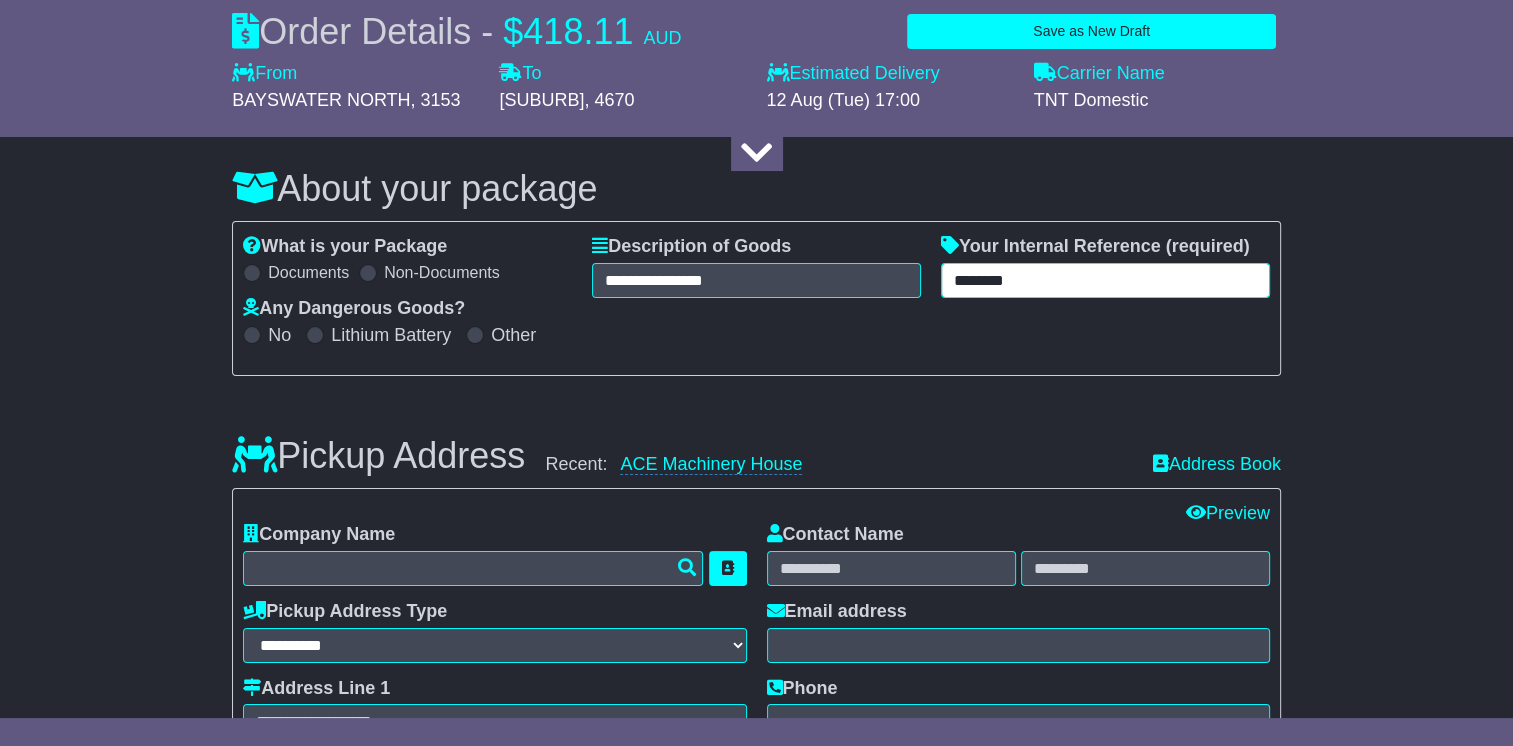type on "********" 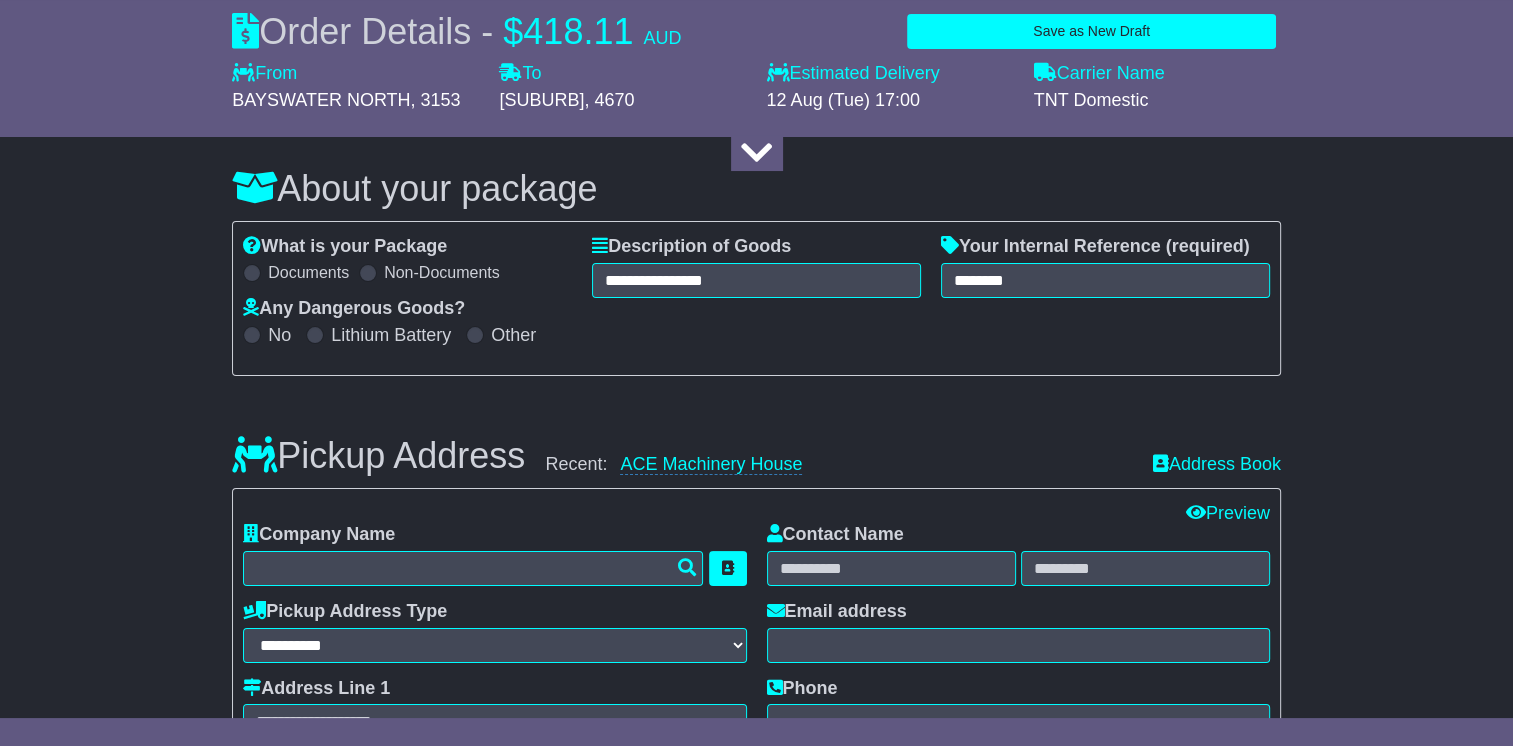 click on "**********" at bounding box center [756, 298] 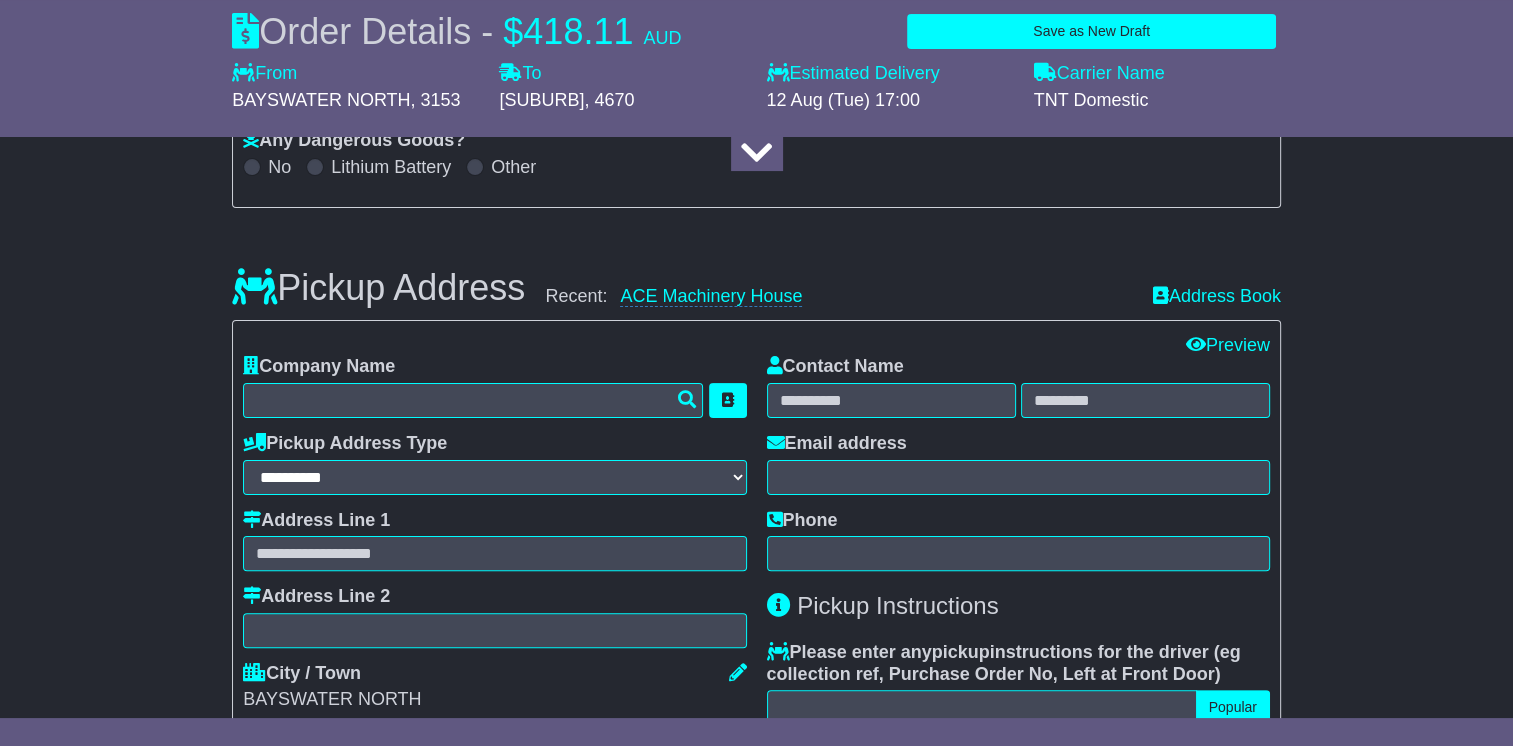 scroll, scrollTop: 383, scrollLeft: 0, axis: vertical 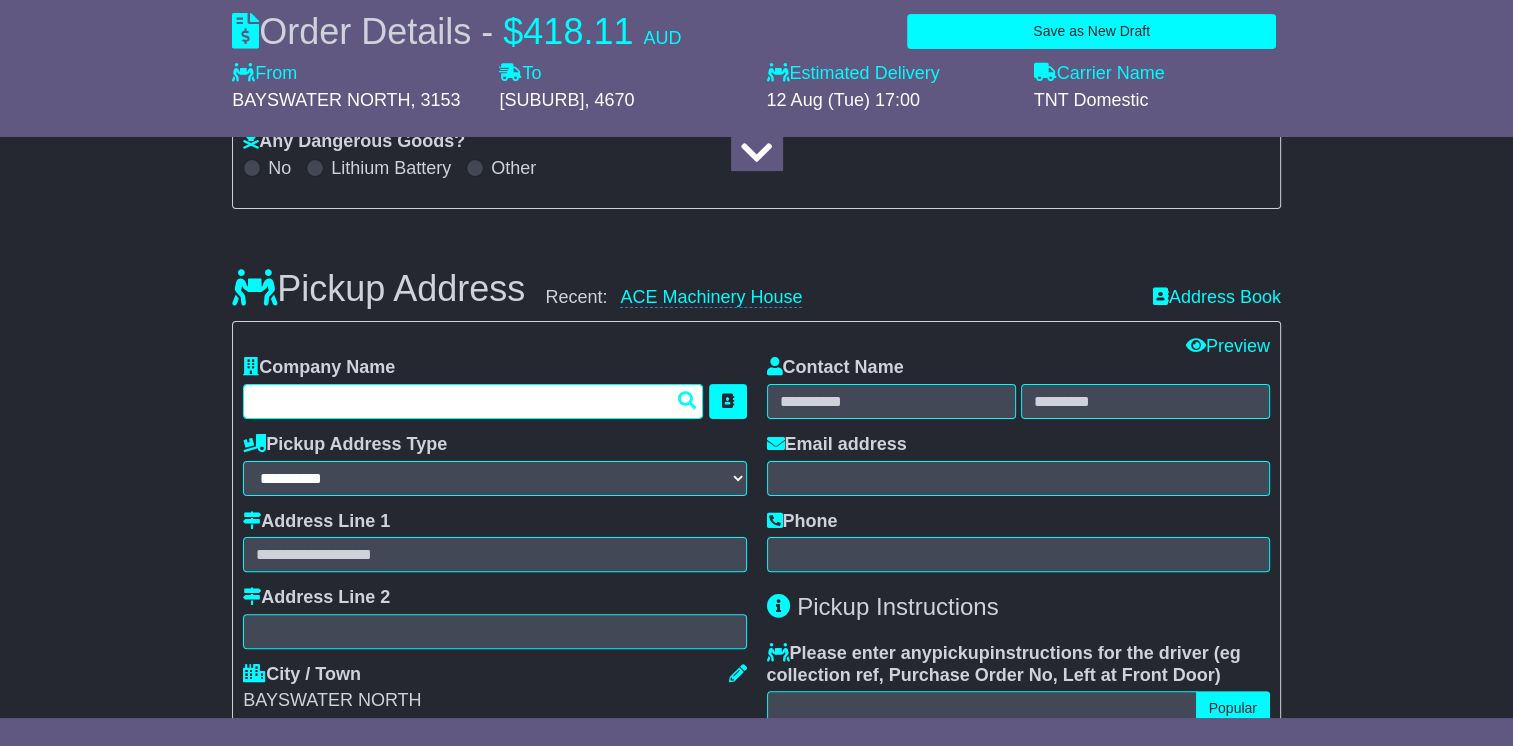 click at bounding box center [473, 401] 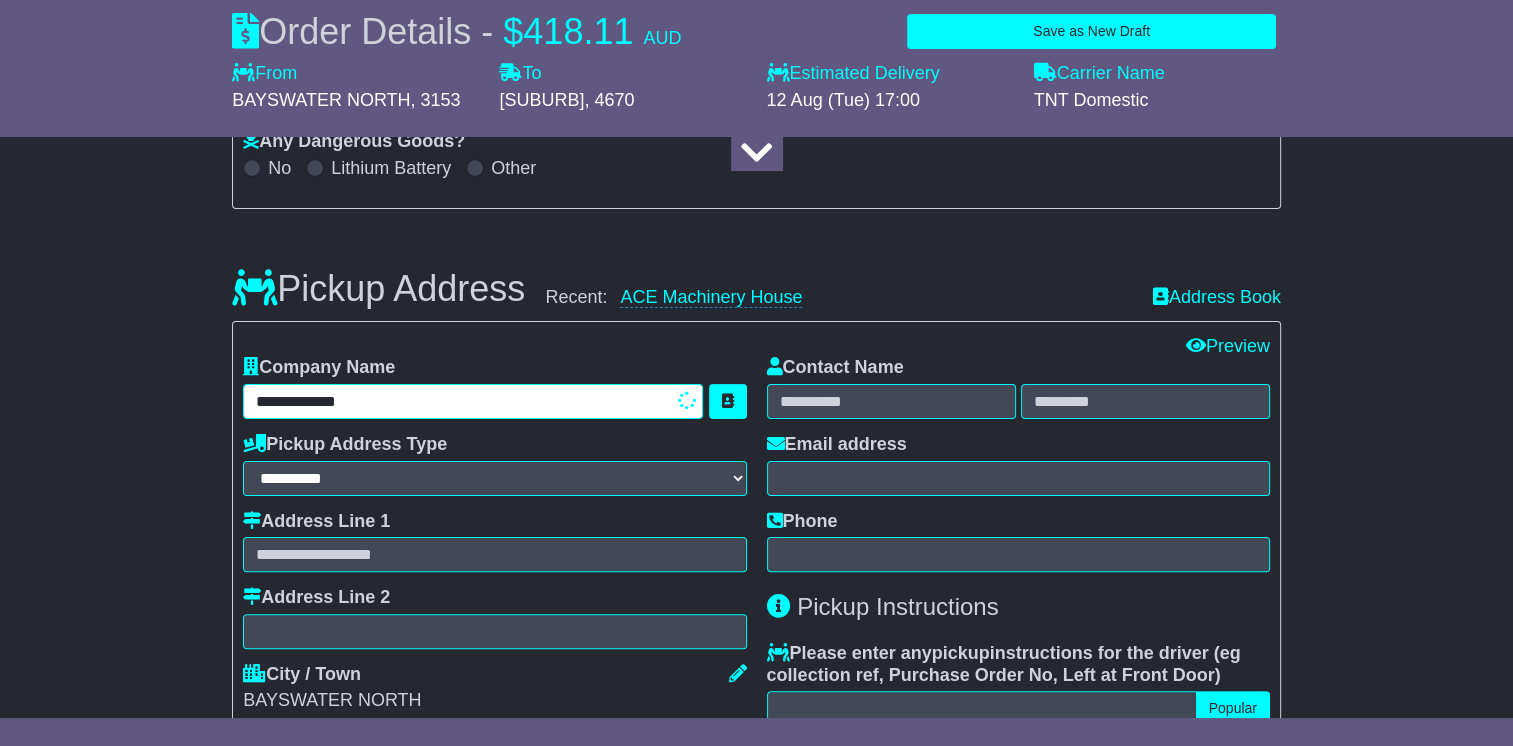 type on "**********" 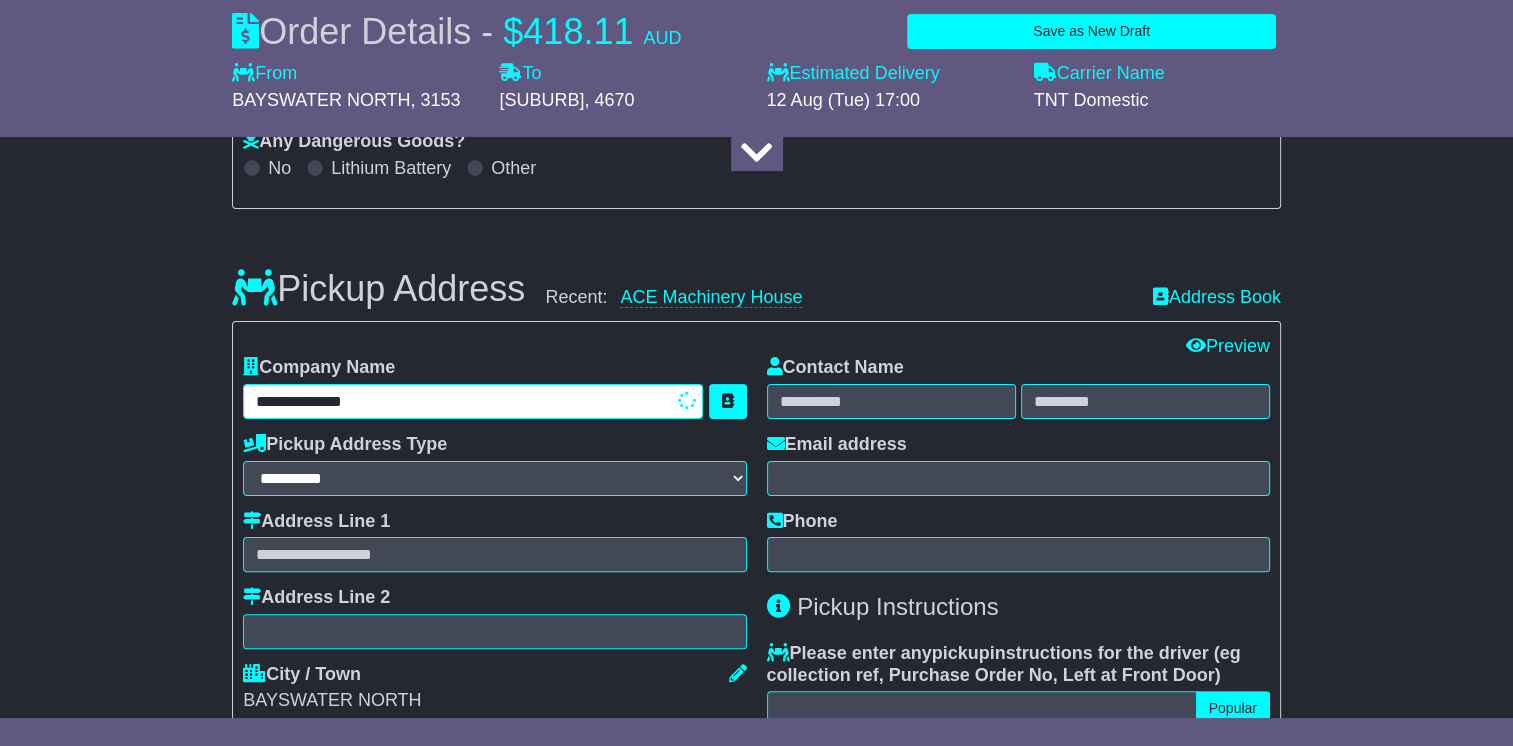 type on "**********" 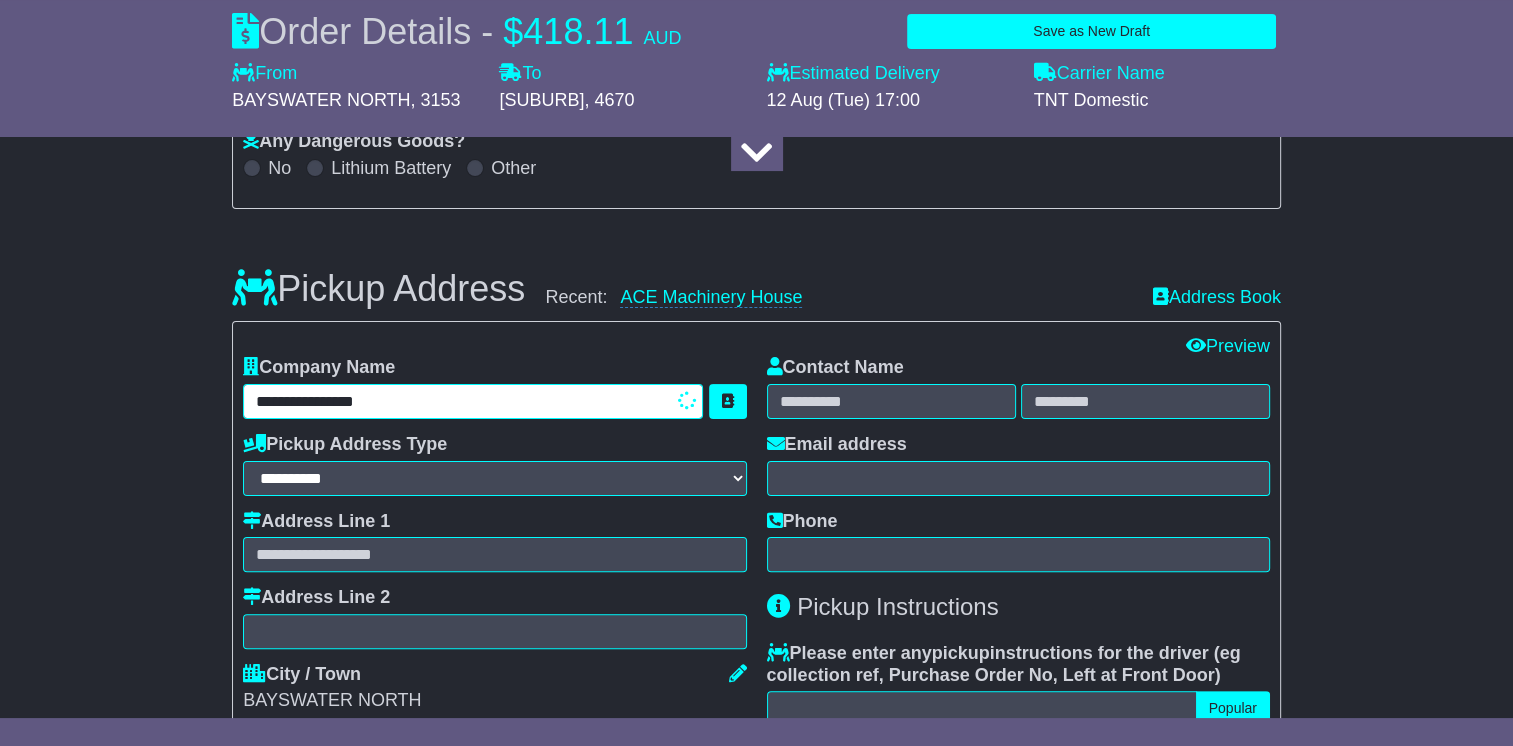 type on "**********" 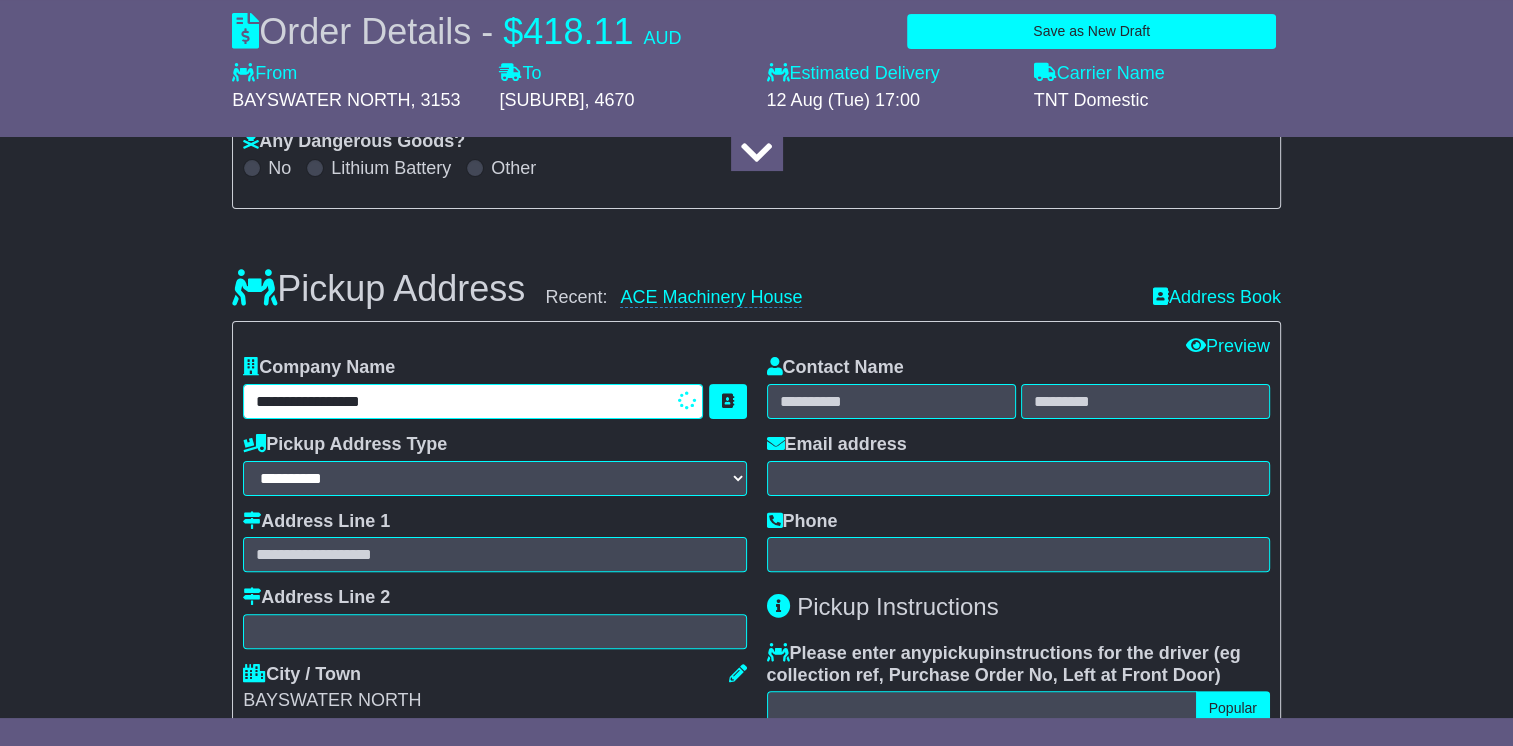 type on "**********" 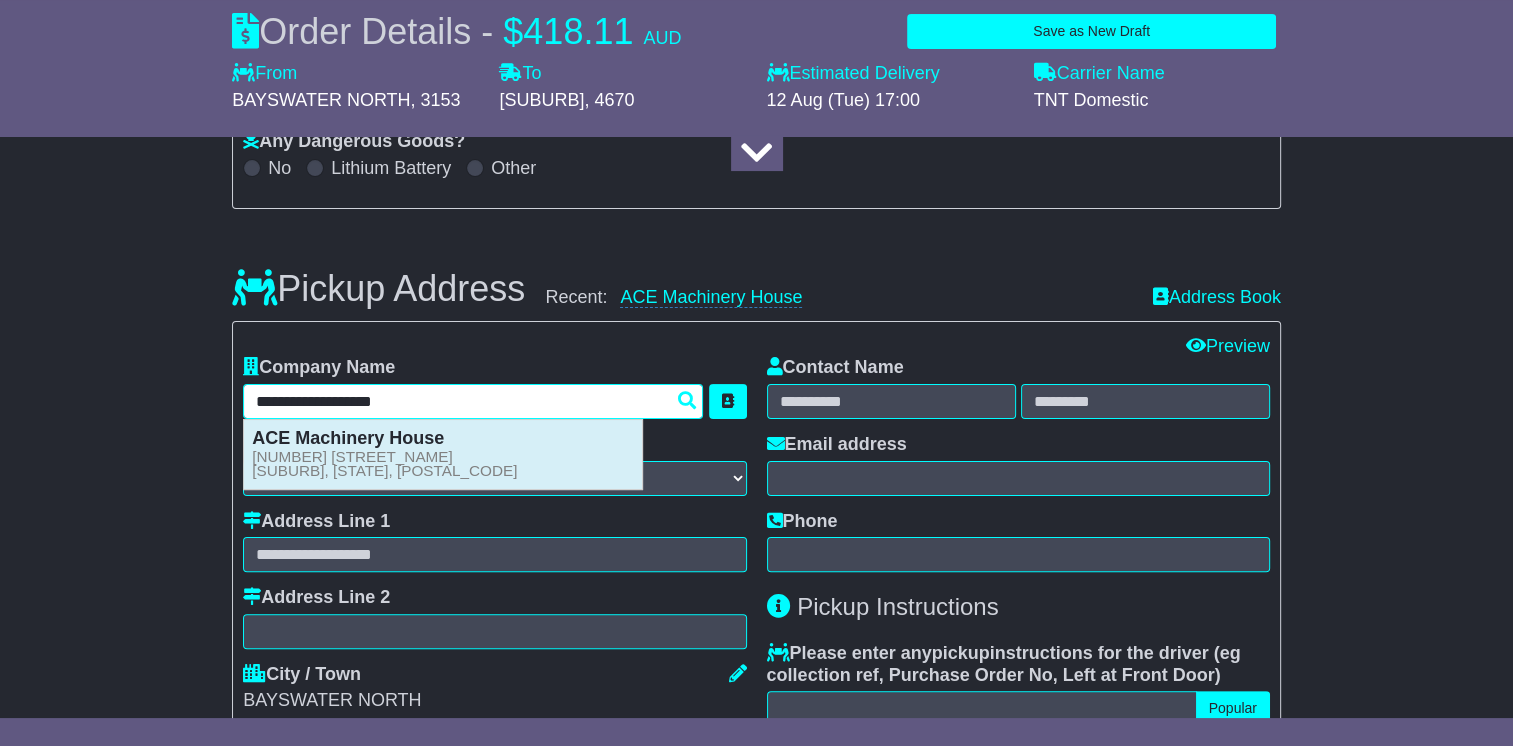 click on "ACE Machinery House 11 Royan Place   BAYSWATER NORTH, VIC, 3153" at bounding box center (443, 454) 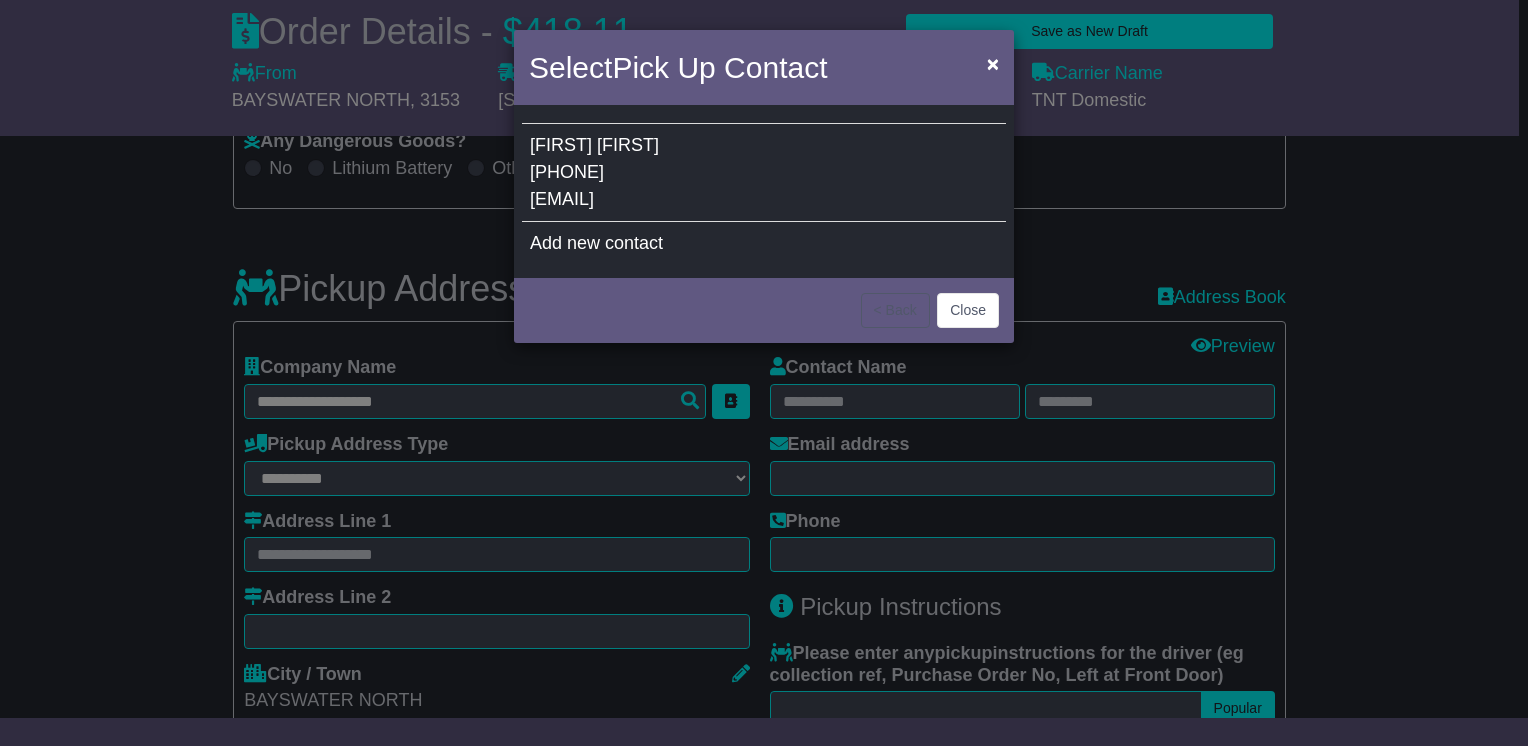 click on "Mark   Chandler
0468915649
sales@acemh.com.au" at bounding box center [764, 173] 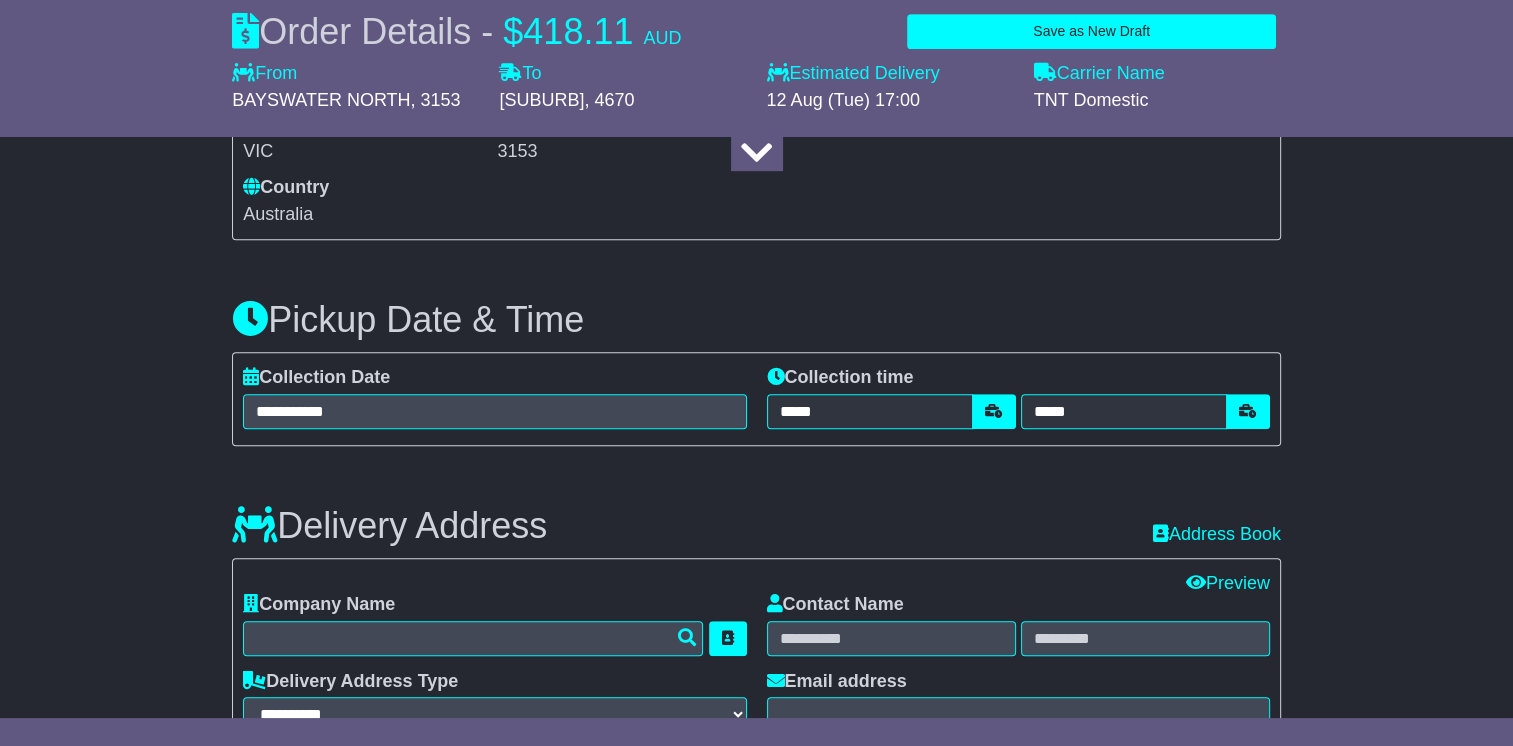 scroll, scrollTop: 999, scrollLeft: 0, axis: vertical 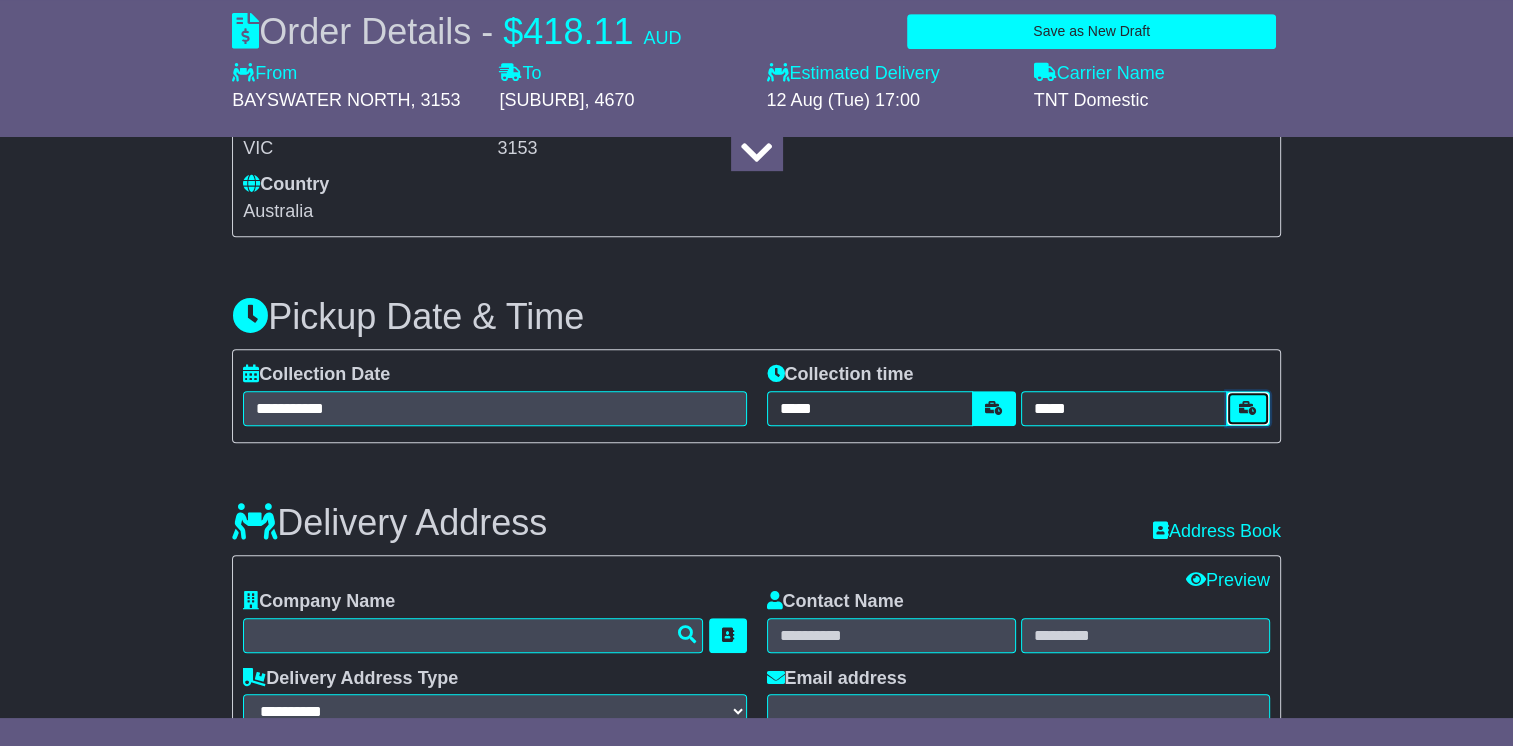 click at bounding box center [1248, 408] 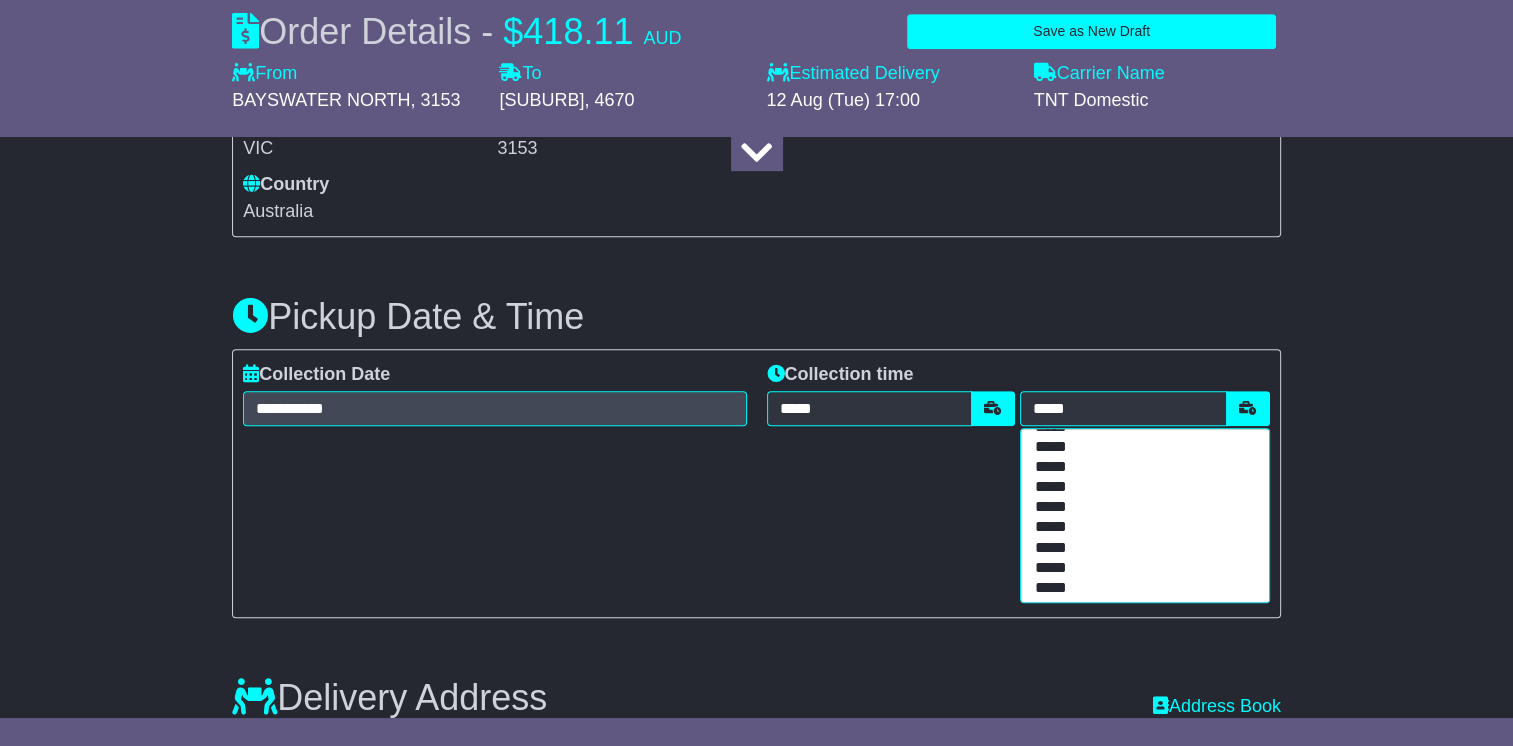 scroll, scrollTop: 179, scrollLeft: 0, axis: vertical 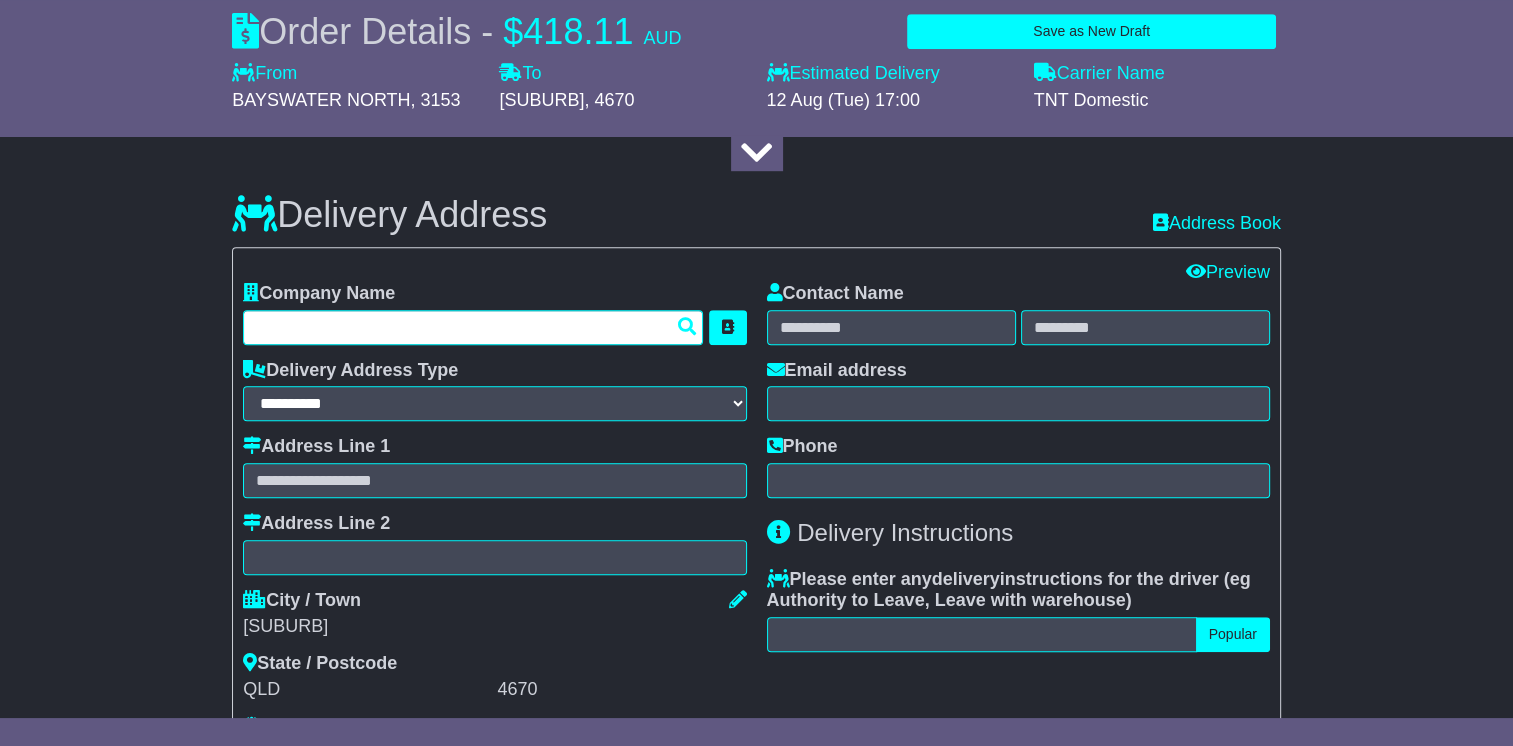 click at bounding box center [473, 327] 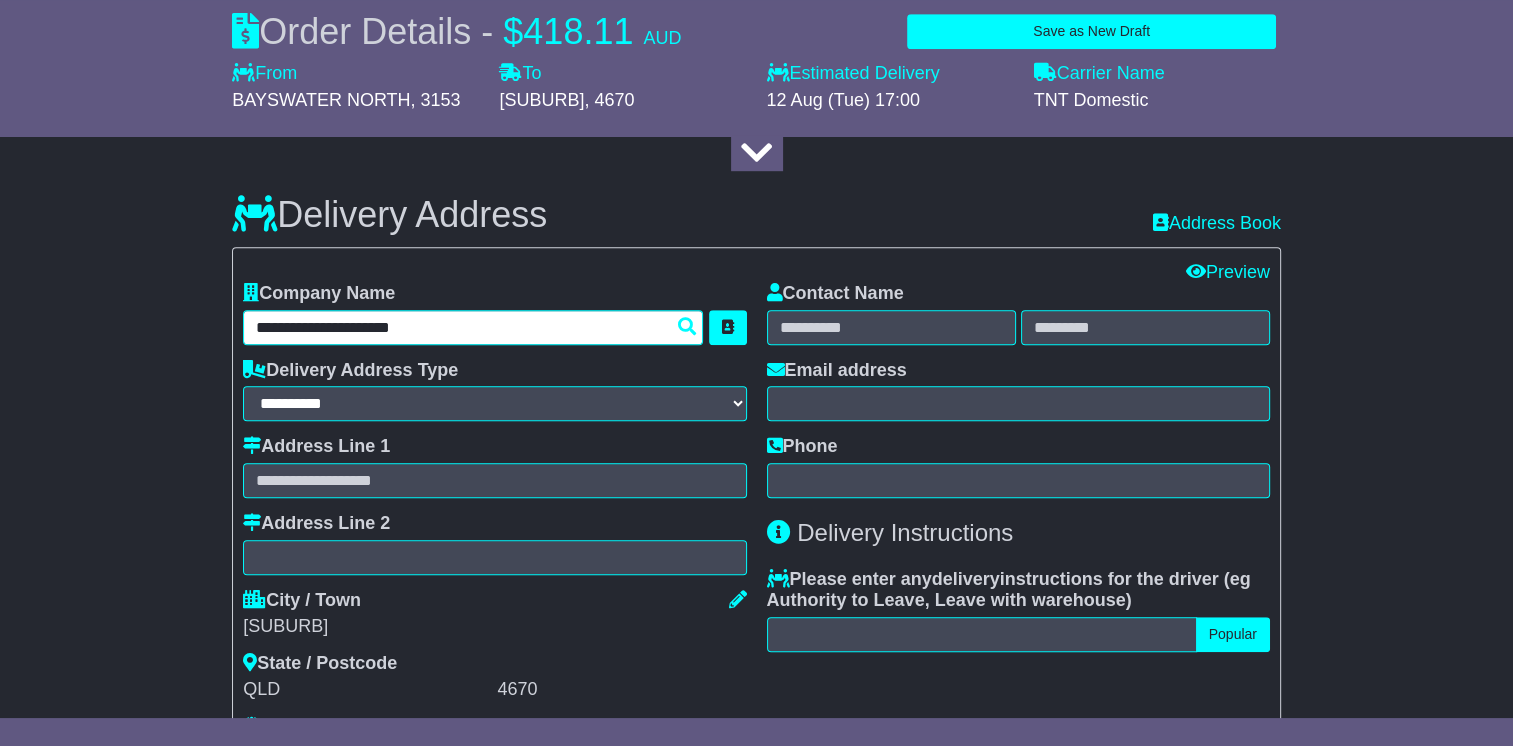 type on "**********" 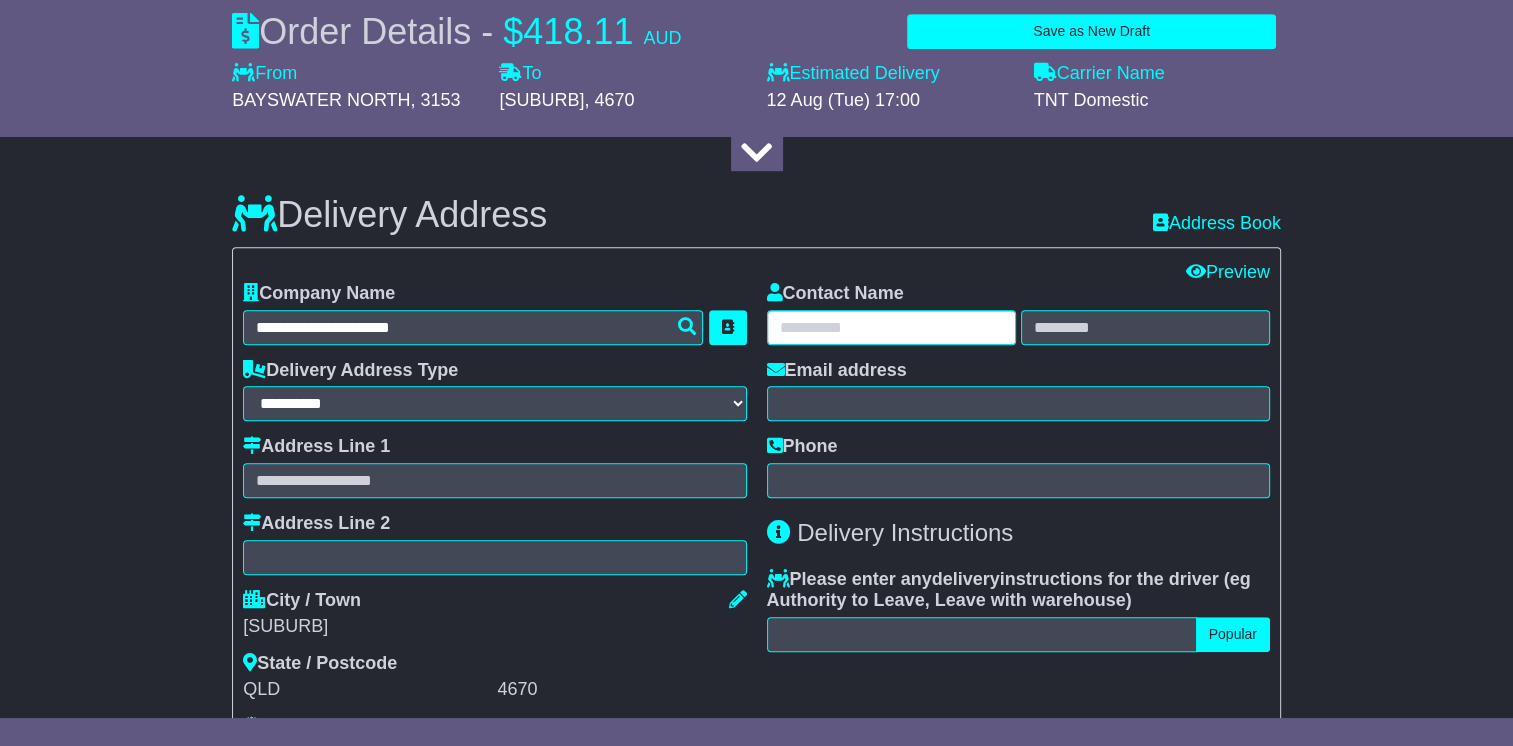click at bounding box center [891, 327] 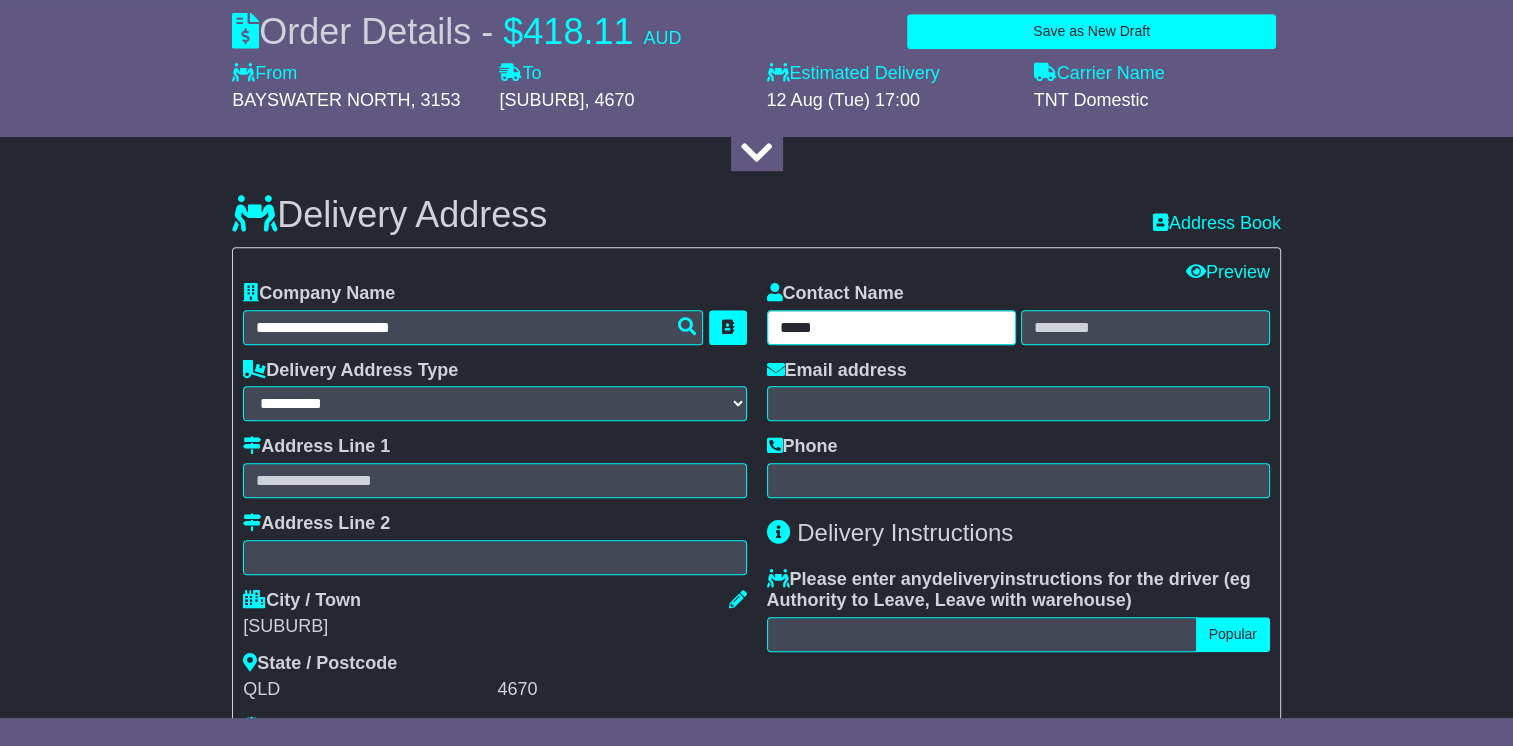 type on "*****" 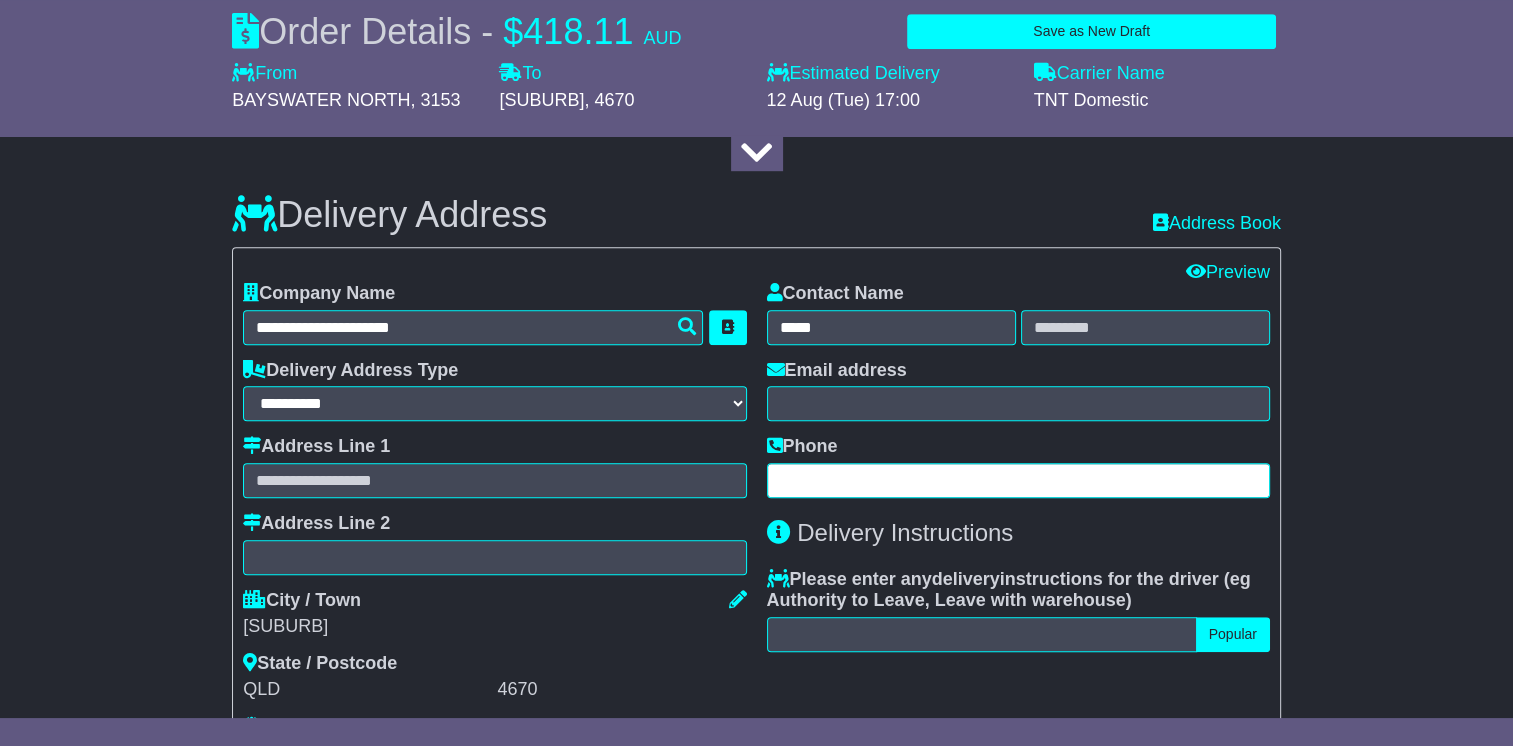 click at bounding box center [1018, 480] 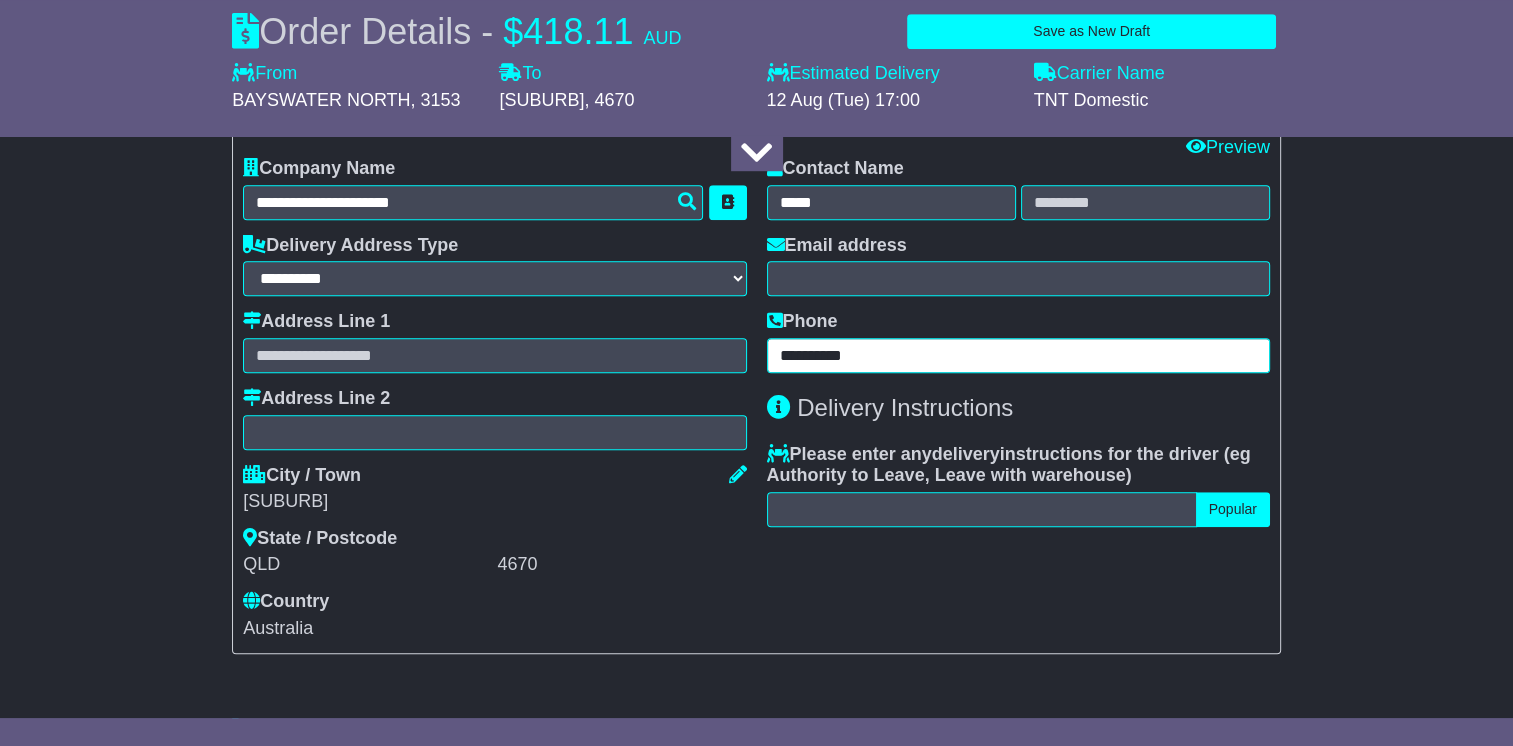 scroll, scrollTop: 1433, scrollLeft: 0, axis: vertical 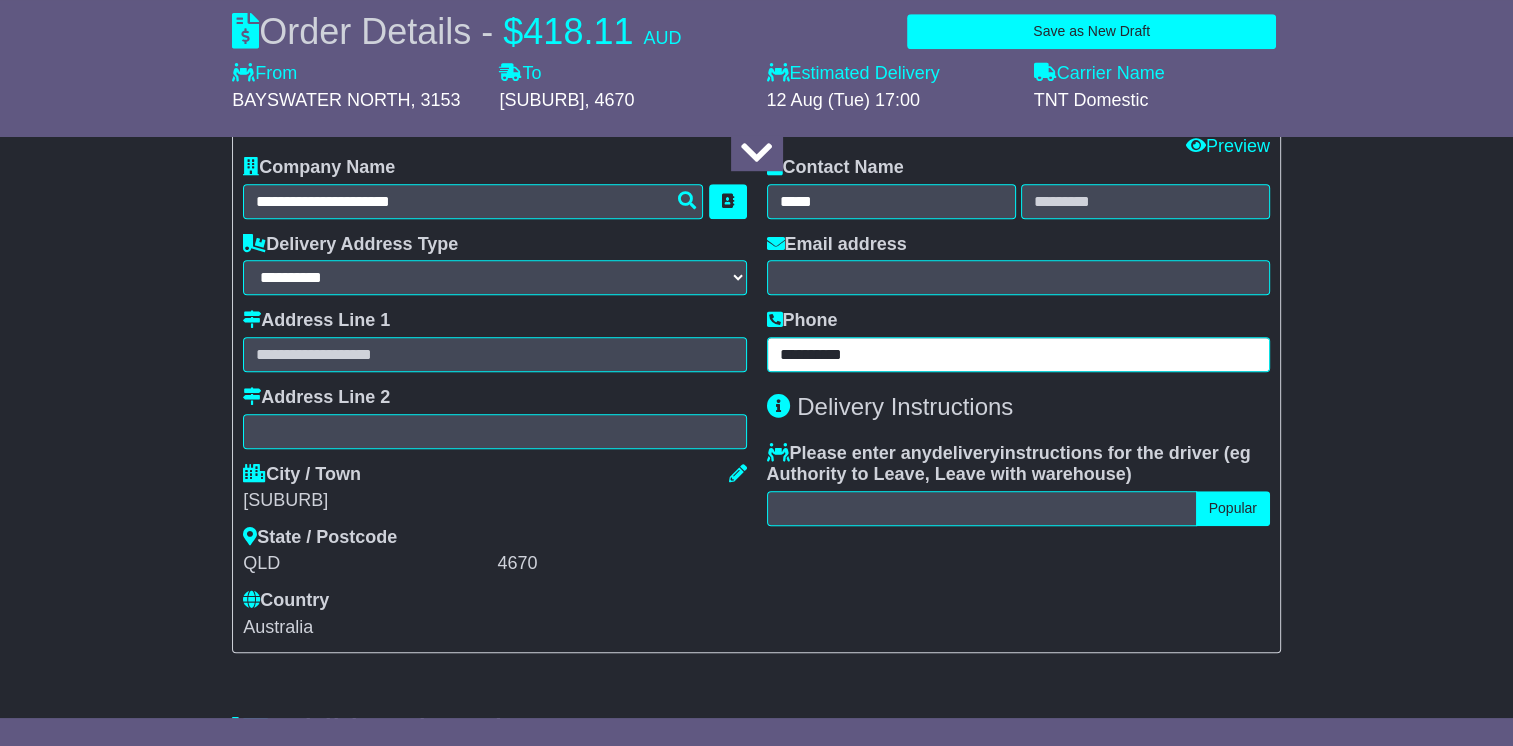 type on "**********" 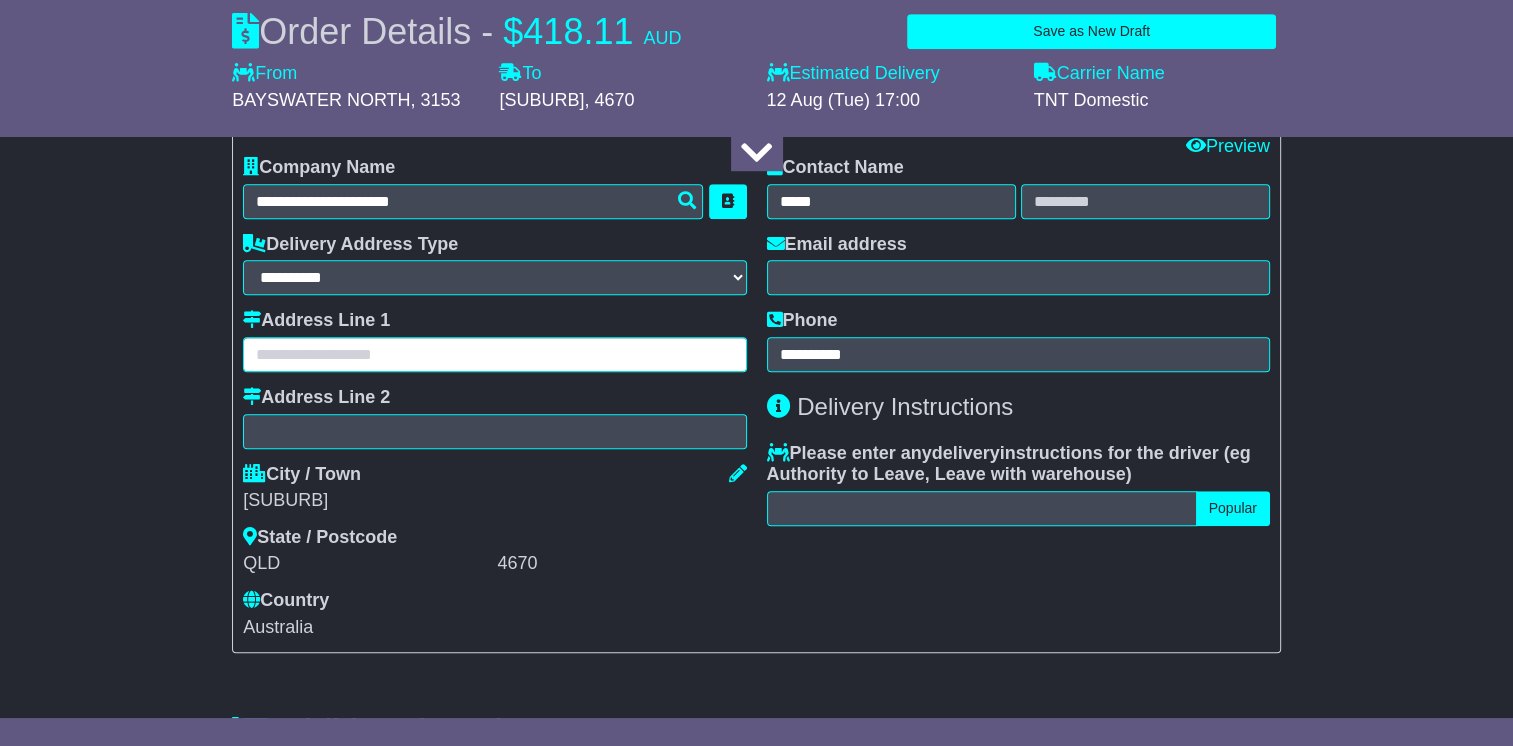 click at bounding box center (494, 354) 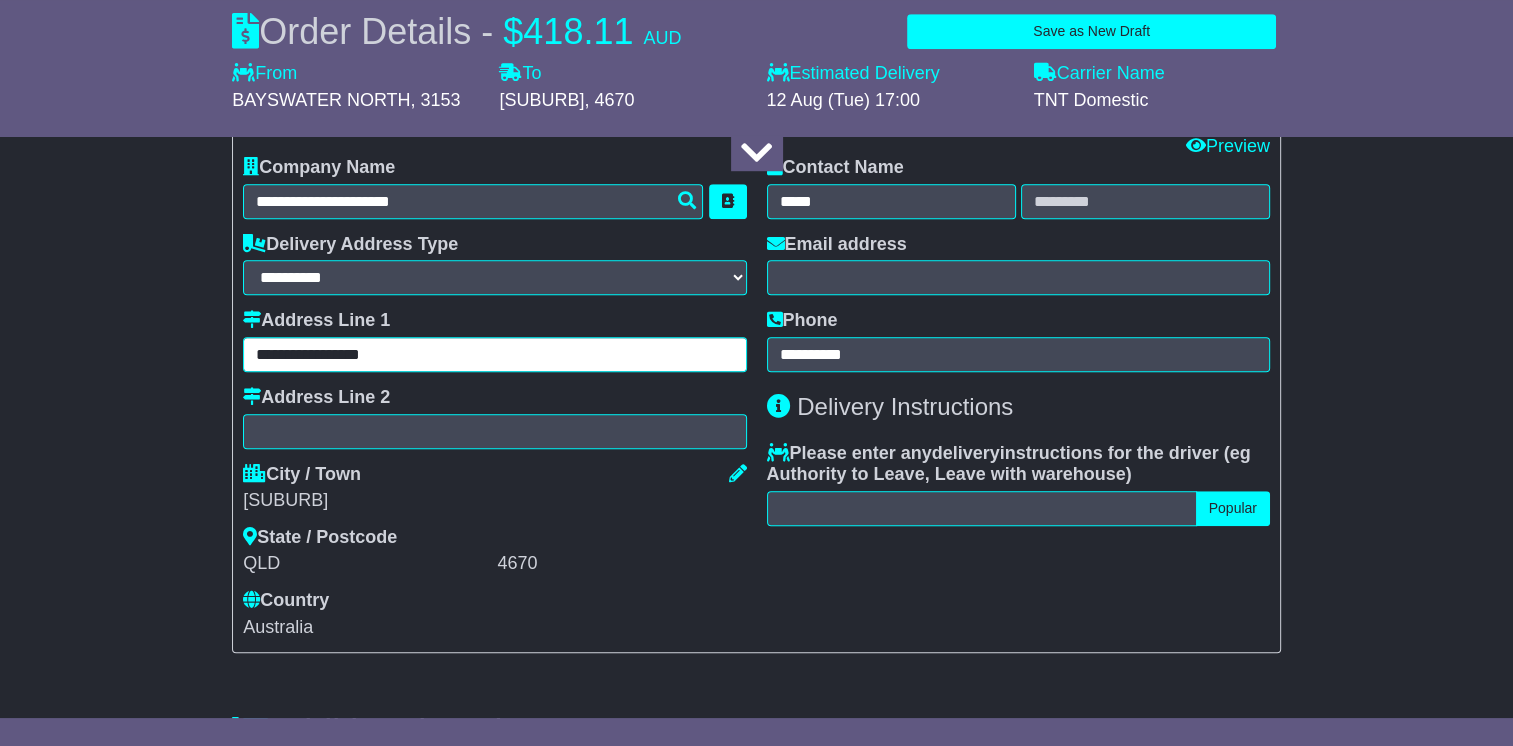 click on "**********" at bounding box center [494, 354] 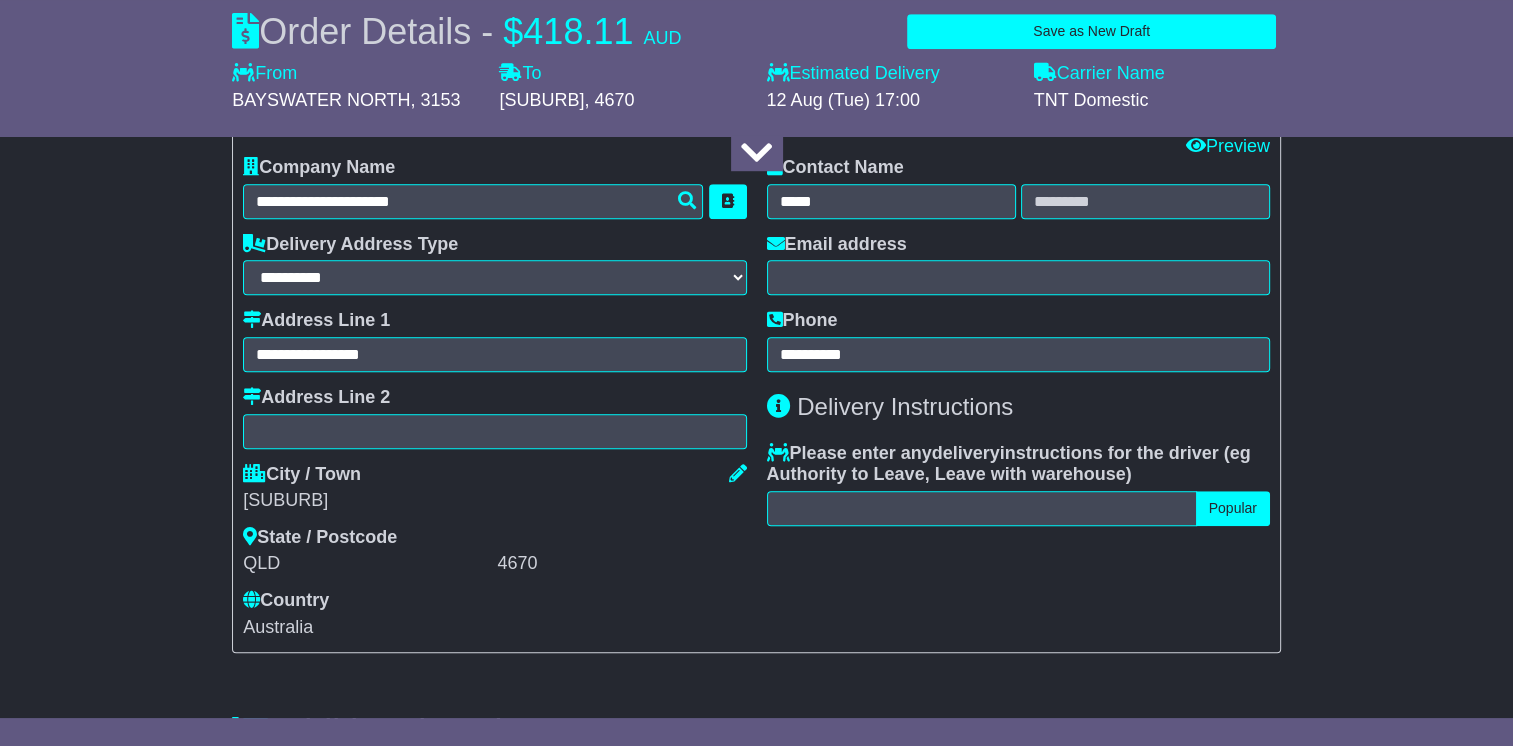 click on "Address Line 2" at bounding box center [494, 418] 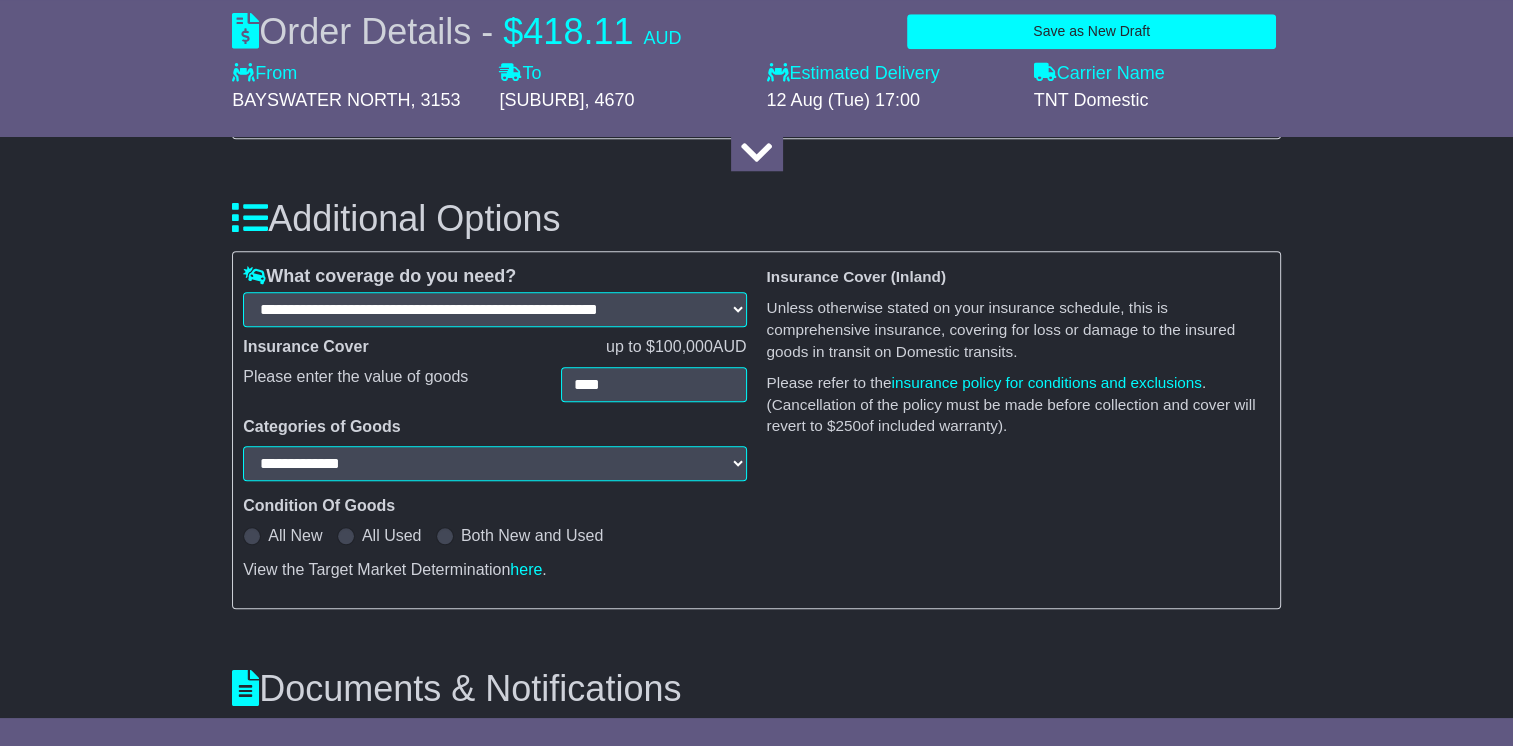 scroll, scrollTop: 1948, scrollLeft: 0, axis: vertical 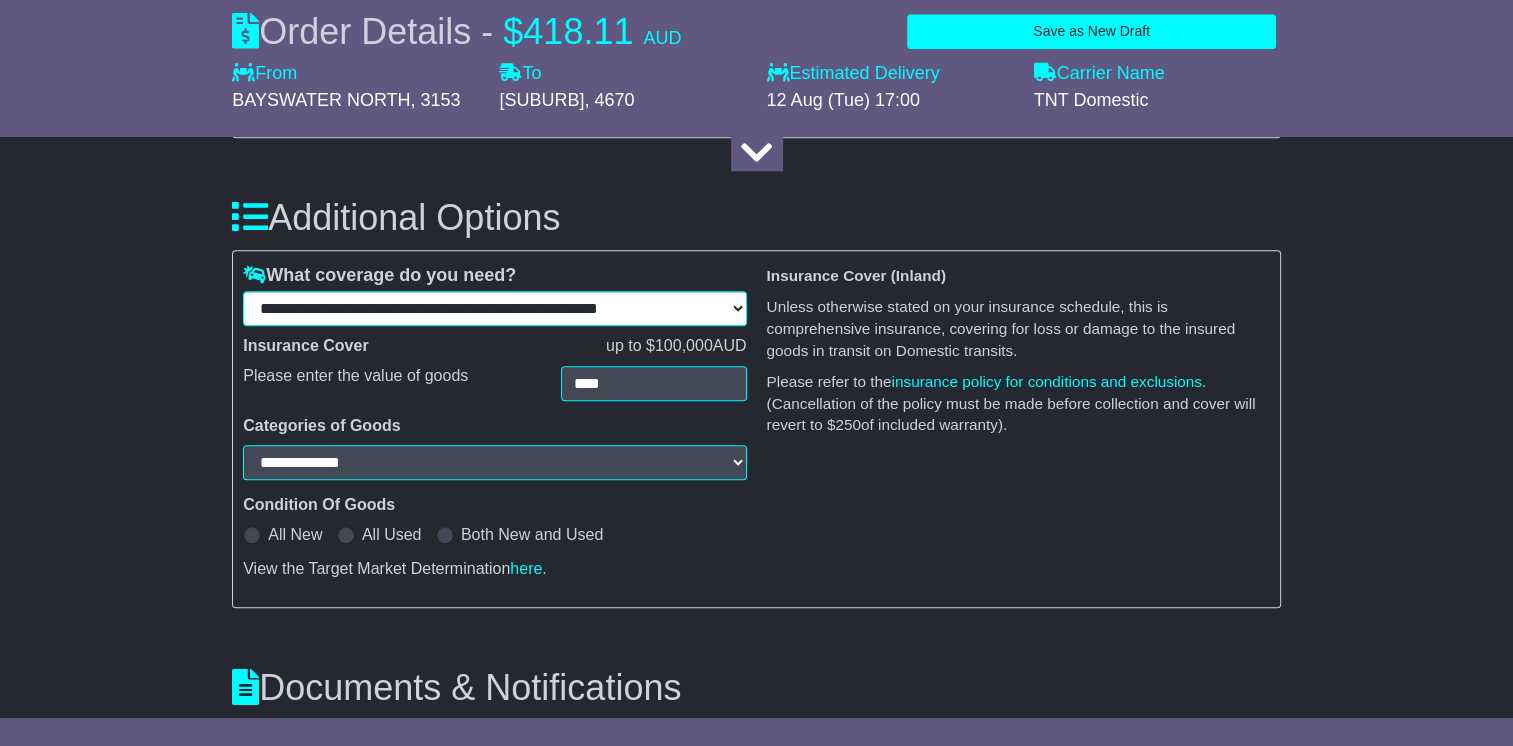 click on "**********" at bounding box center (494, 308) 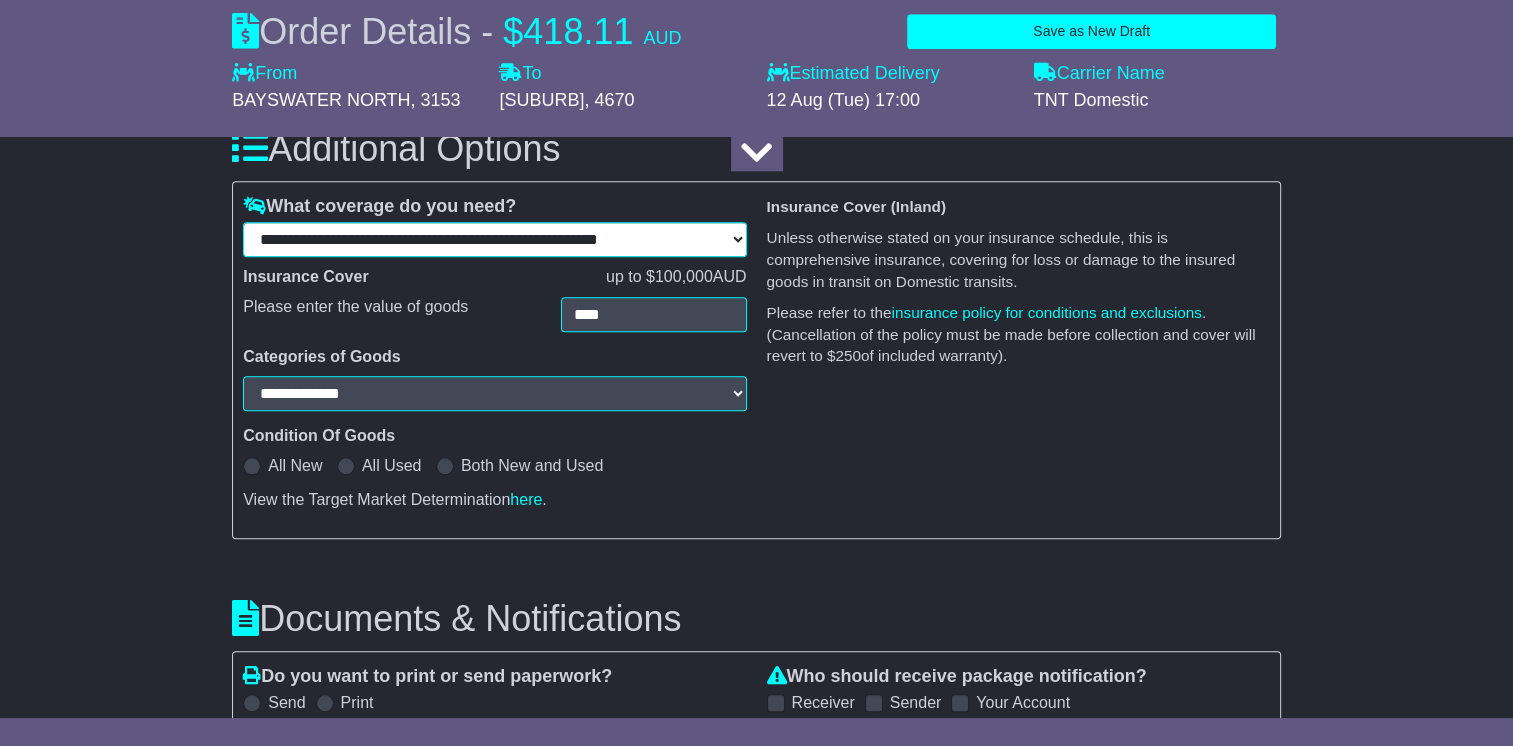 scroll, scrollTop: 2052, scrollLeft: 0, axis: vertical 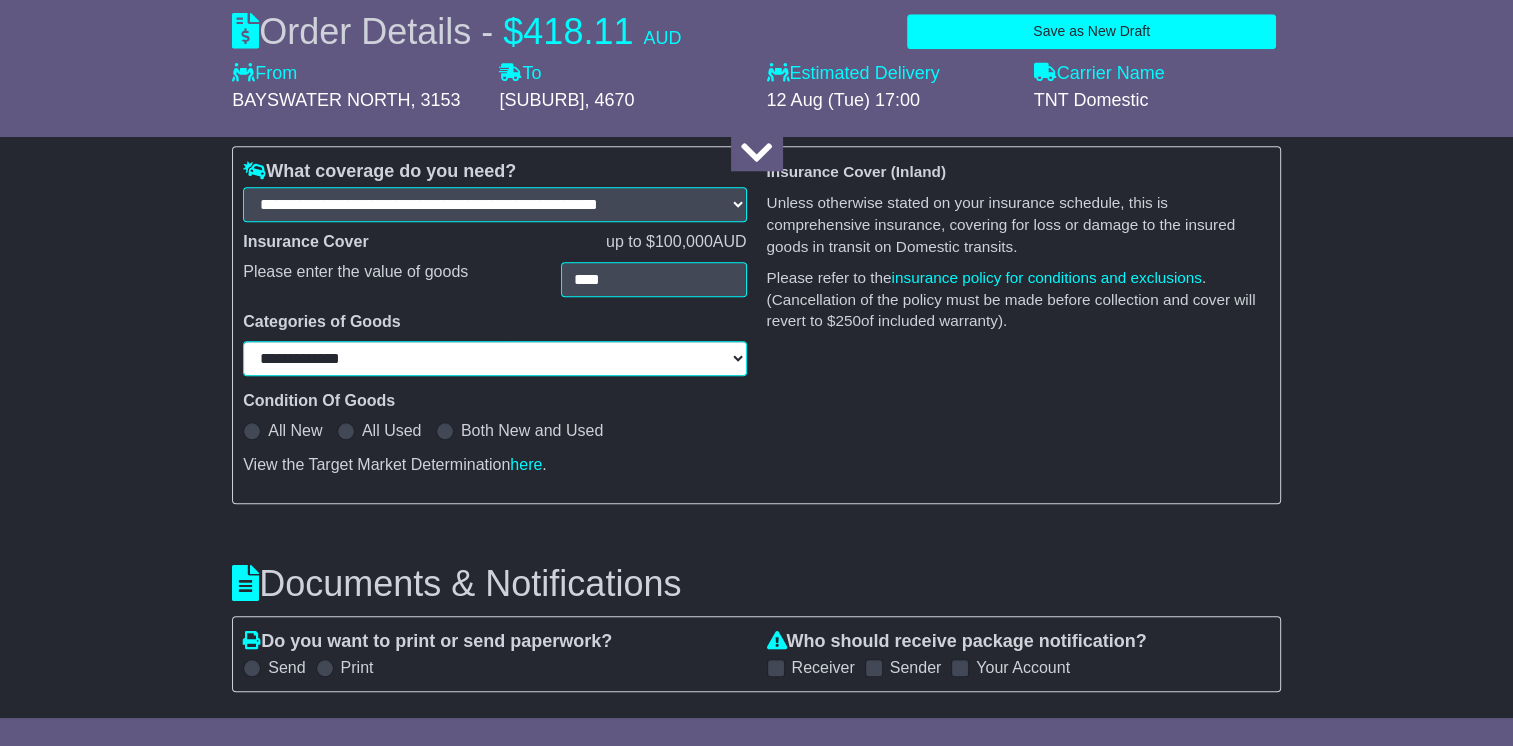 click on "**********" at bounding box center [494, 358] 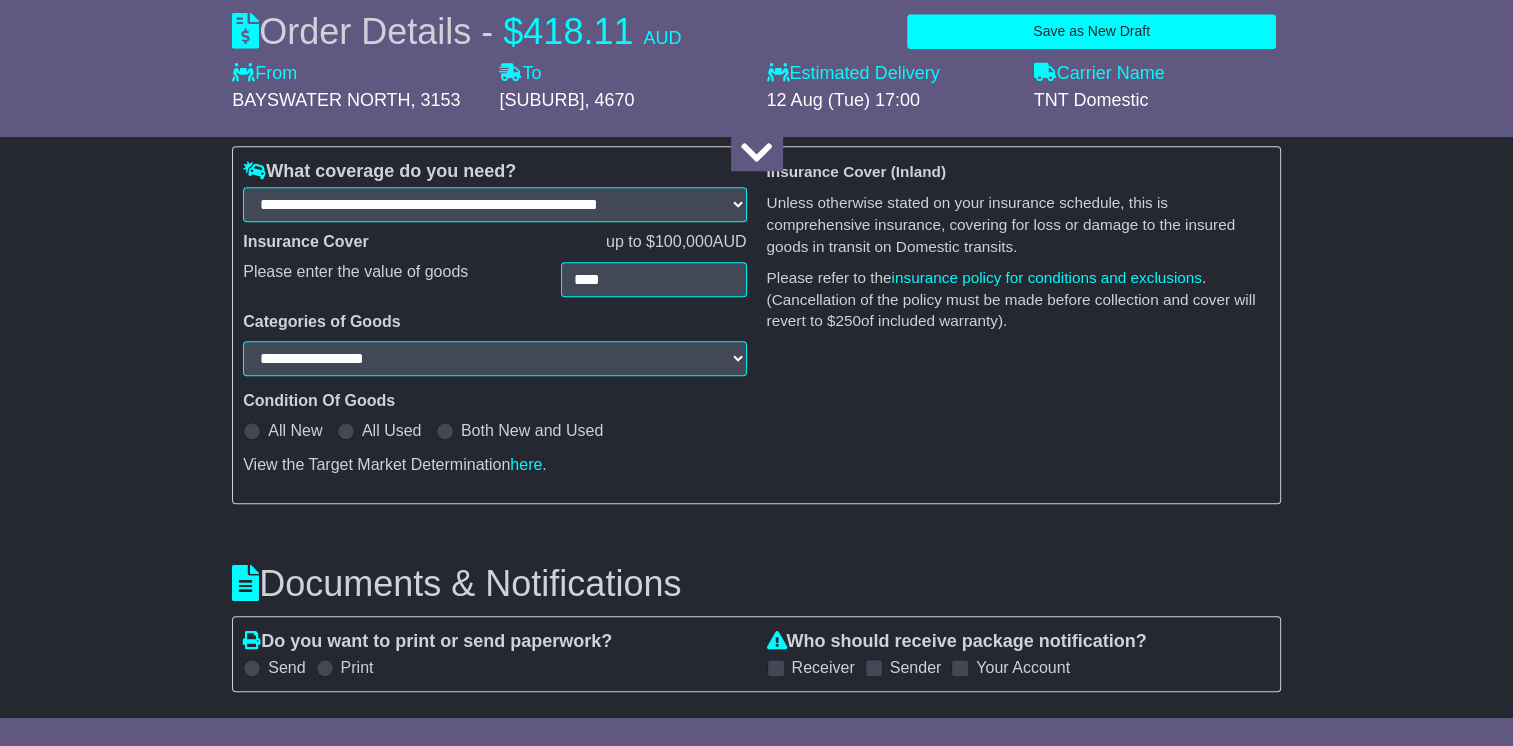 select on "**********" 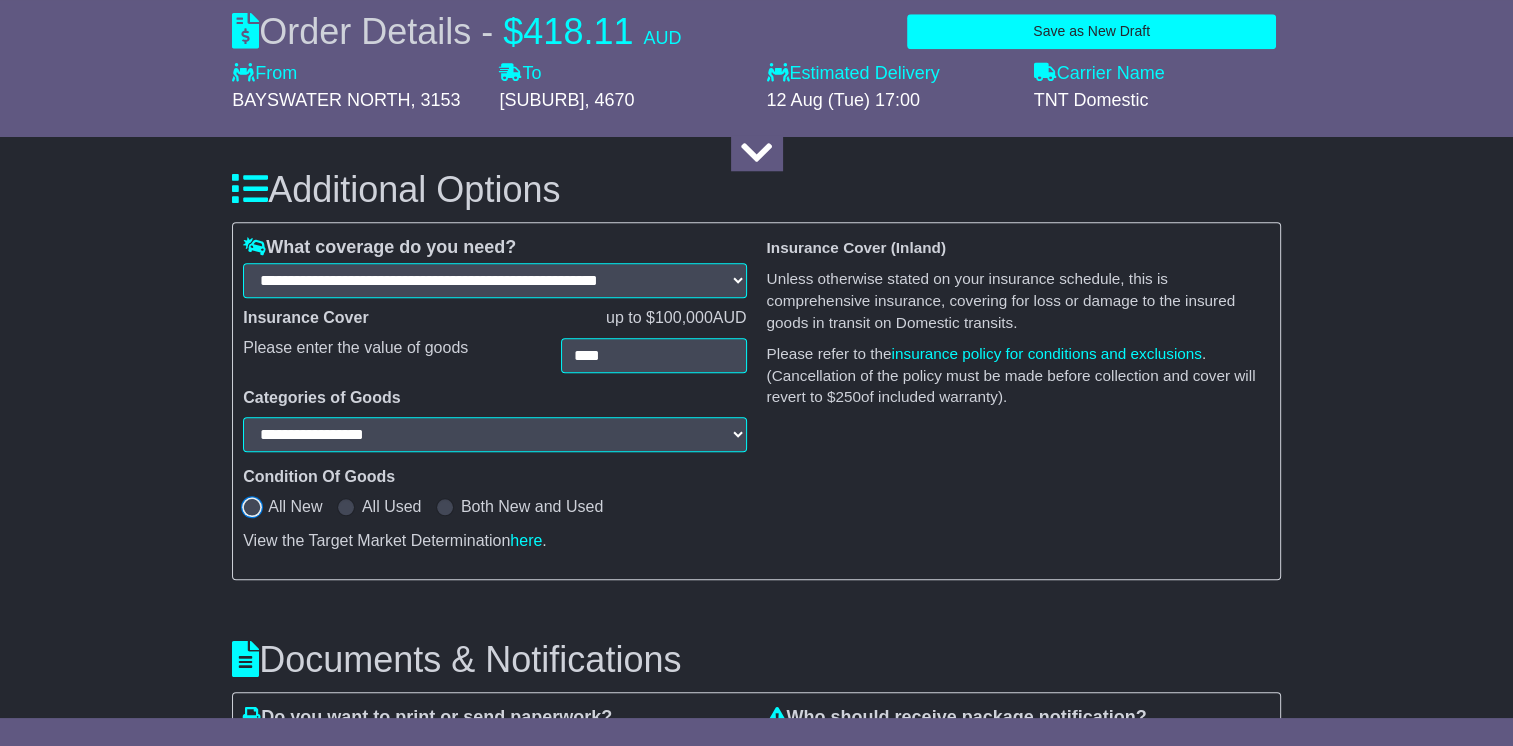 scroll, scrollTop: 1973, scrollLeft: 0, axis: vertical 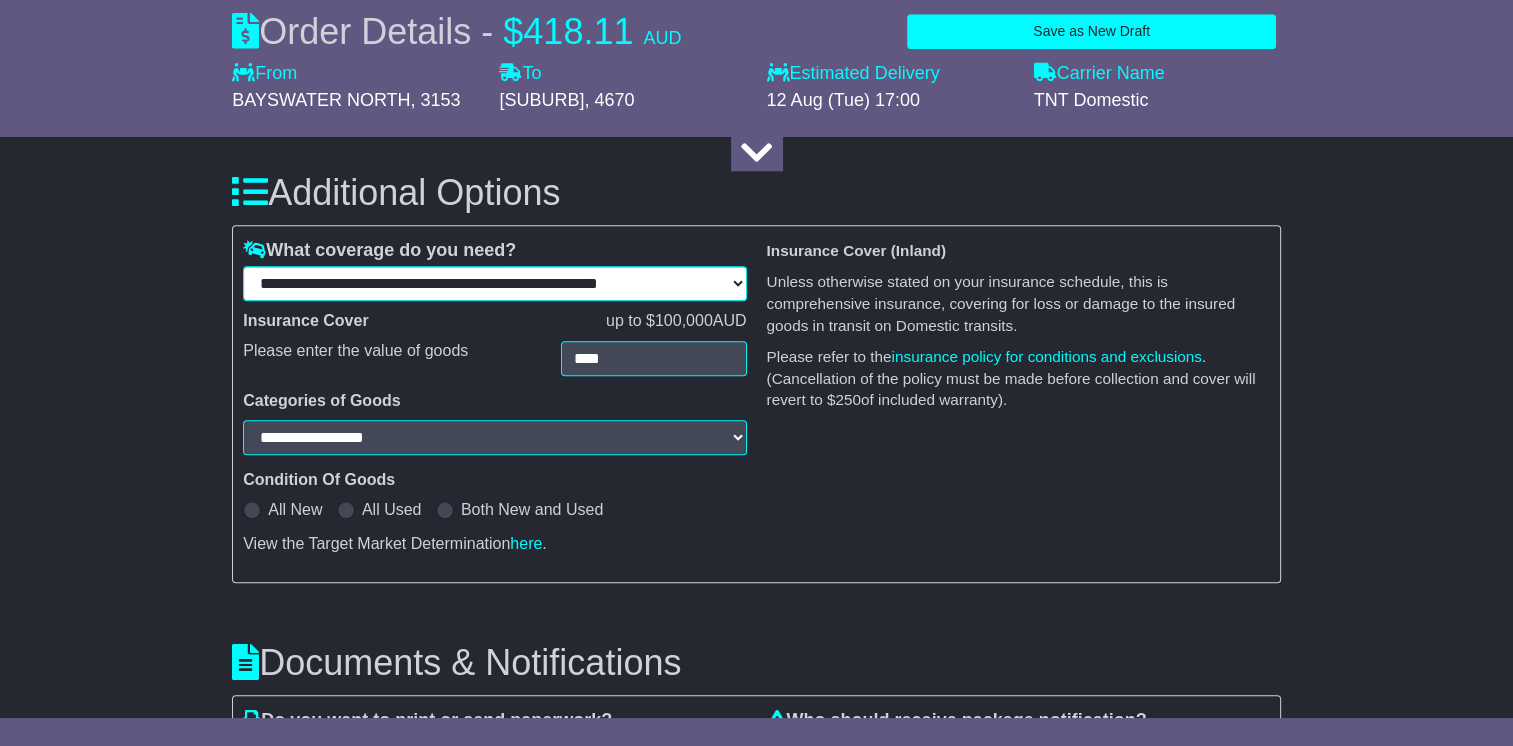click on "**********" at bounding box center (494, 283) 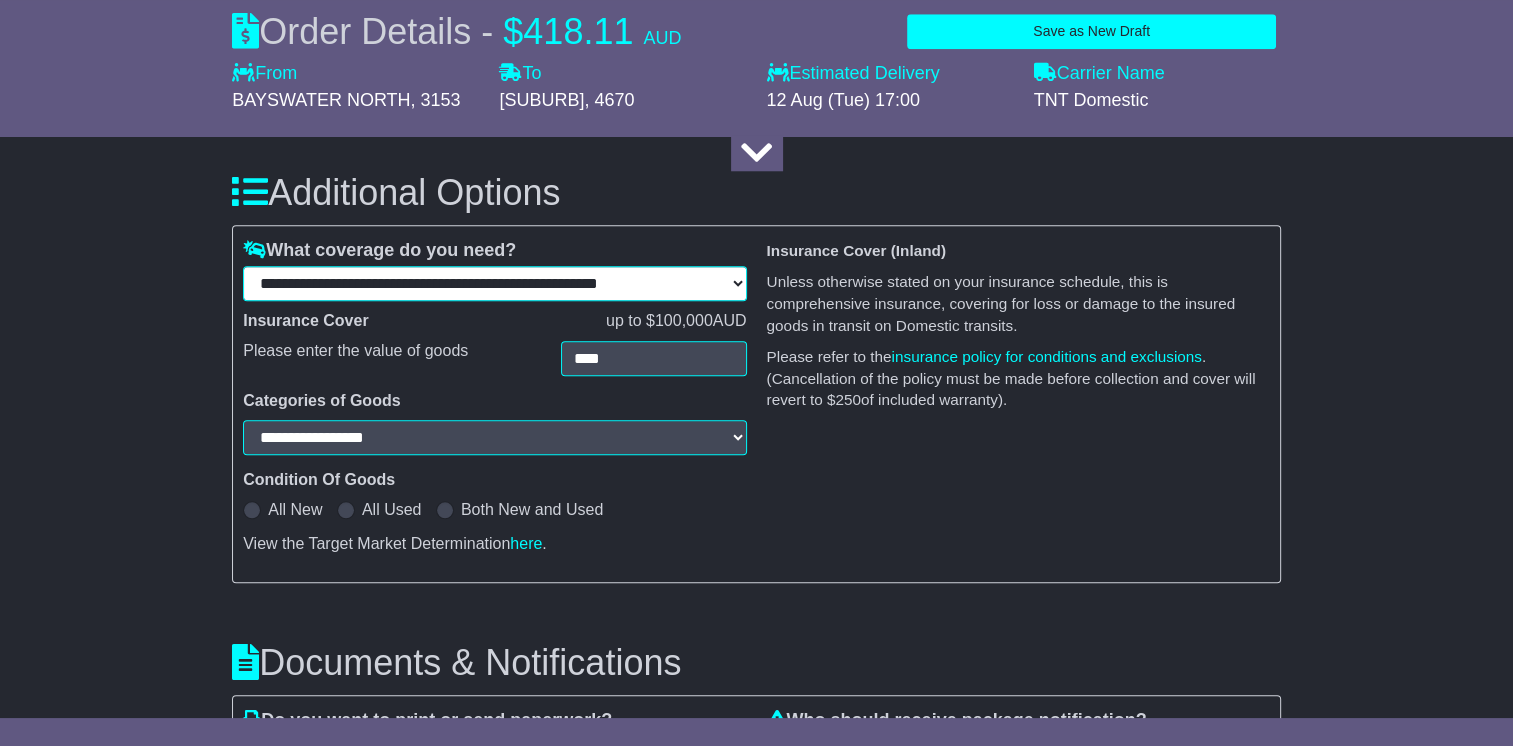 click on "**********" at bounding box center [494, 283] 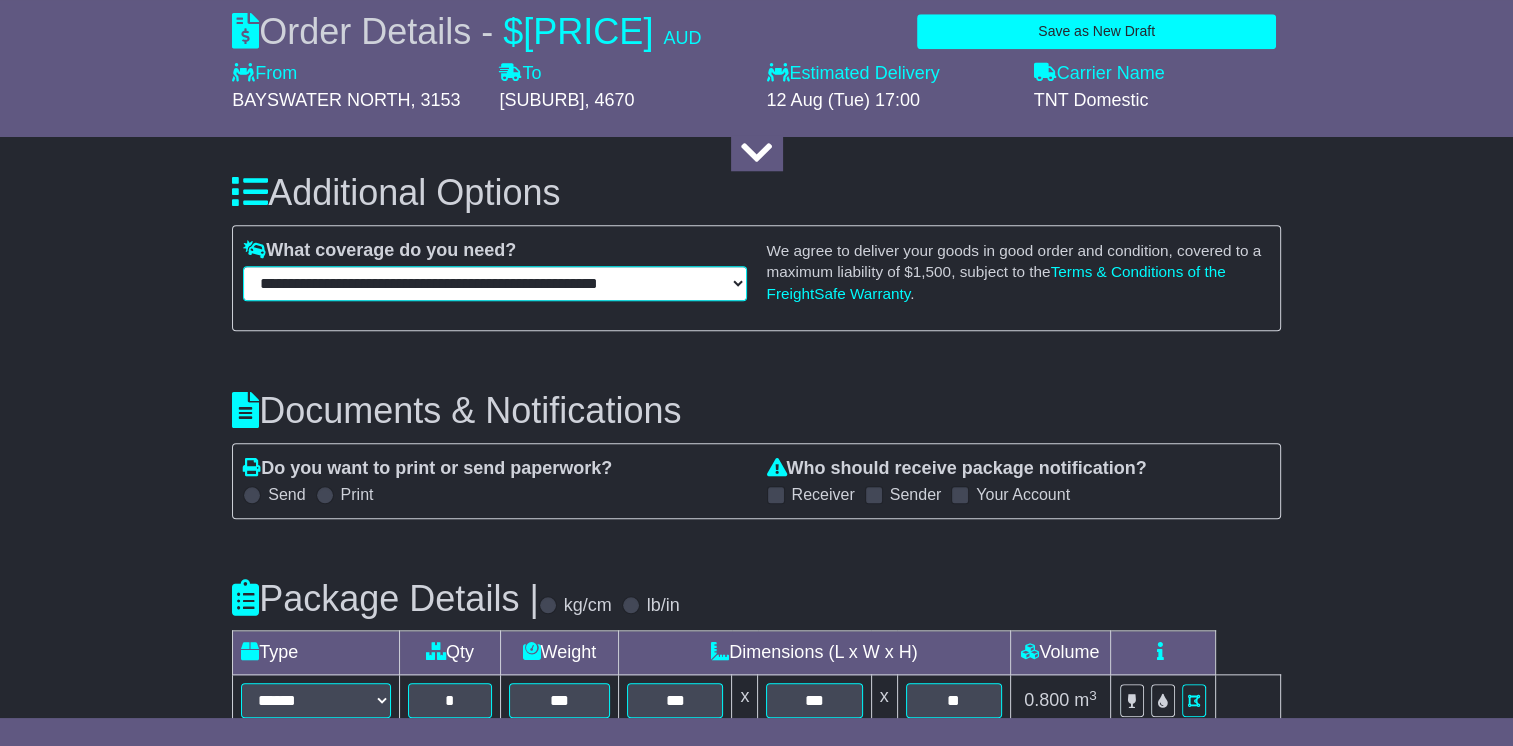 click on "**********" at bounding box center [494, 283] 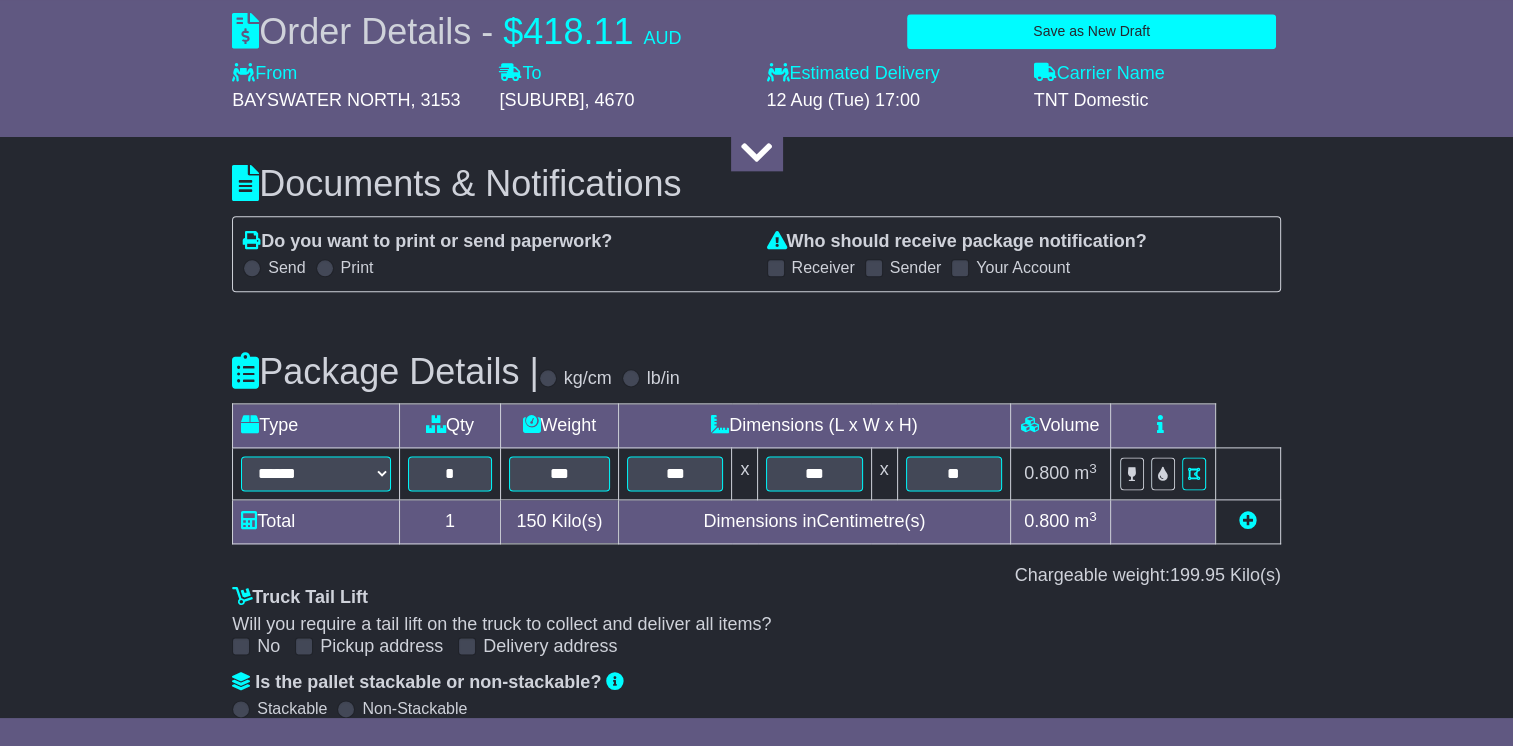 scroll, scrollTop: 2439, scrollLeft: 0, axis: vertical 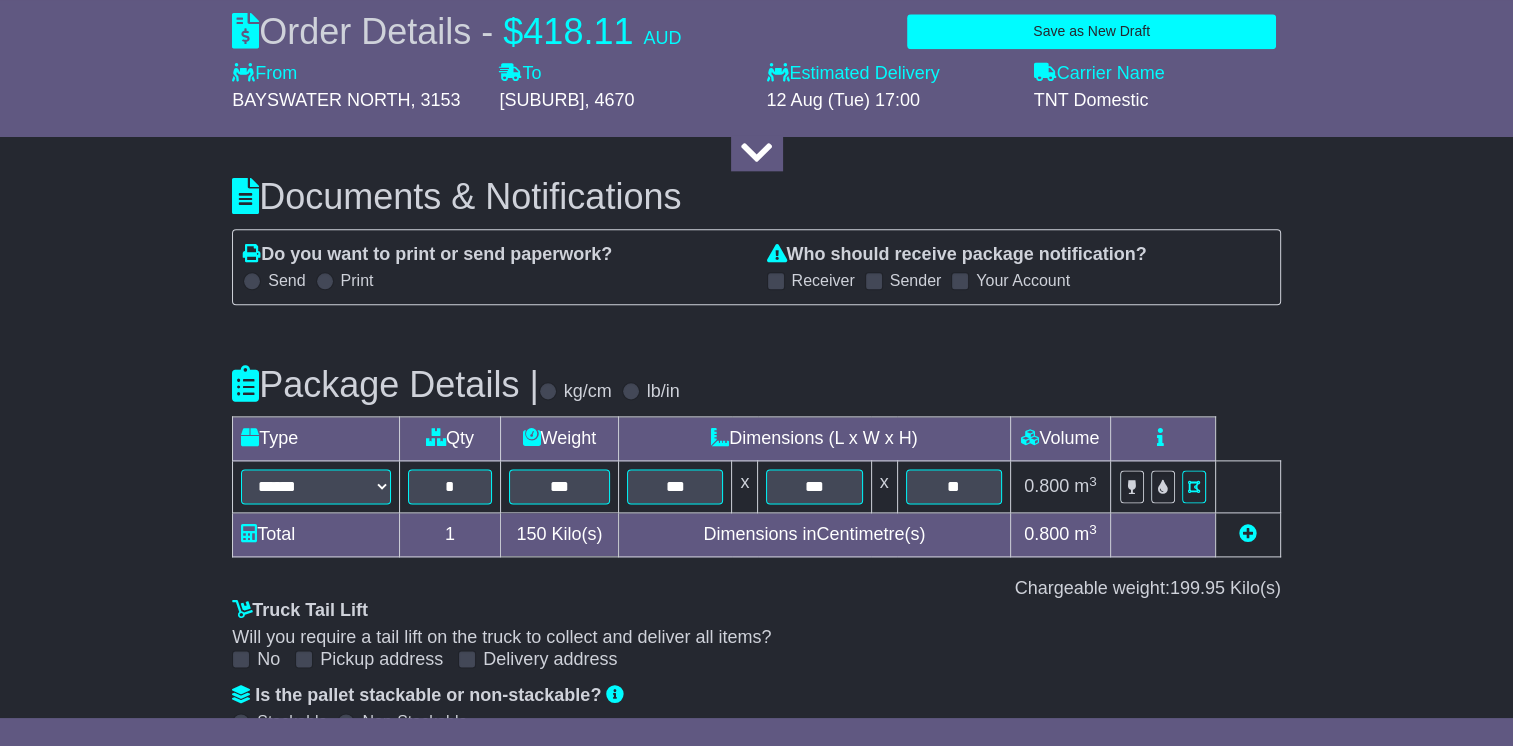 click on "Package Details |
kg/cm
lb/in" at bounding box center (756, 376) 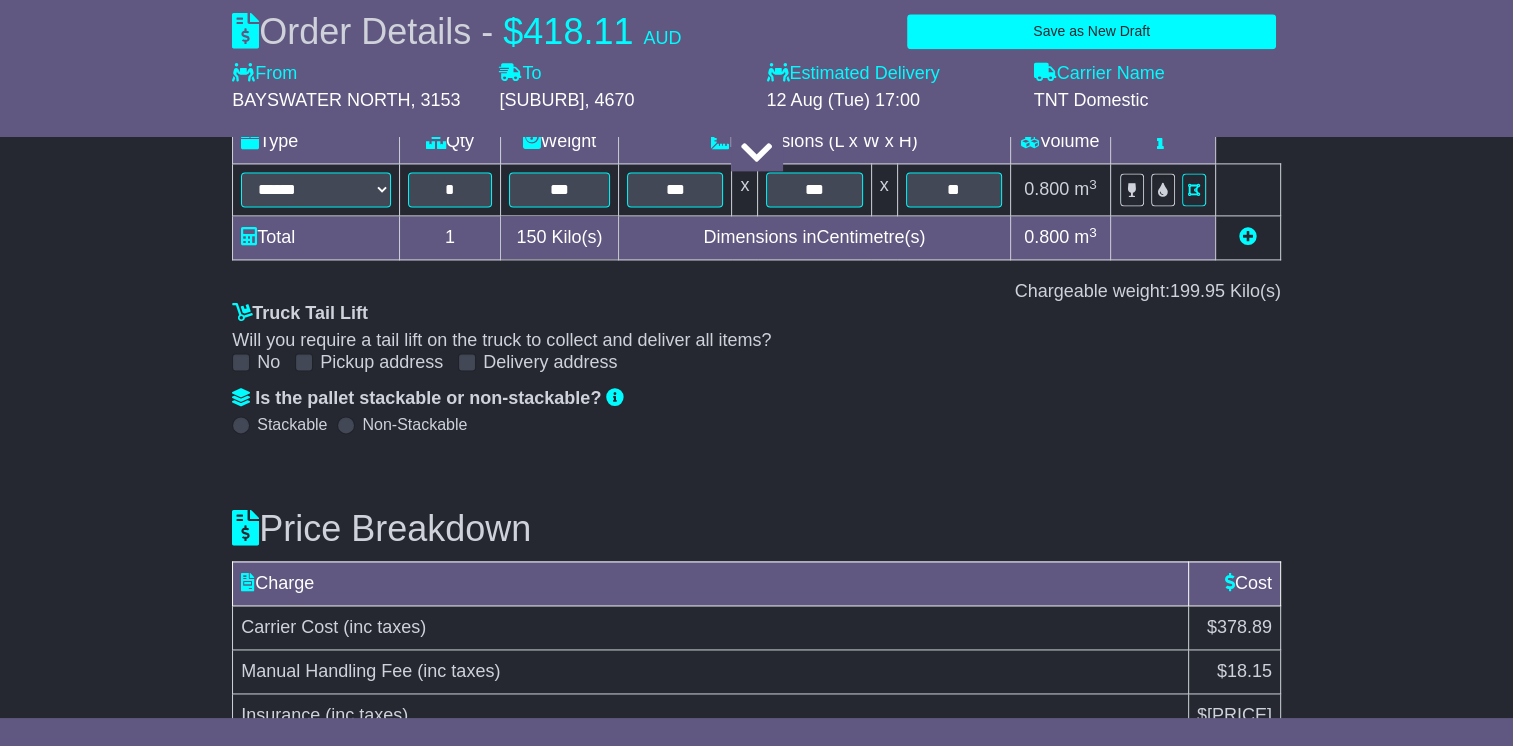 scroll, scrollTop: 2894, scrollLeft: 0, axis: vertical 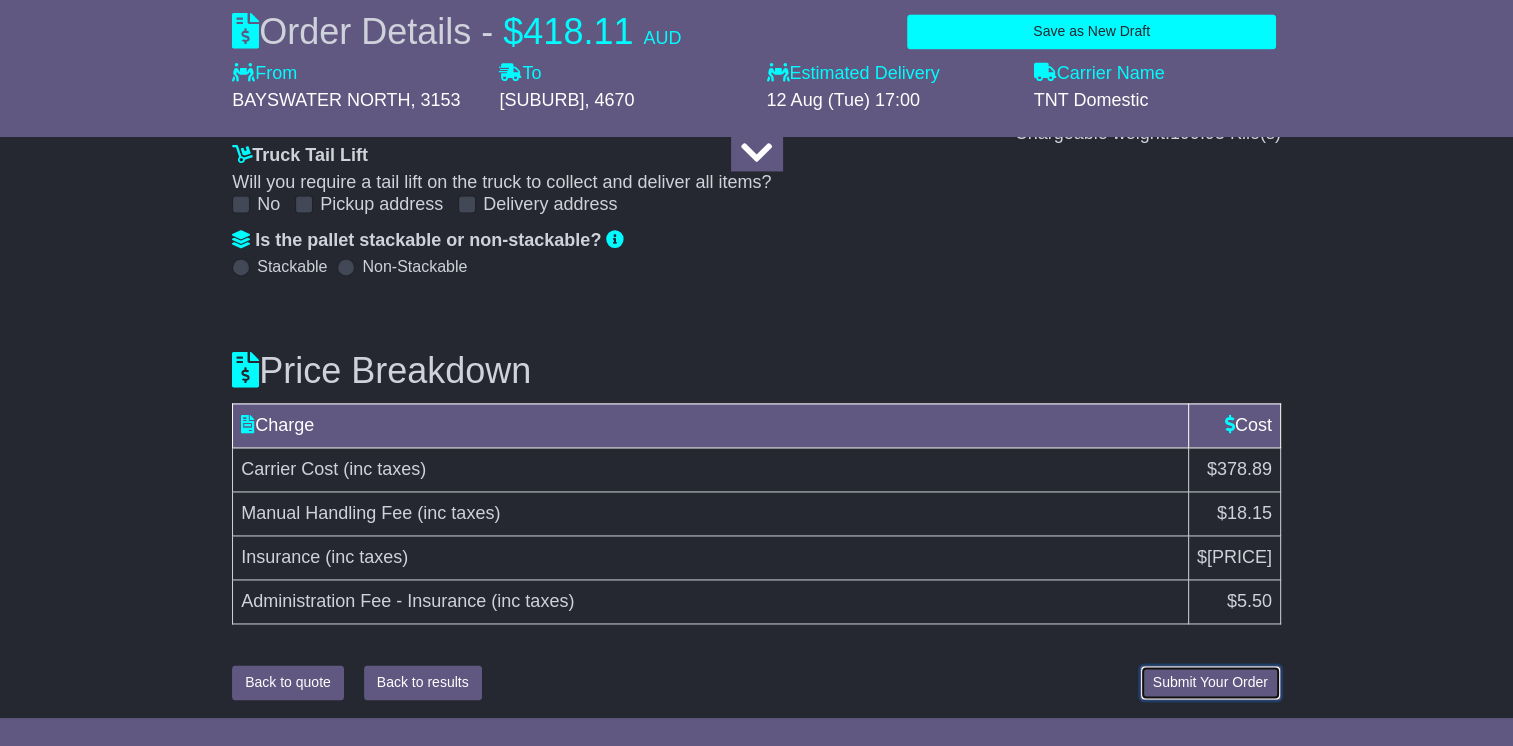 click on "Submit Your Order" at bounding box center (1210, 682) 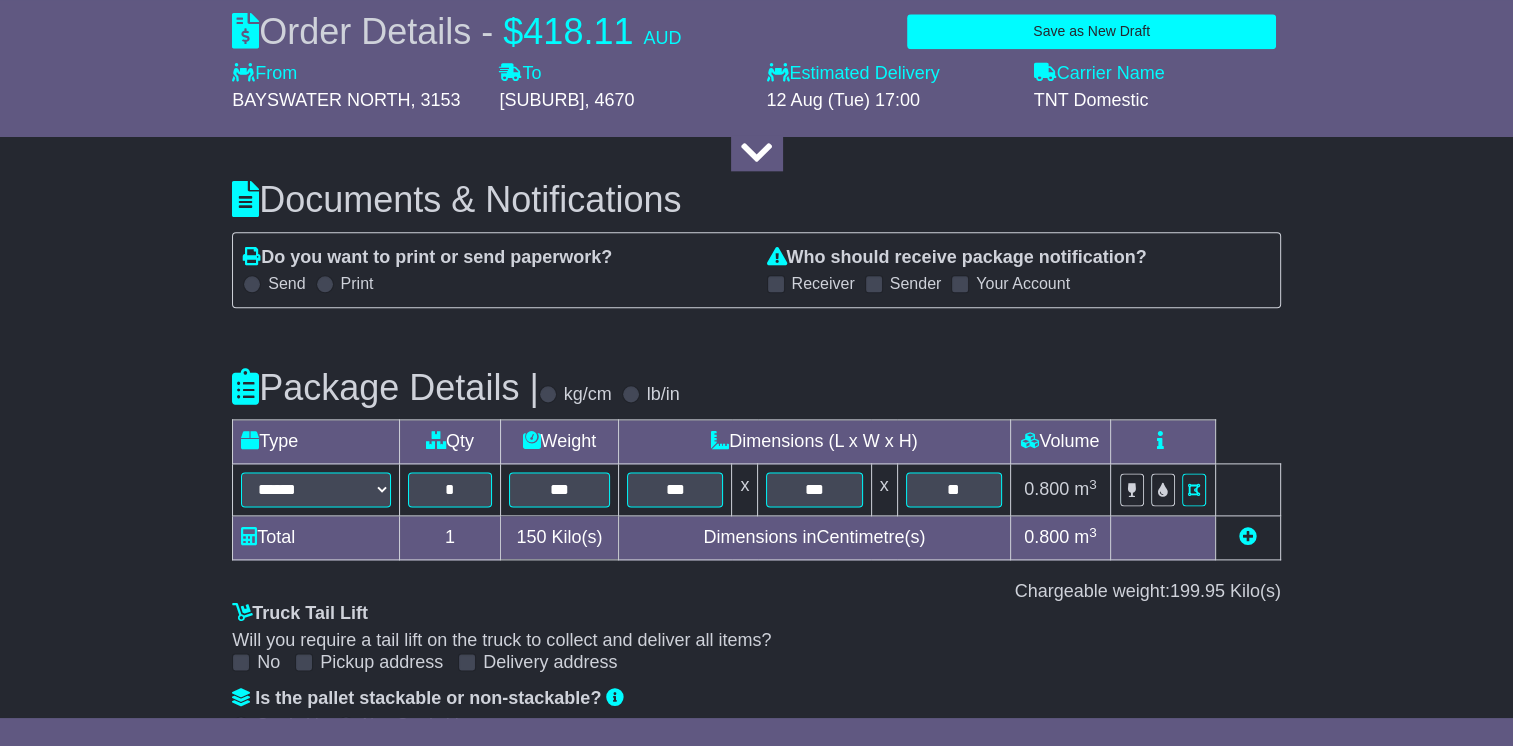 scroll, scrollTop: 2572, scrollLeft: 0, axis: vertical 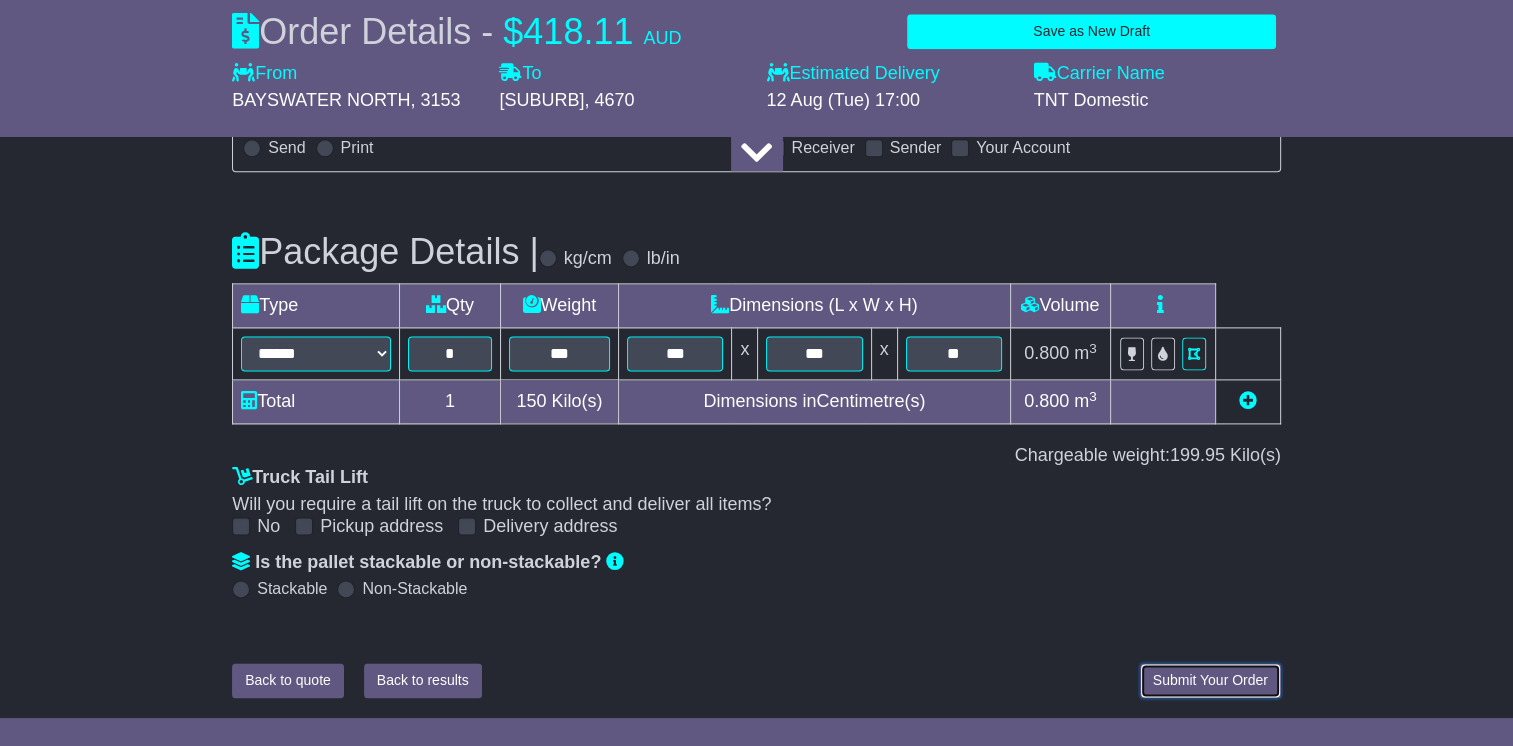 click on "Submit Your Order" at bounding box center (1210, 680) 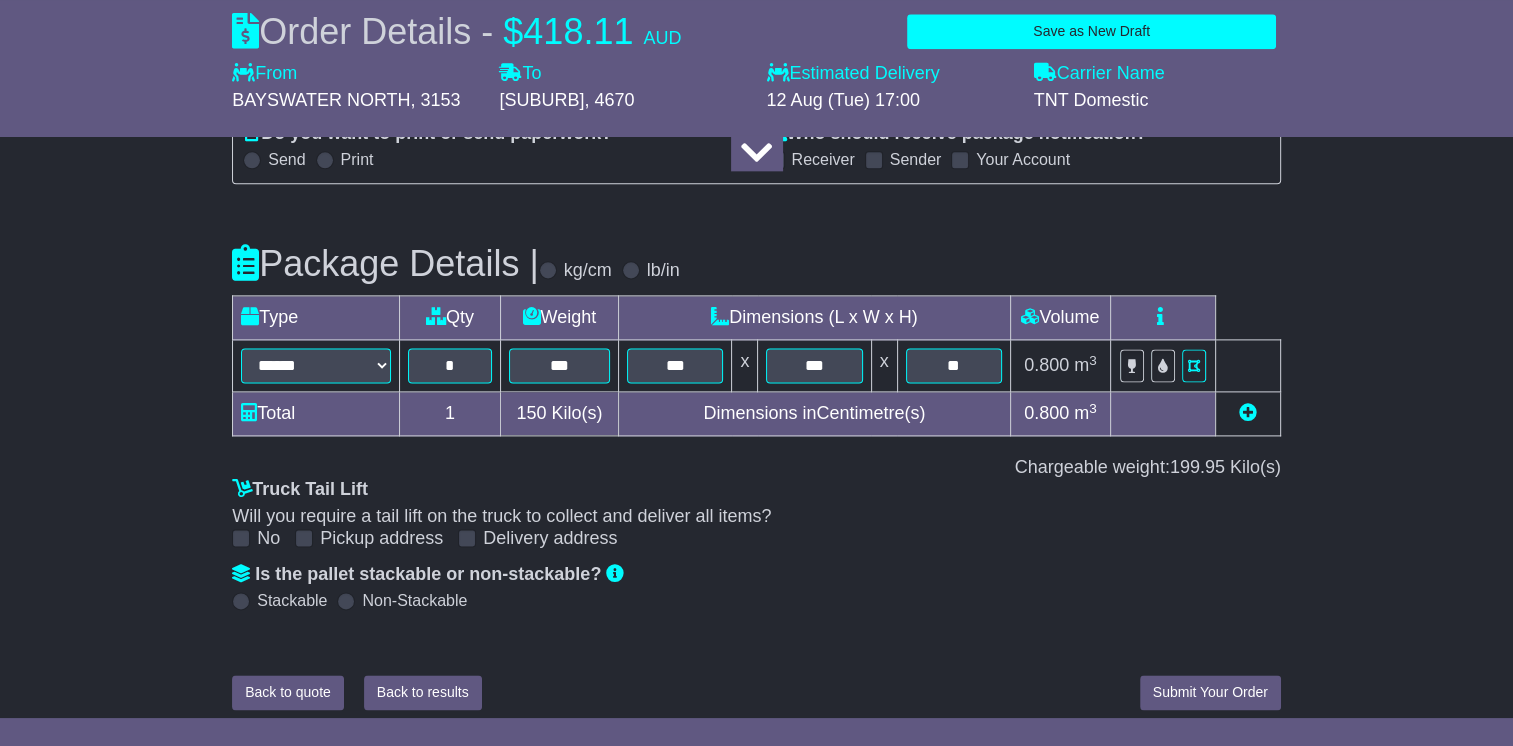 scroll, scrollTop: 2572, scrollLeft: 0, axis: vertical 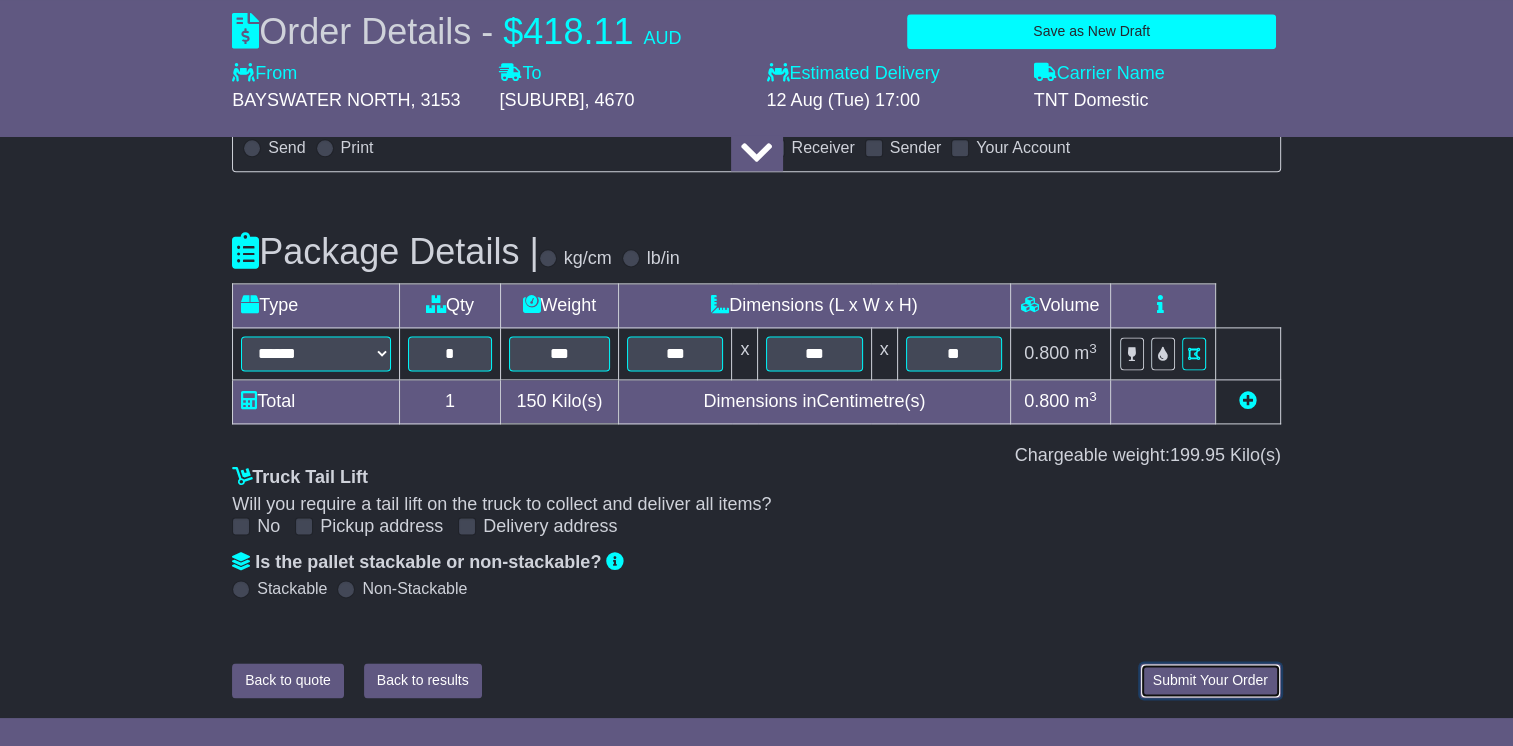 click on "Submit Your Order" at bounding box center [1210, 680] 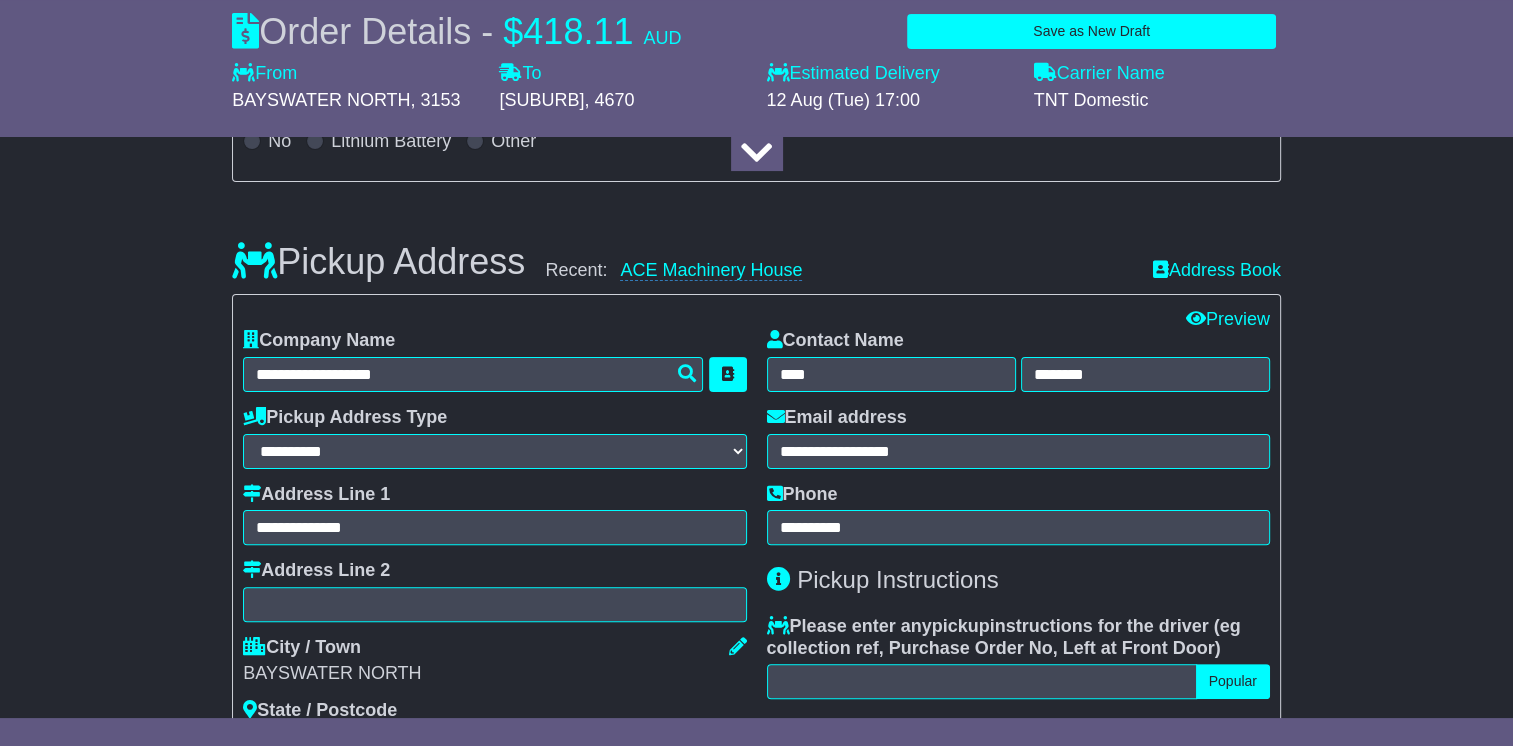 scroll, scrollTop: 0, scrollLeft: 0, axis: both 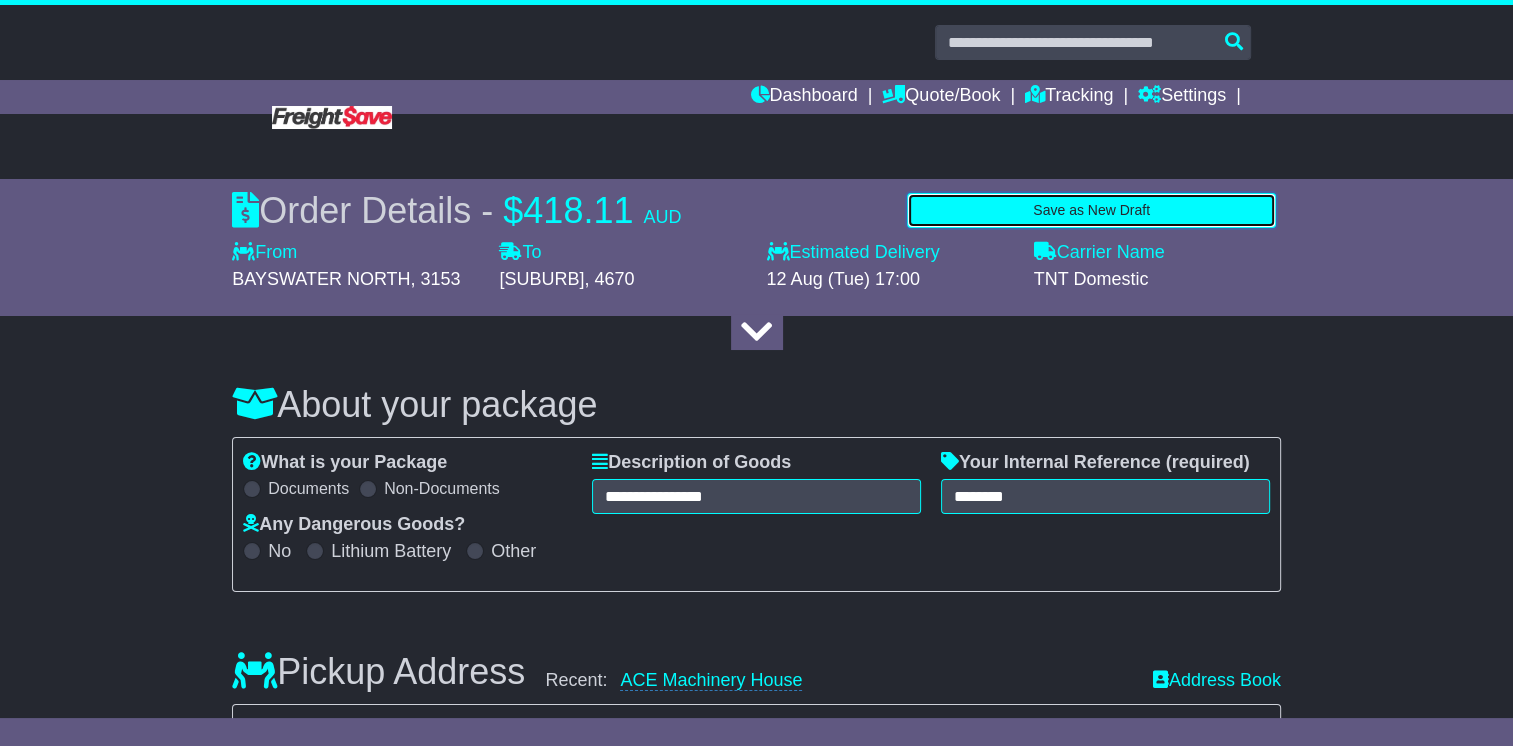 click on "Save as New Draft" at bounding box center [1091, 210] 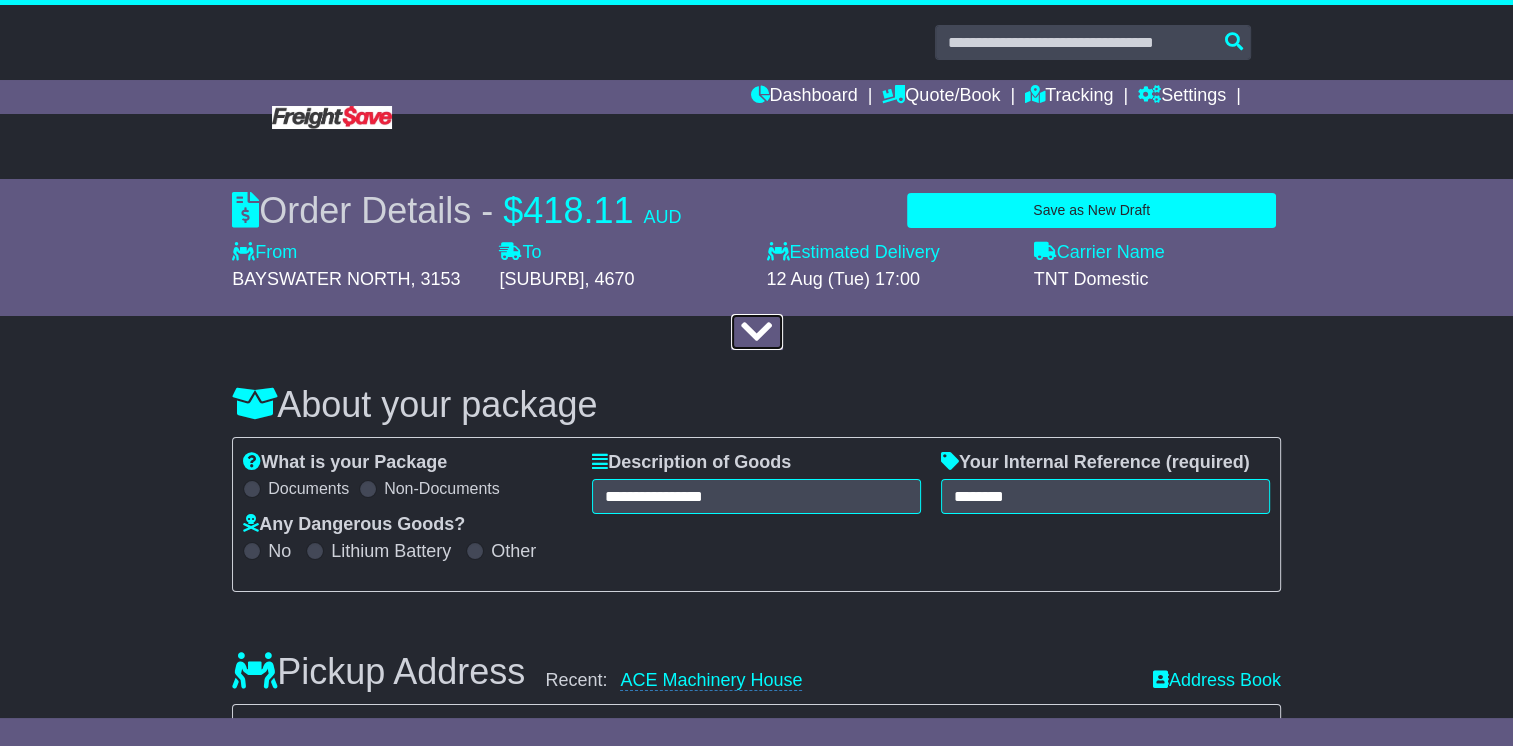 click at bounding box center [757, 332] 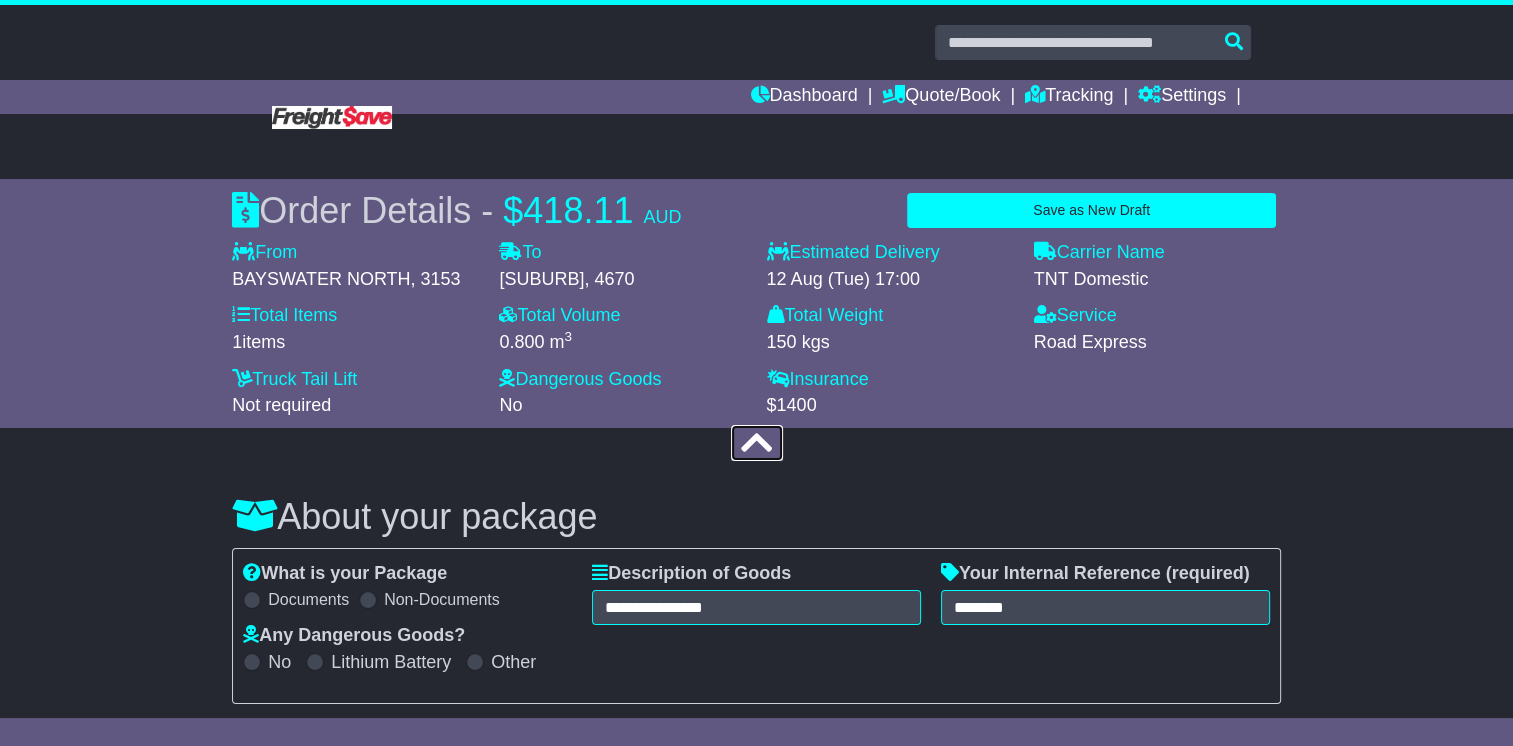 click at bounding box center (757, 443) 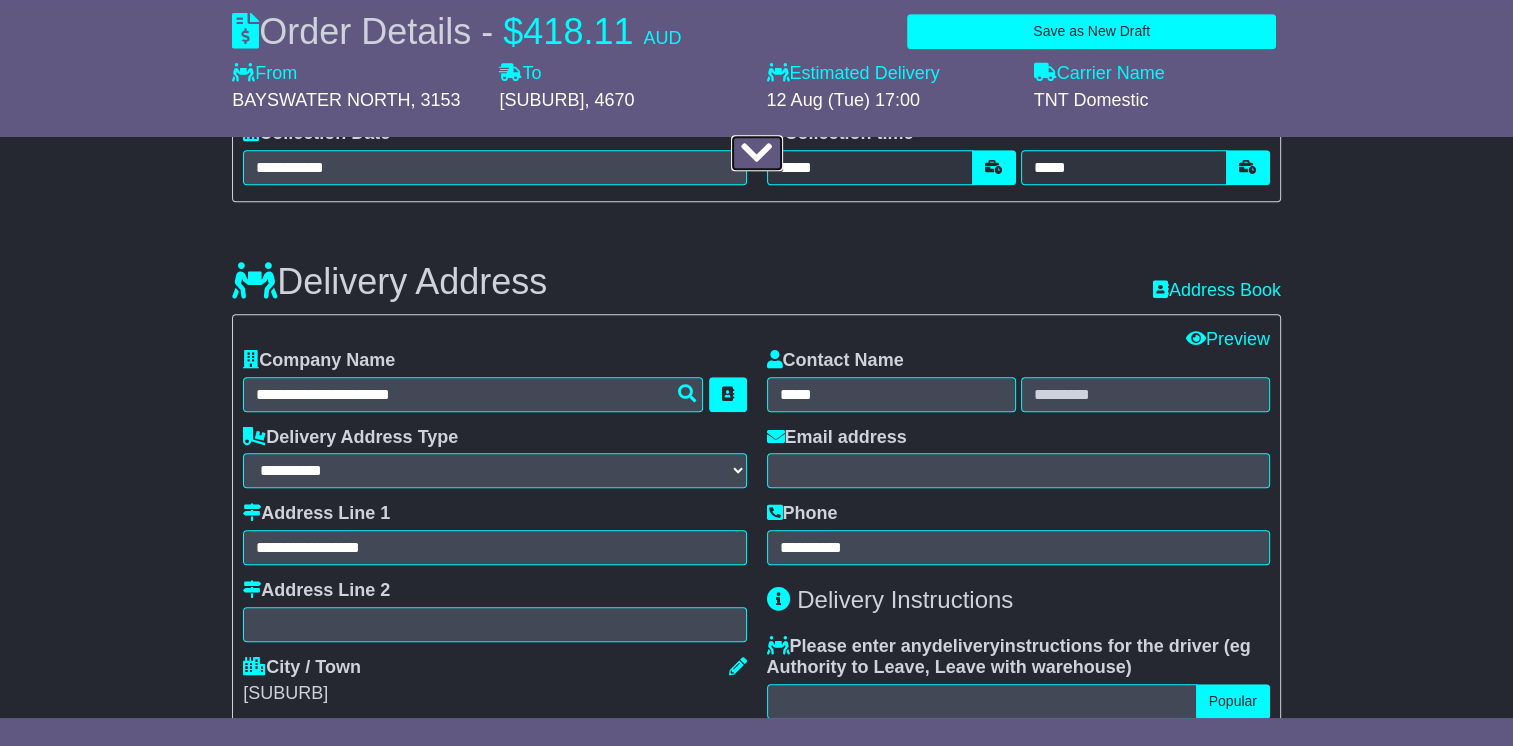 scroll, scrollTop: 1240, scrollLeft: 0, axis: vertical 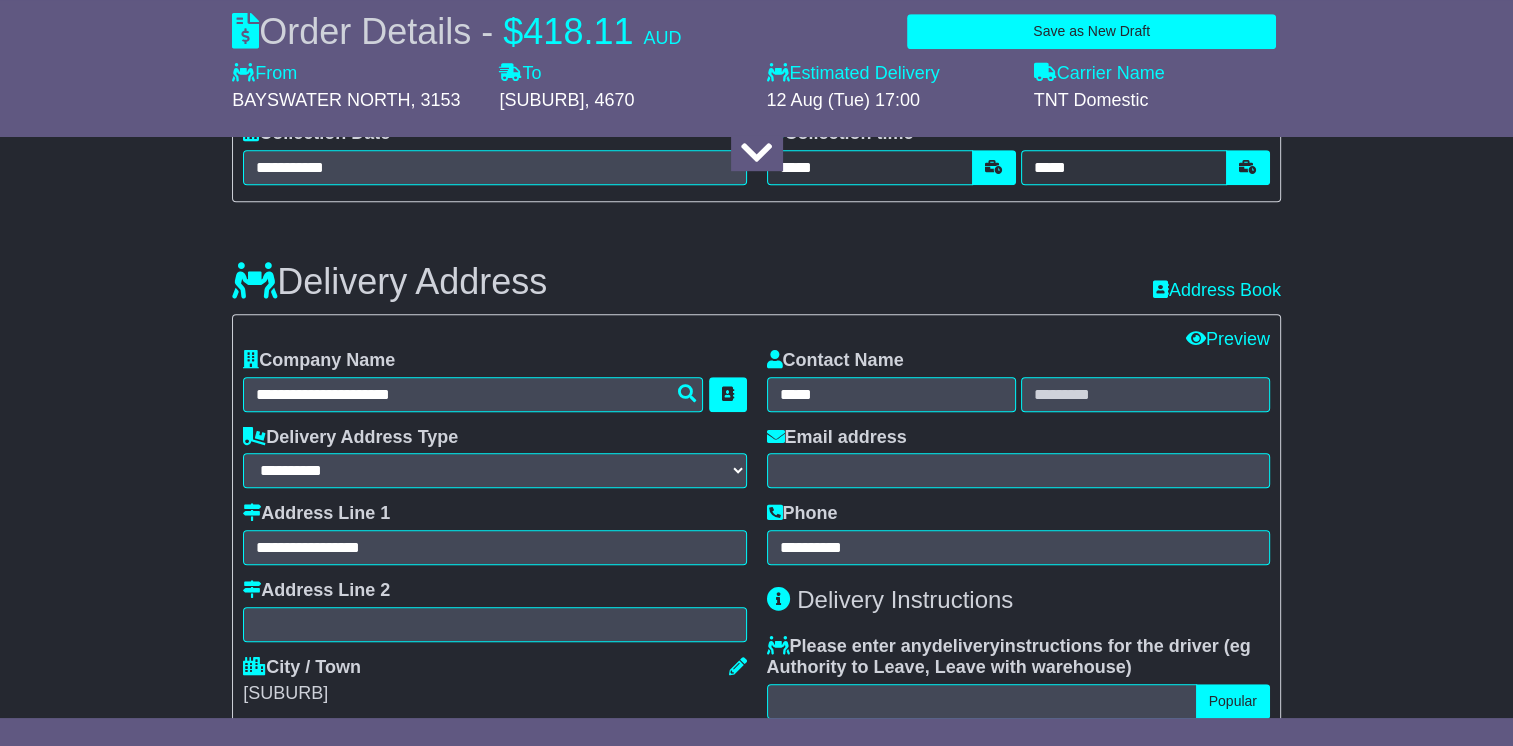 click at bounding box center (776, 436) 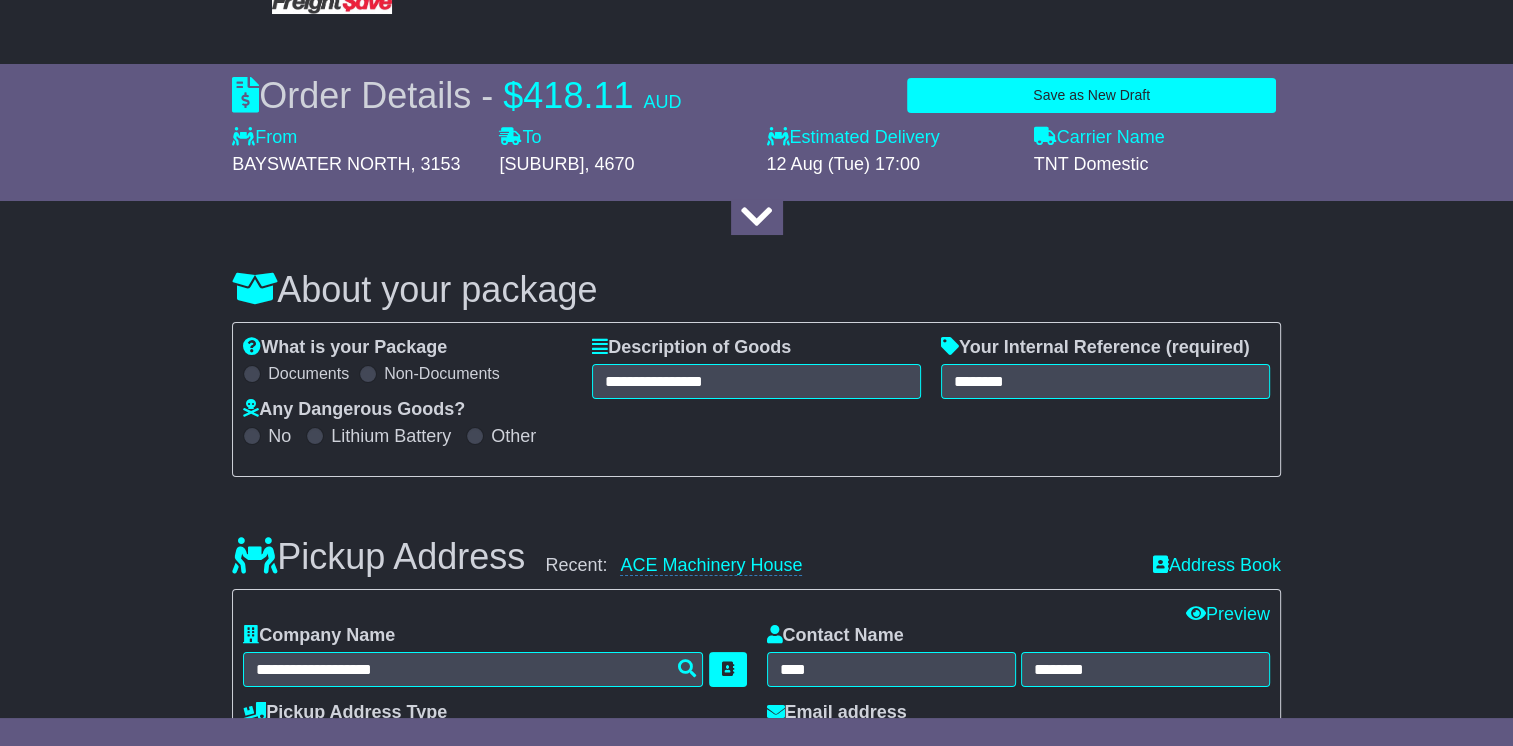 scroll, scrollTop: 114, scrollLeft: 0, axis: vertical 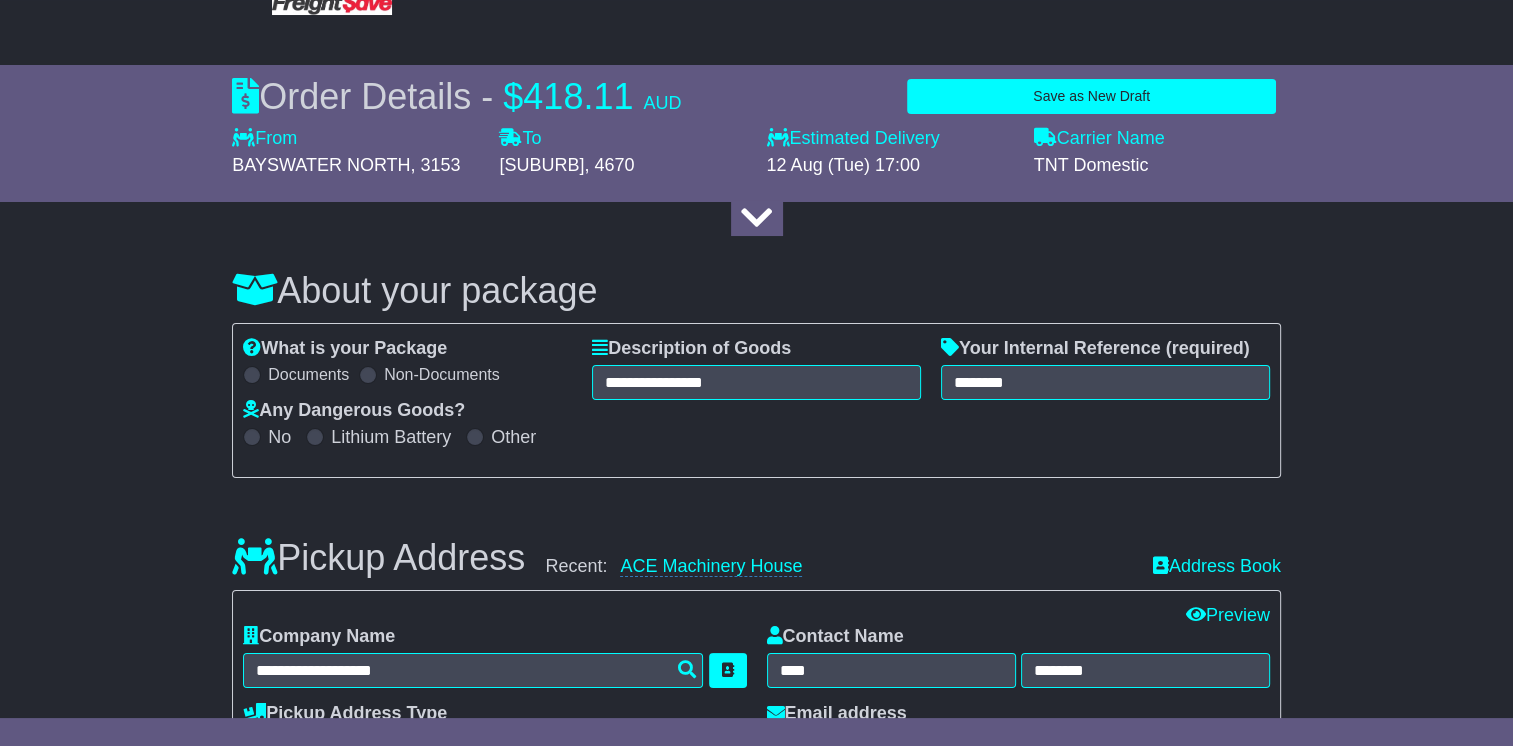 click at bounding box center [252, 347] 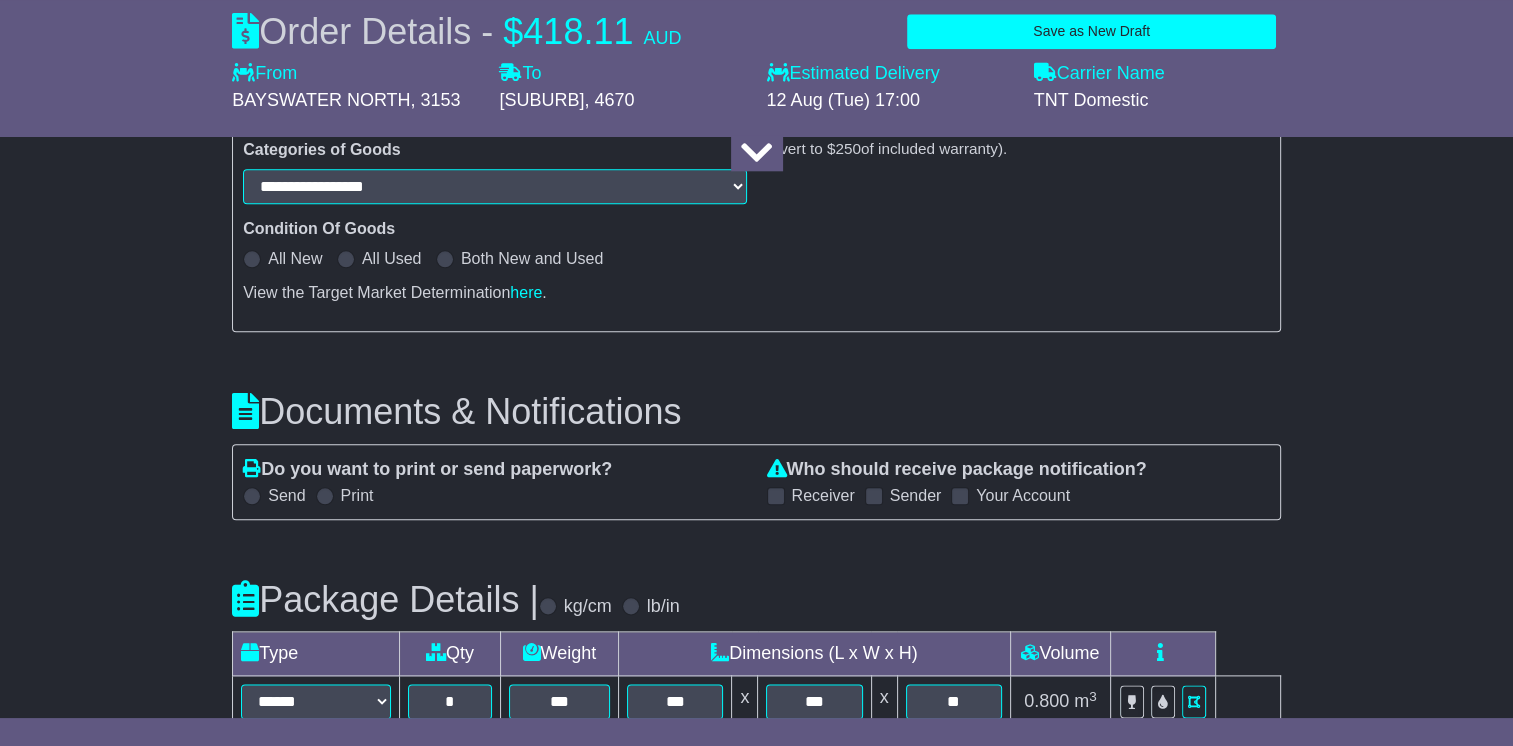 scroll, scrollTop: 2572, scrollLeft: 0, axis: vertical 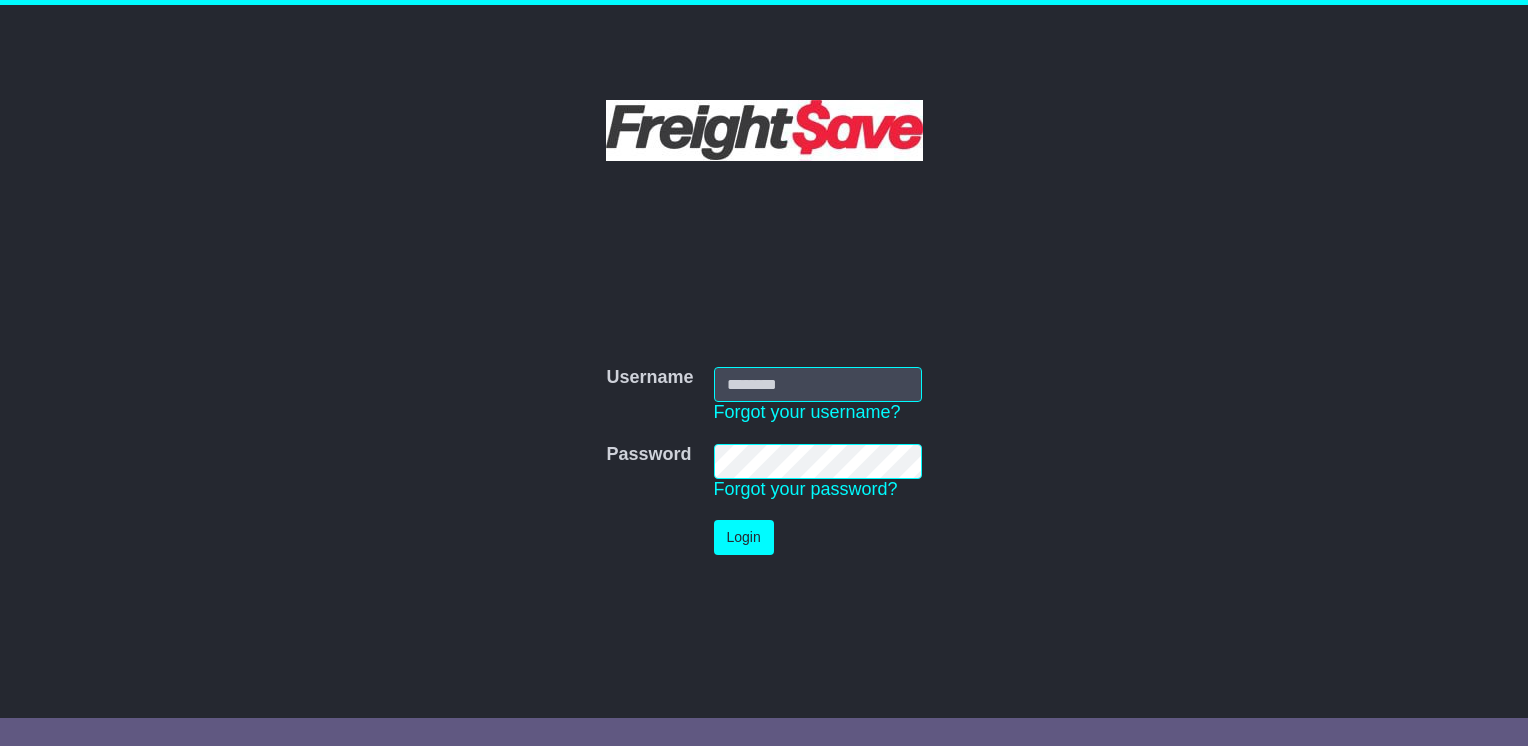 type on "**********" 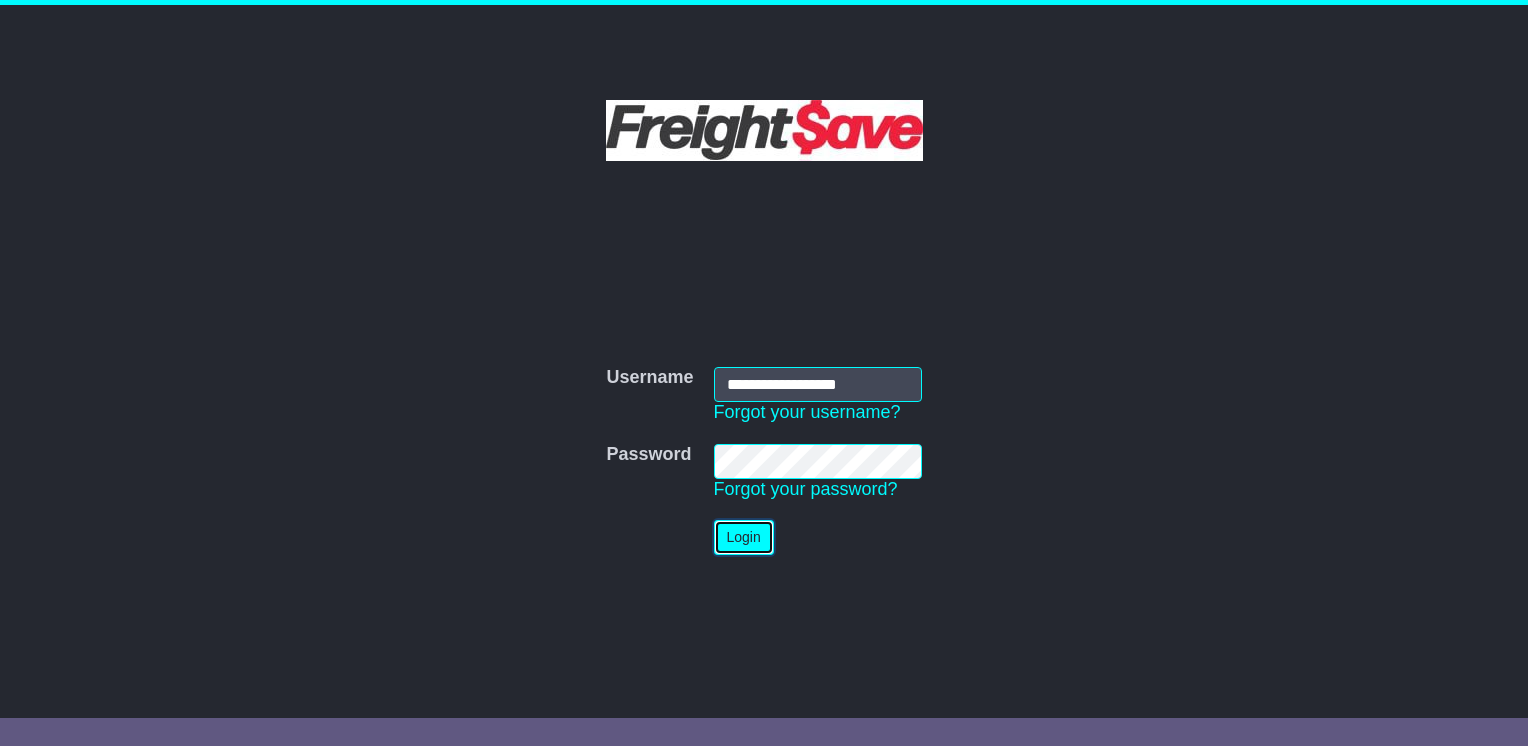 scroll, scrollTop: 0, scrollLeft: 0, axis: both 